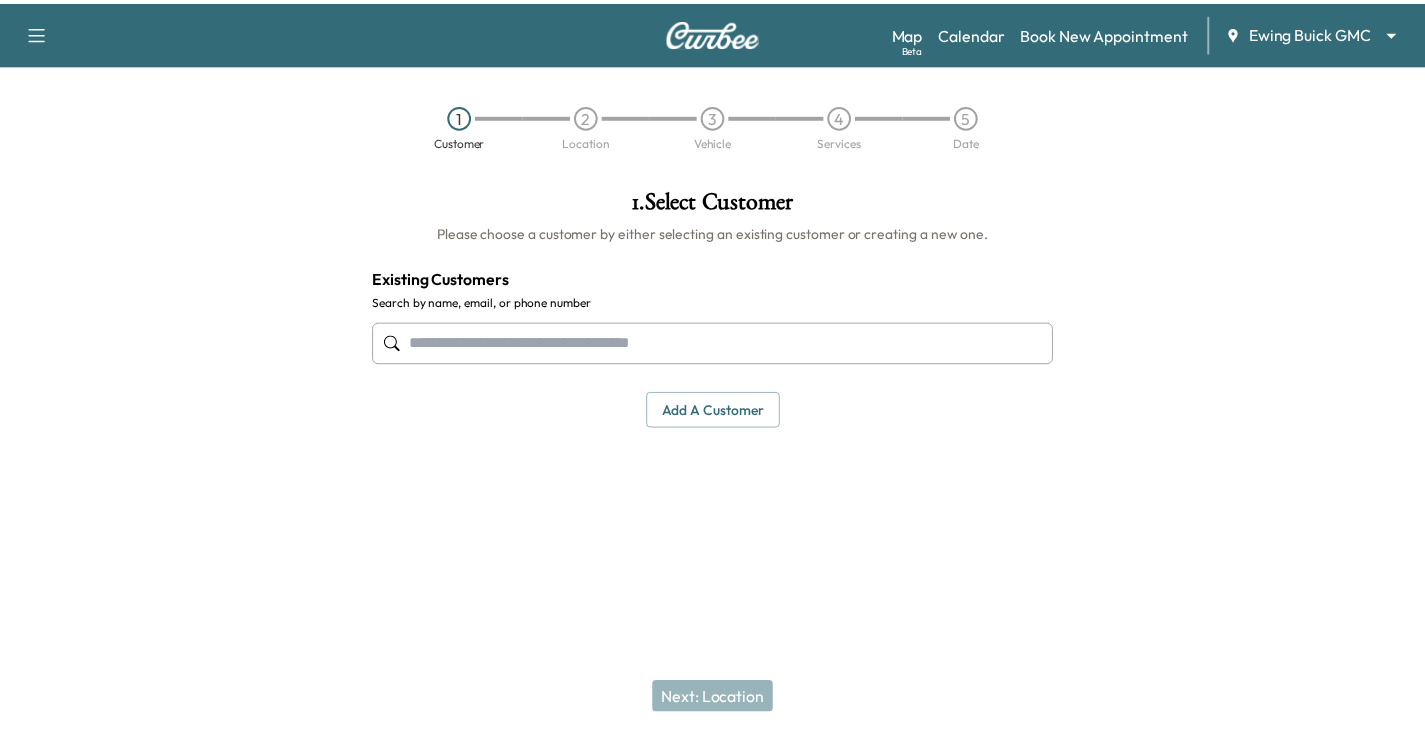 scroll, scrollTop: 0, scrollLeft: 0, axis: both 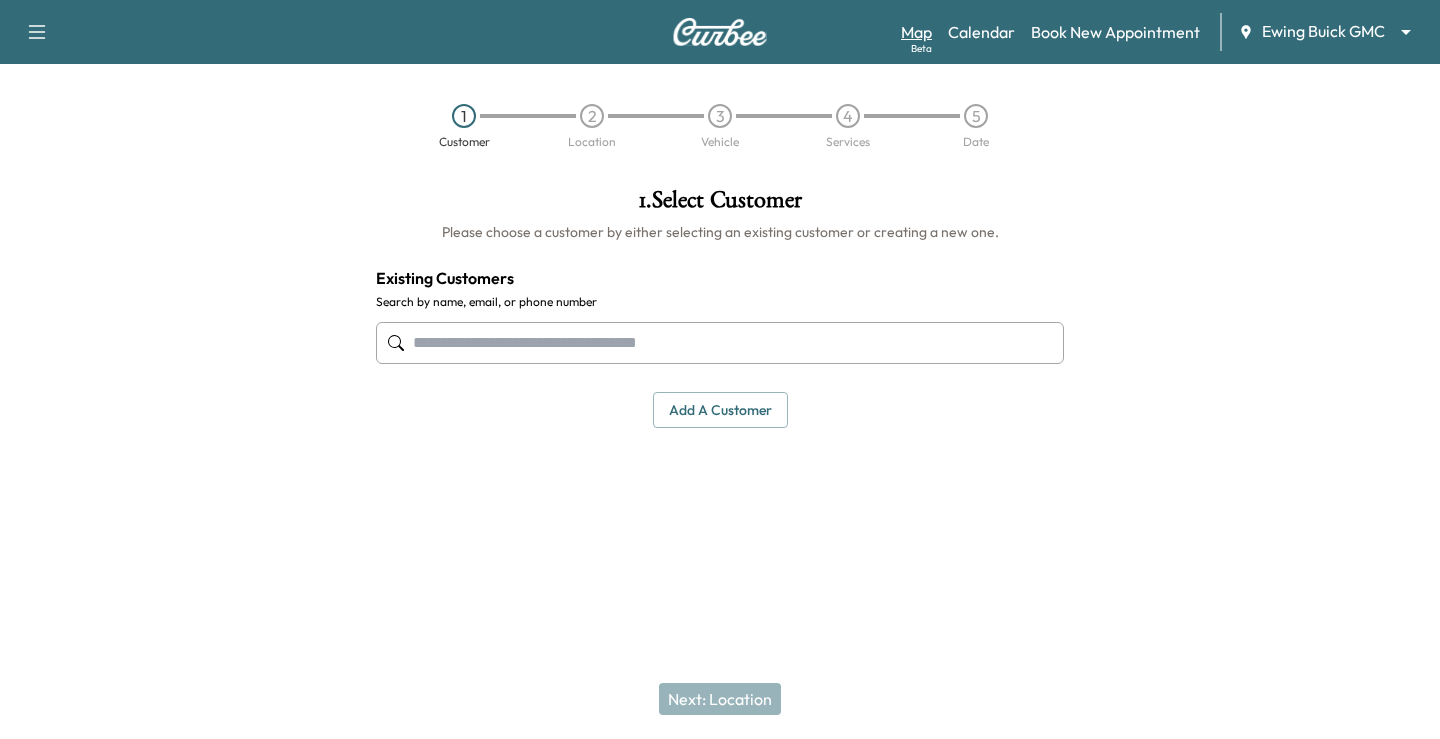 click on "Map Beta" at bounding box center (916, 32) 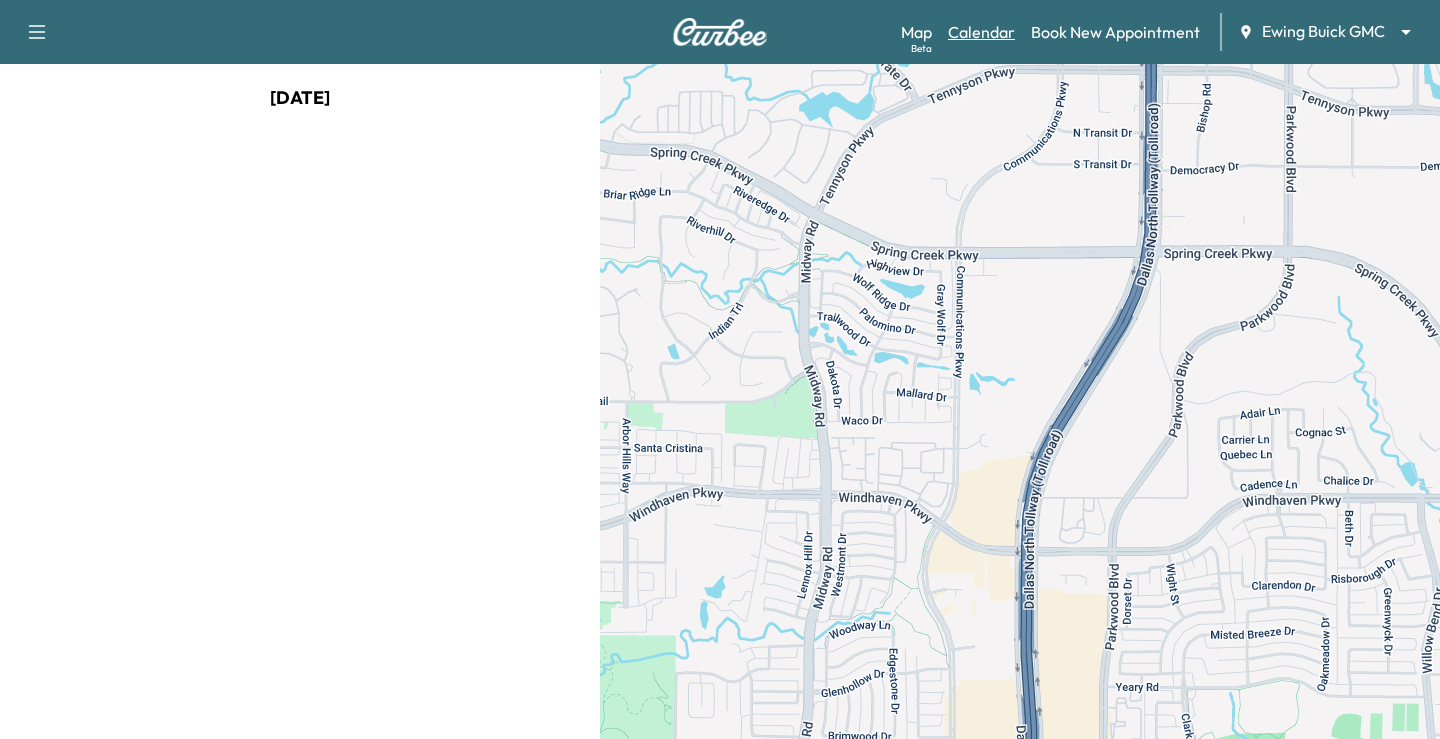 click on "Calendar" at bounding box center (981, 32) 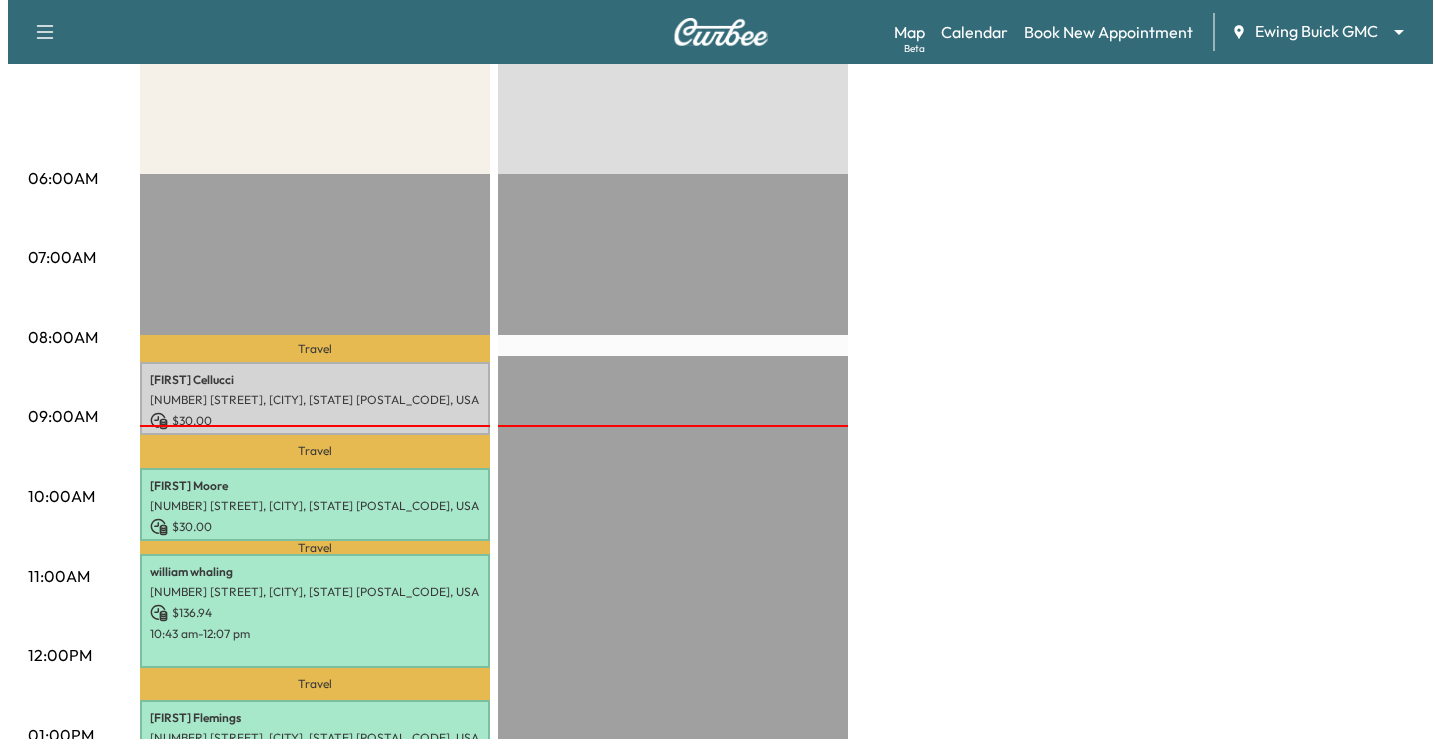 scroll, scrollTop: 300, scrollLeft: 0, axis: vertical 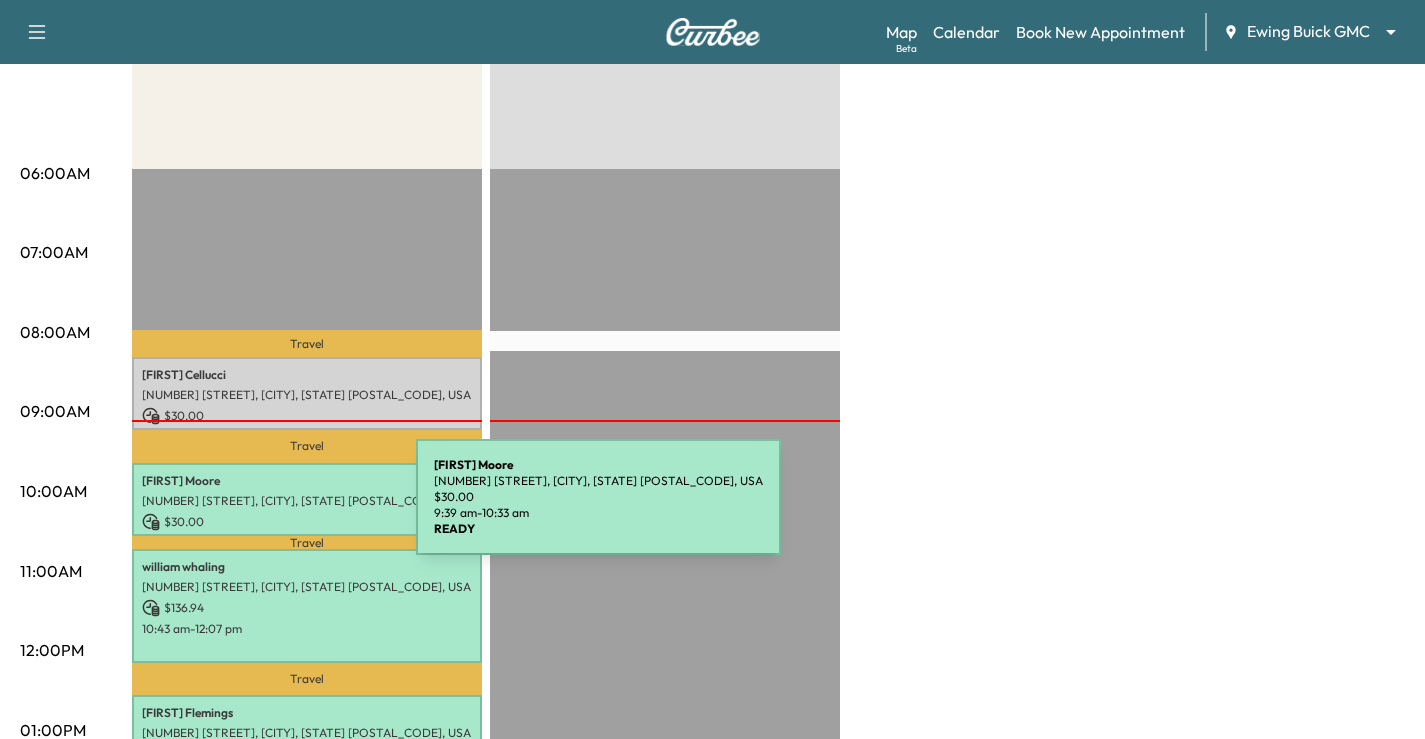 click on "$ 30.00" at bounding box center (307, 522) 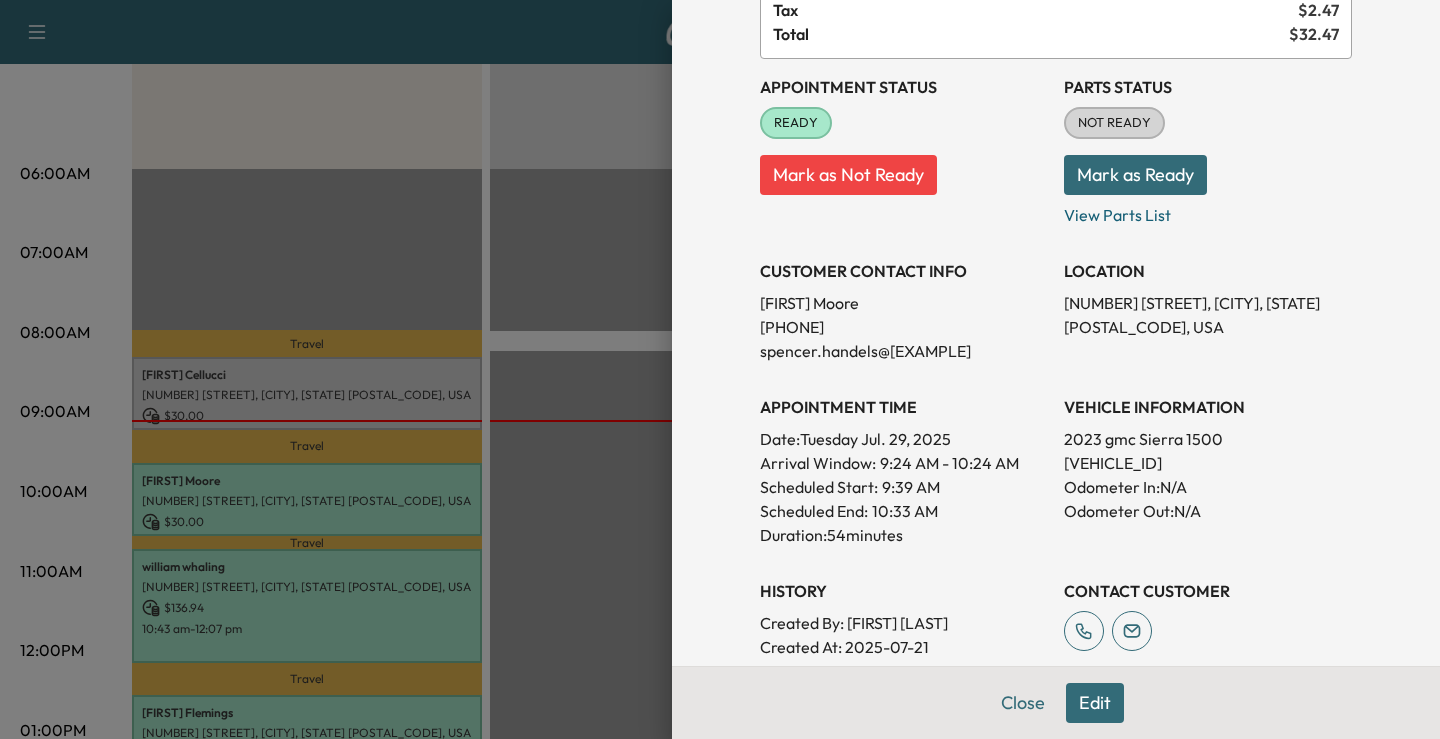 scroll, scrollTop: 300, scrollLeft: 0, axis: vertical 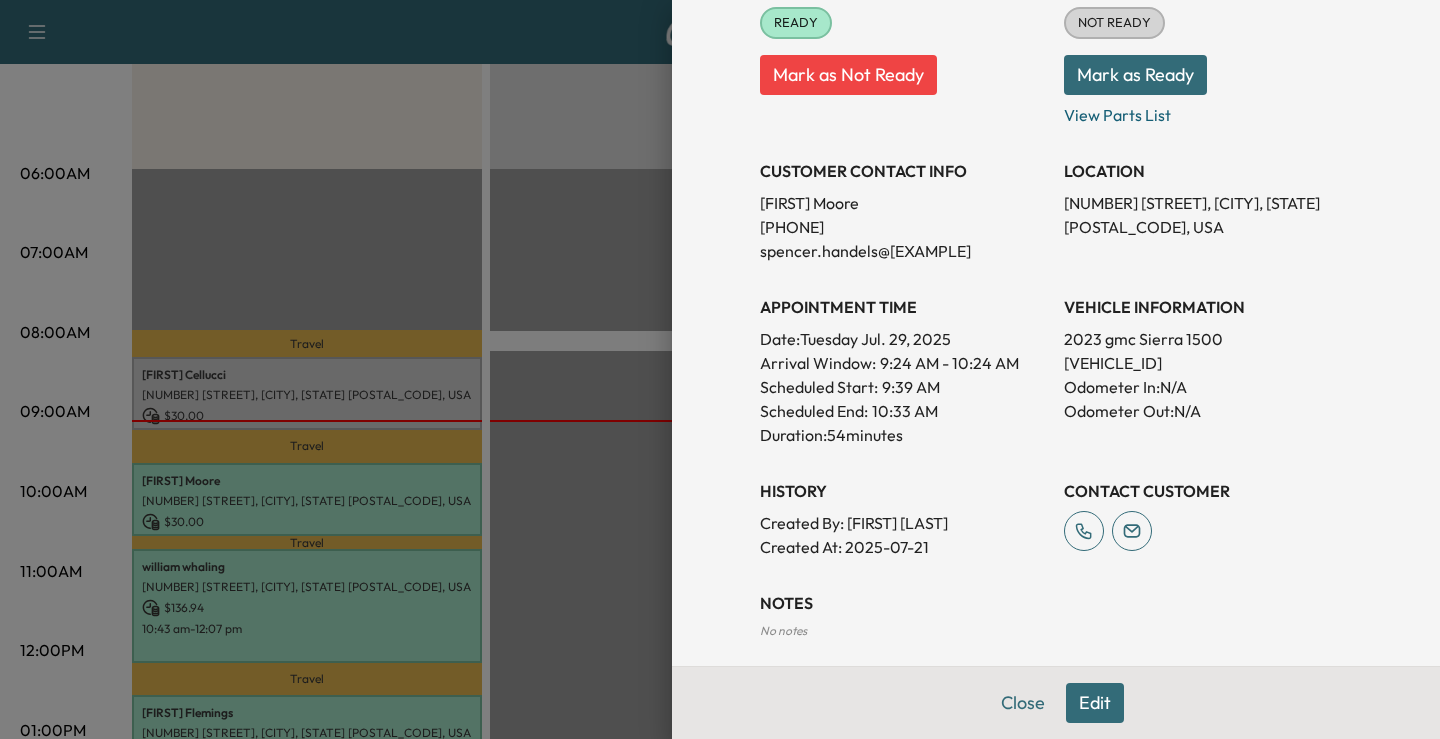 click on "Edit" at bounding box center [1095, 703] 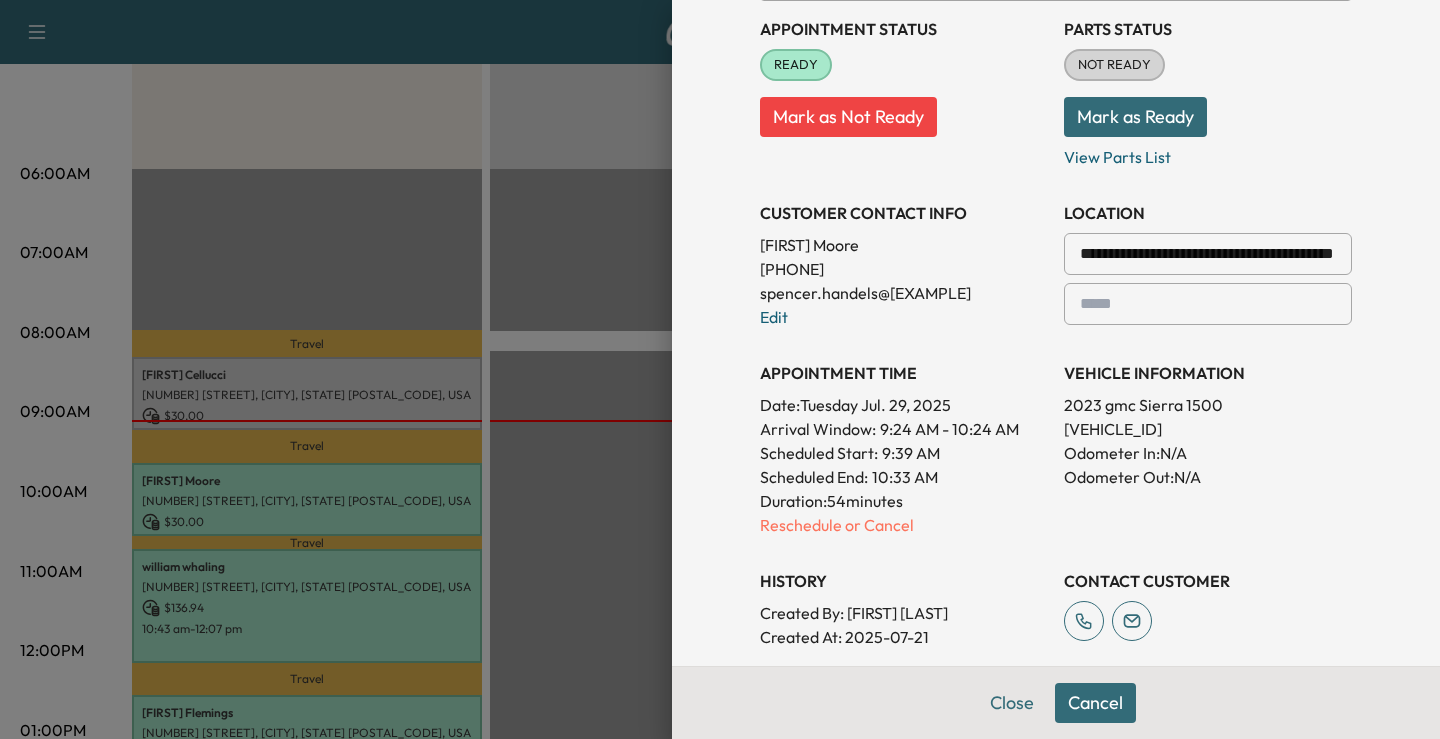 scroll, scrollTop: 342, scrollLeft: 0, axis: vertical 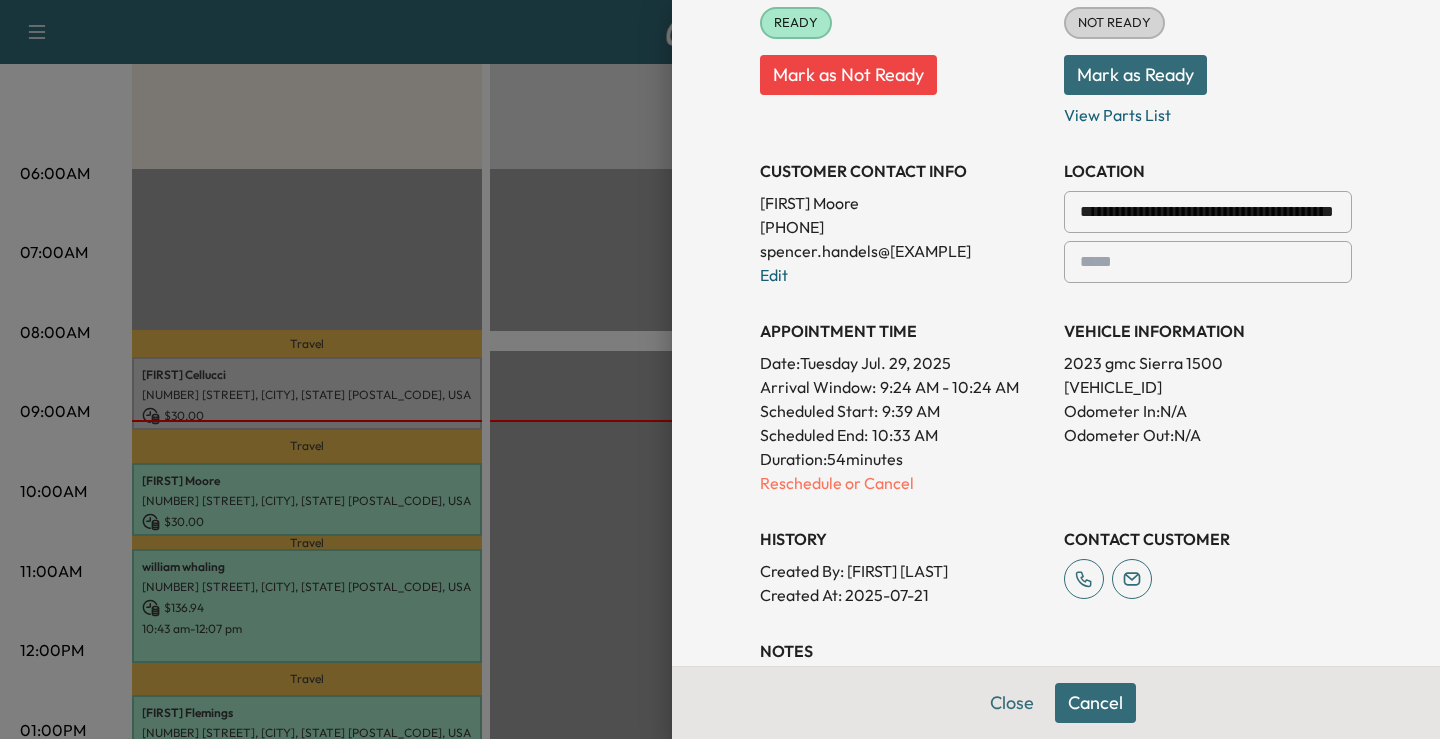 click on "Duration:  54  minutes" at bounding box center (904, 459) 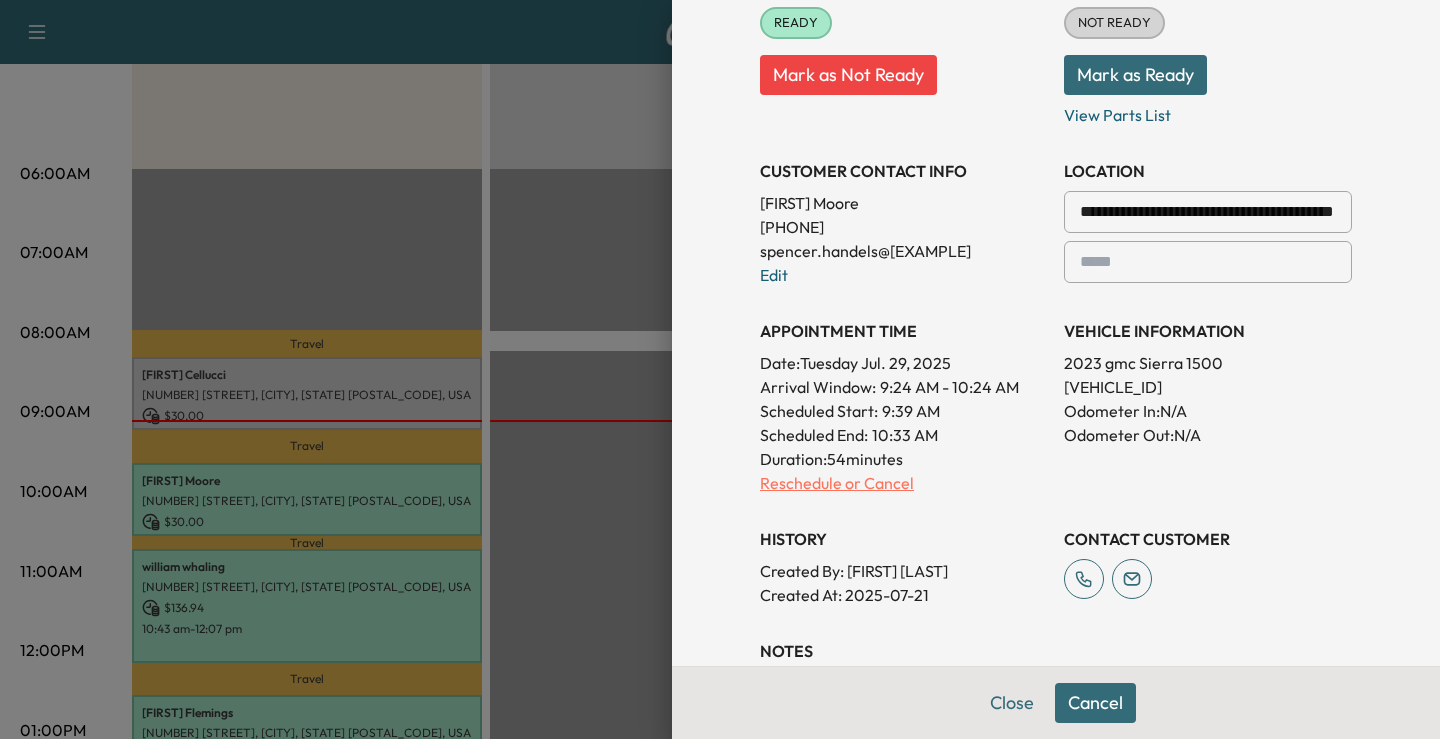 click on "Reschedule or Cancel" at bounding box center (904, 483) 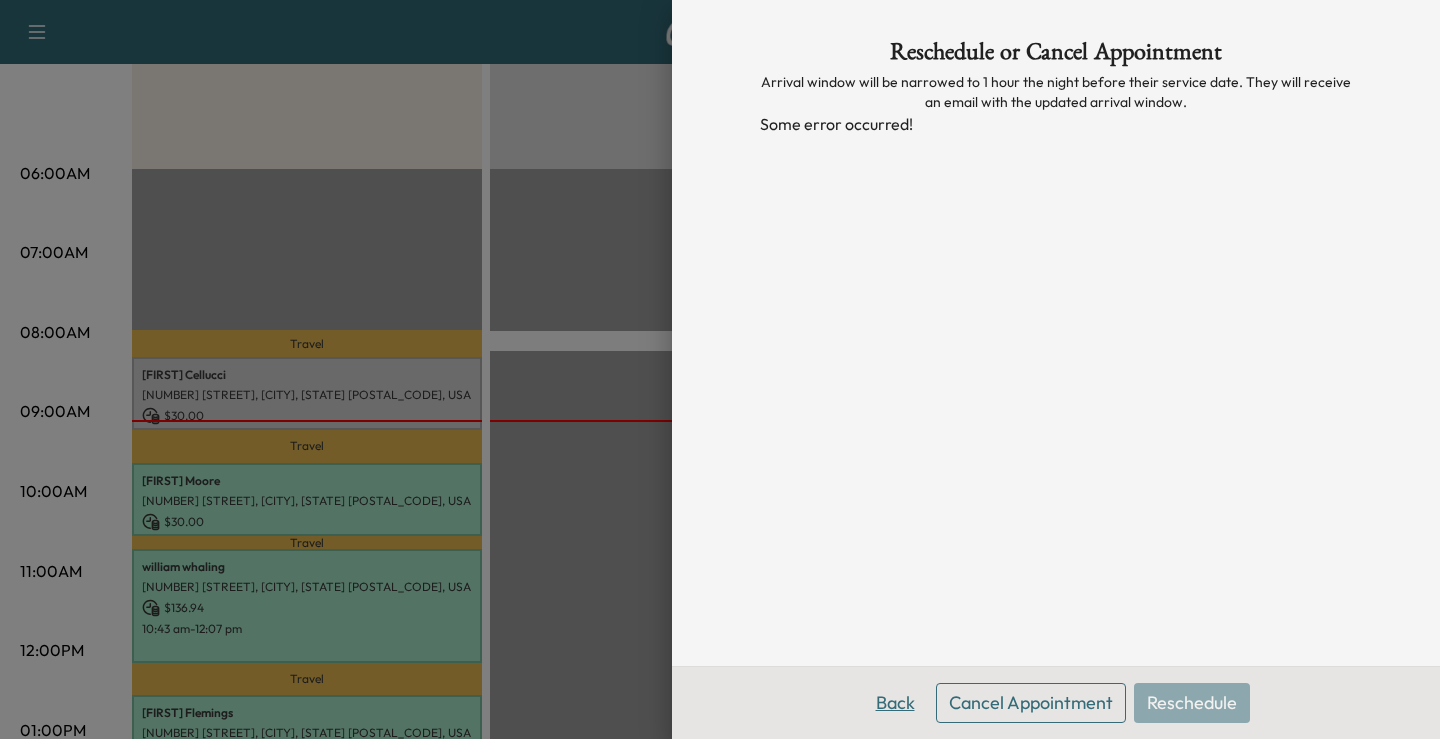 click on "Back" at bounding box center (895, 703) 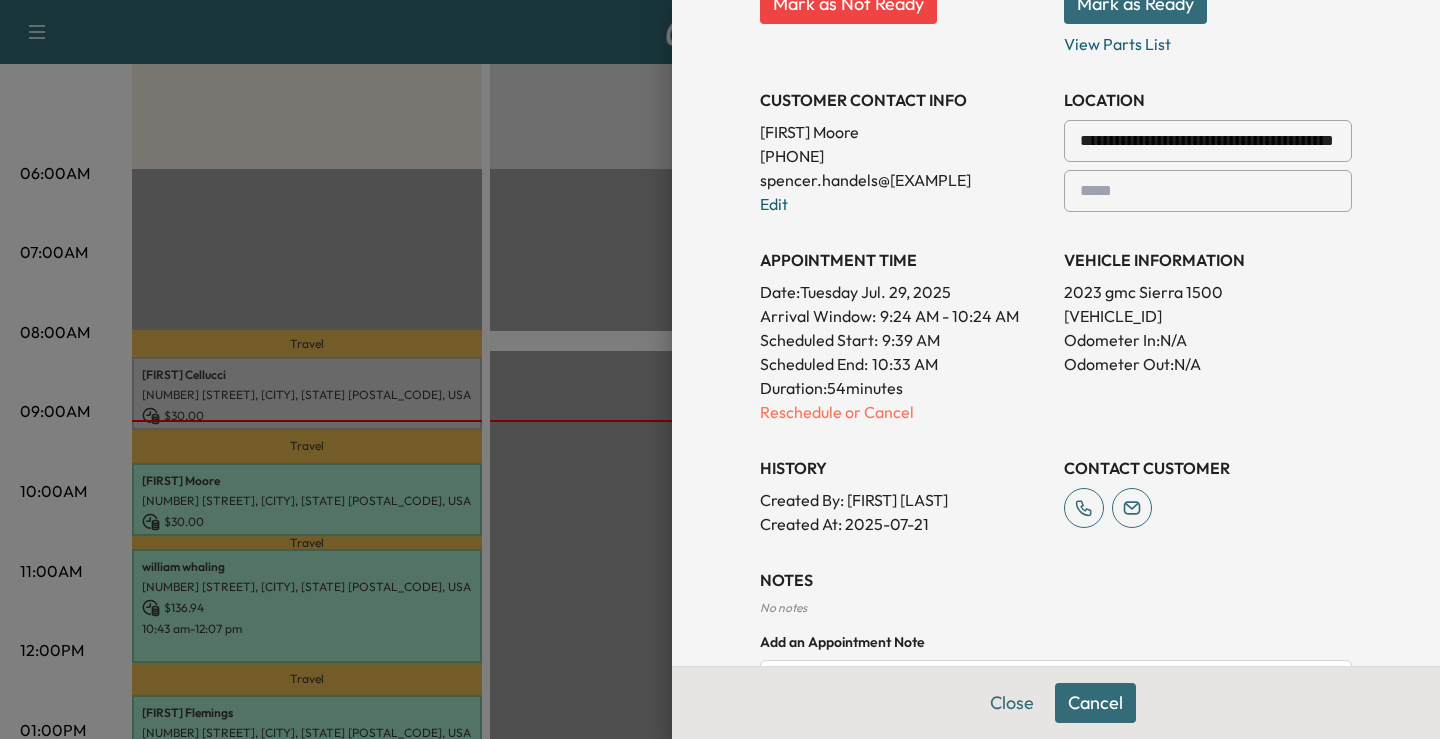 scroll, scrollTop: 603, scrollLeft: 0, axis: vertical 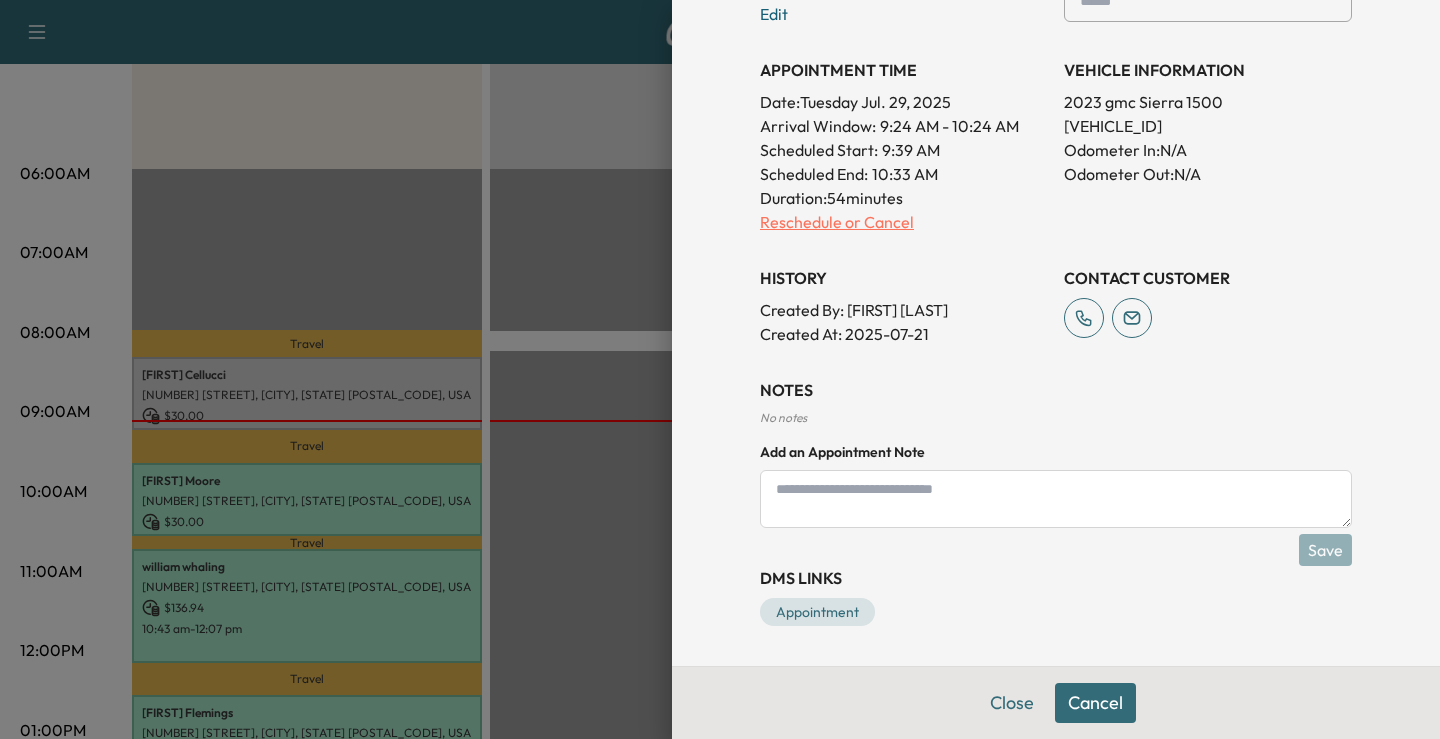 click on "Reschedule or Cancel" at bounding box center [904, 222] 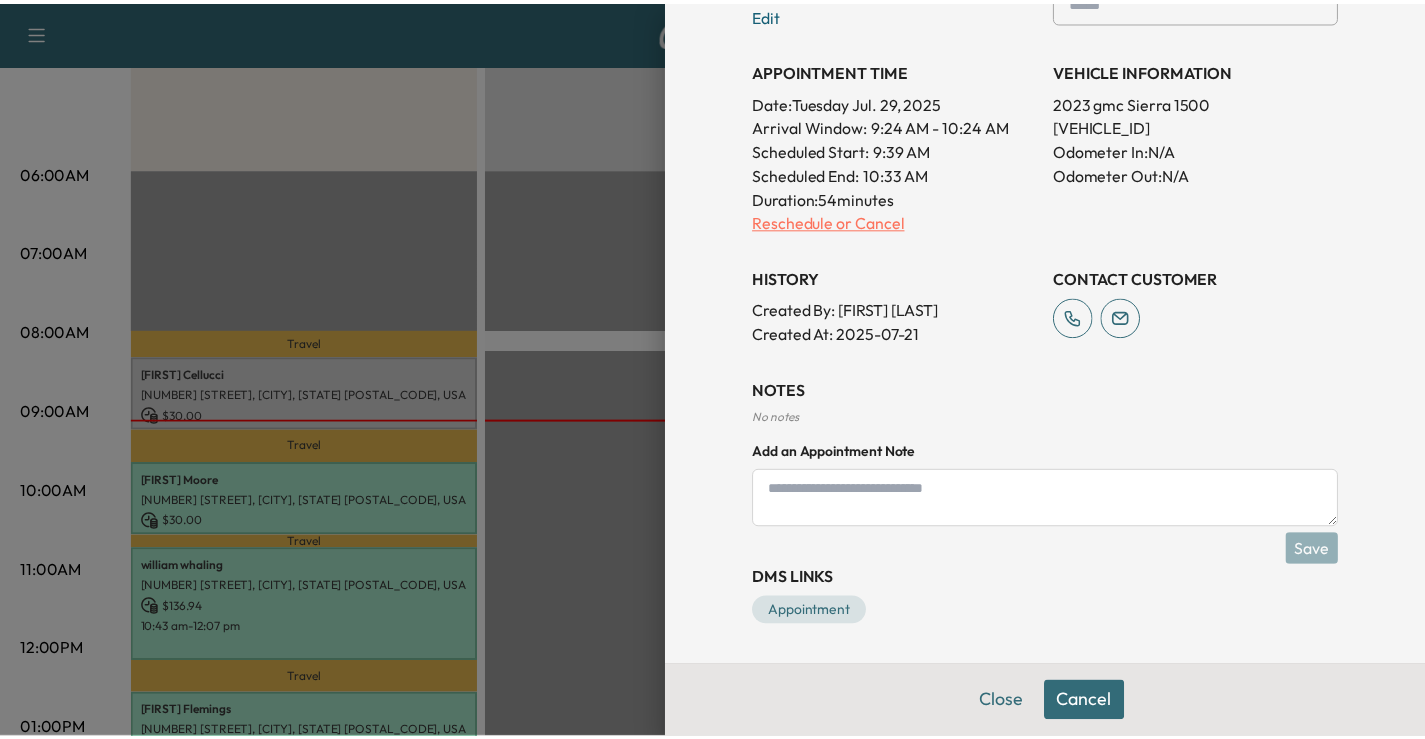scroll, scrollTop: 0, scrollLeft: 0, axis: both 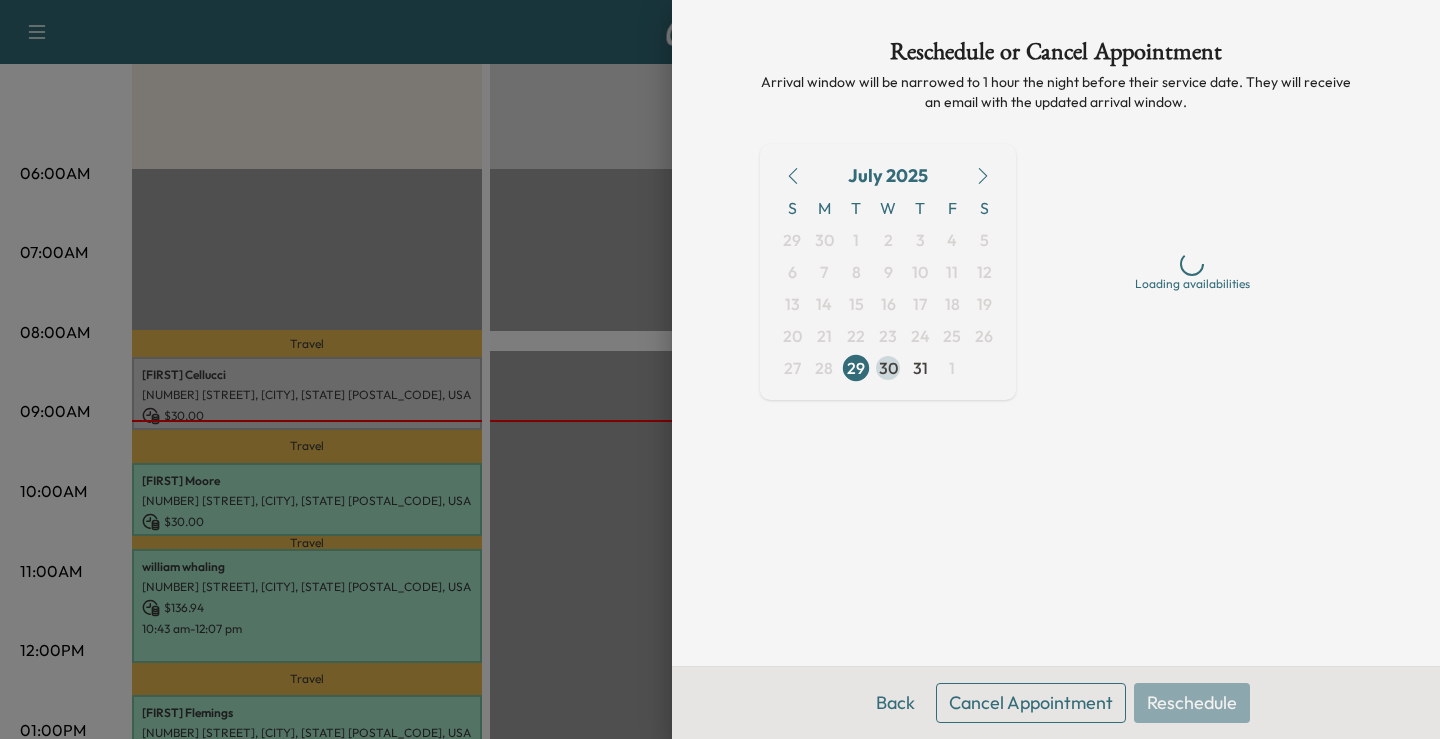click on "30" at bounding box center (888, 368) 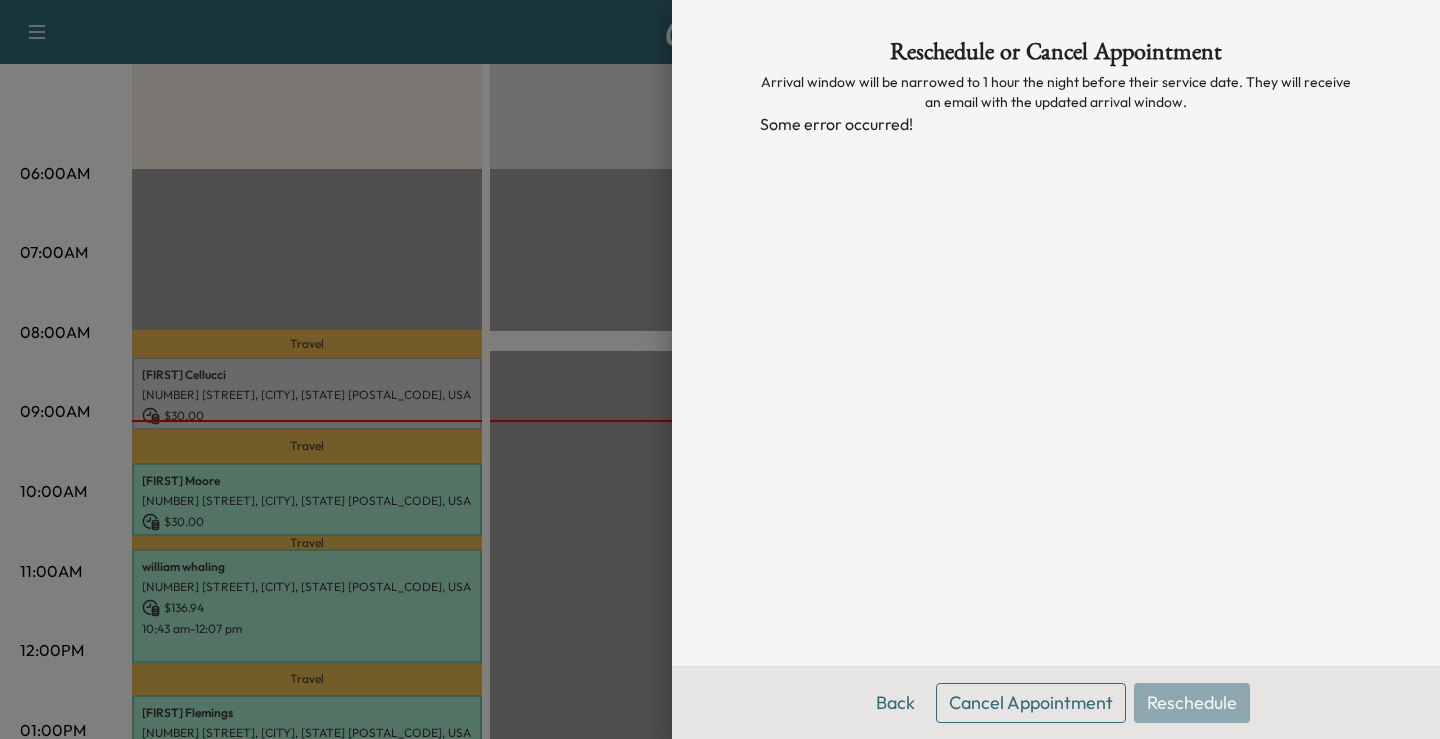 click on "Cancel Appointment" at bounding box center [1031, 703] 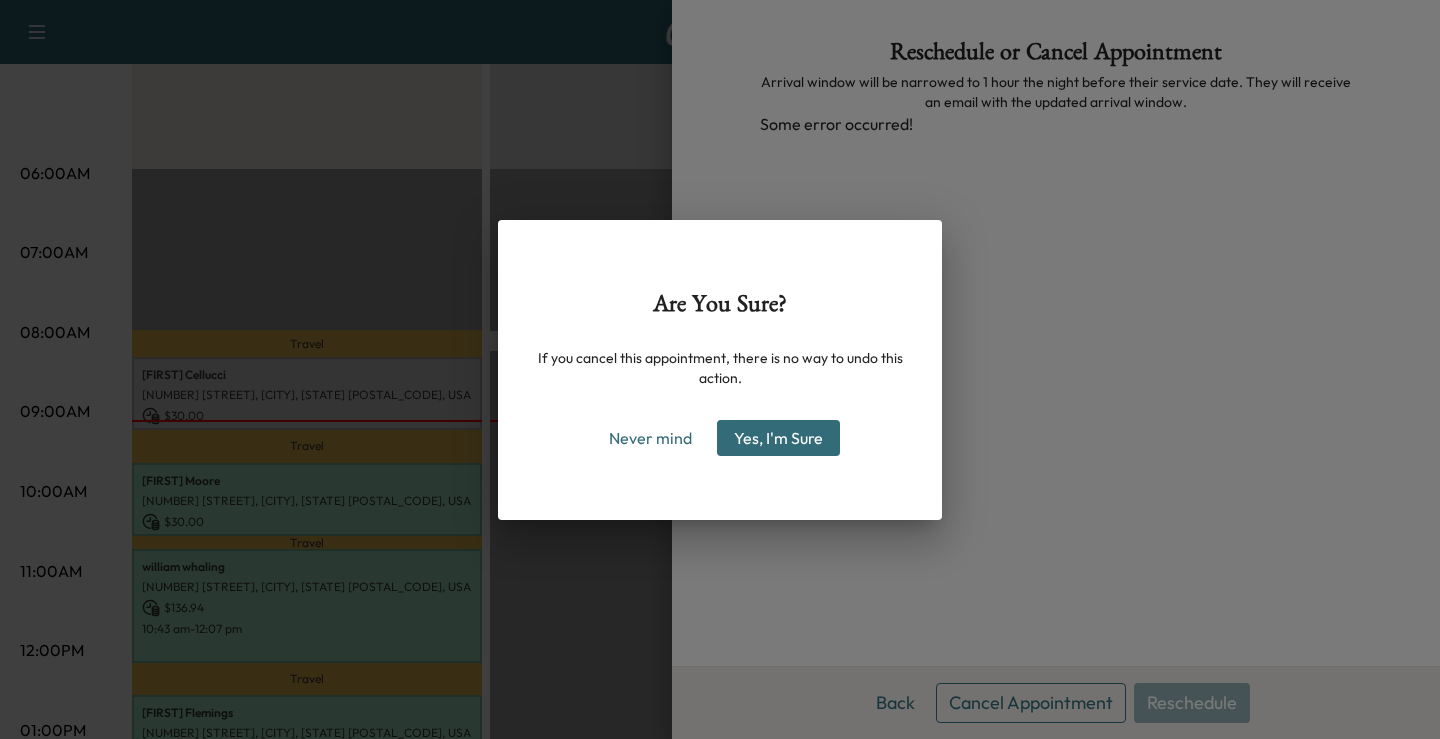 click on "Yes, I'm Sure" at bounding box center (778, 438) 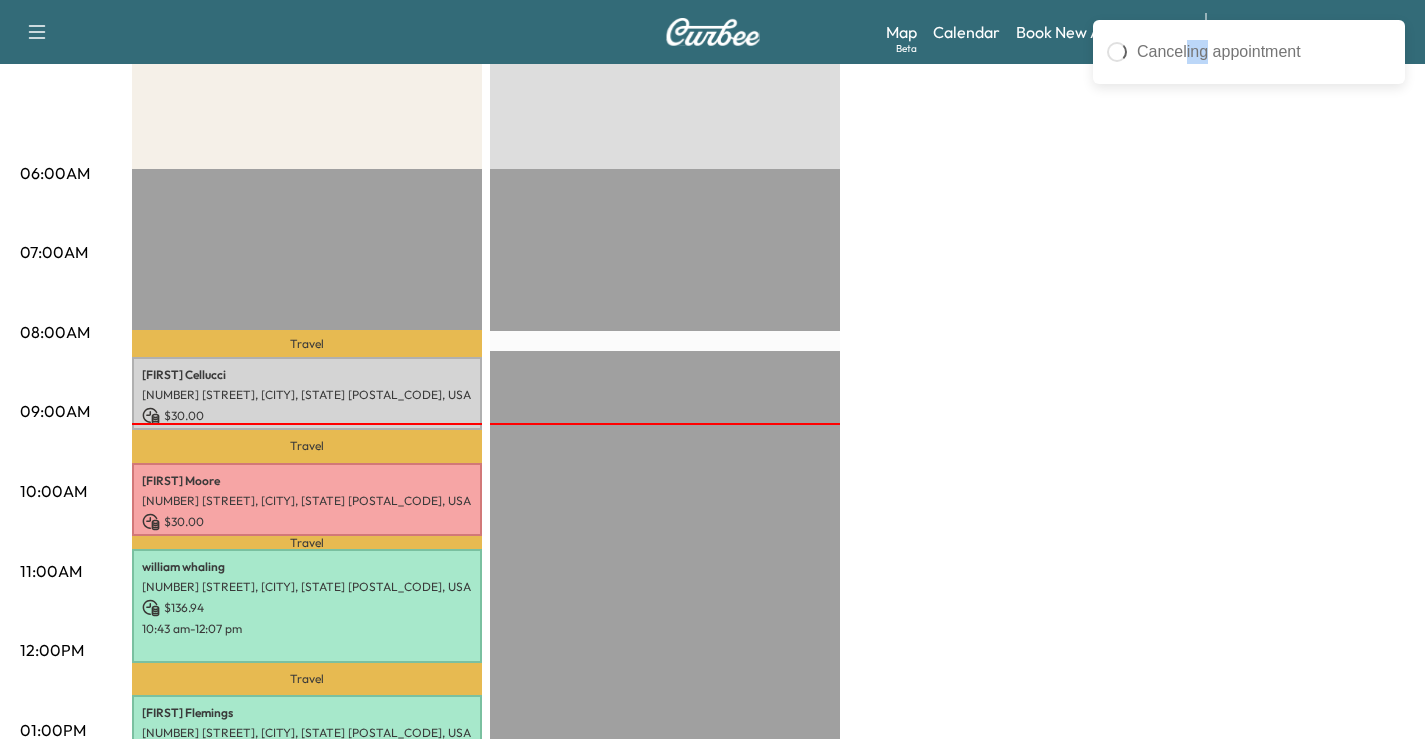 drag, startPoint x: 1205, startPoint y: 56, endPoint x: 1186, endPoint y: 32, distance: 30.610456 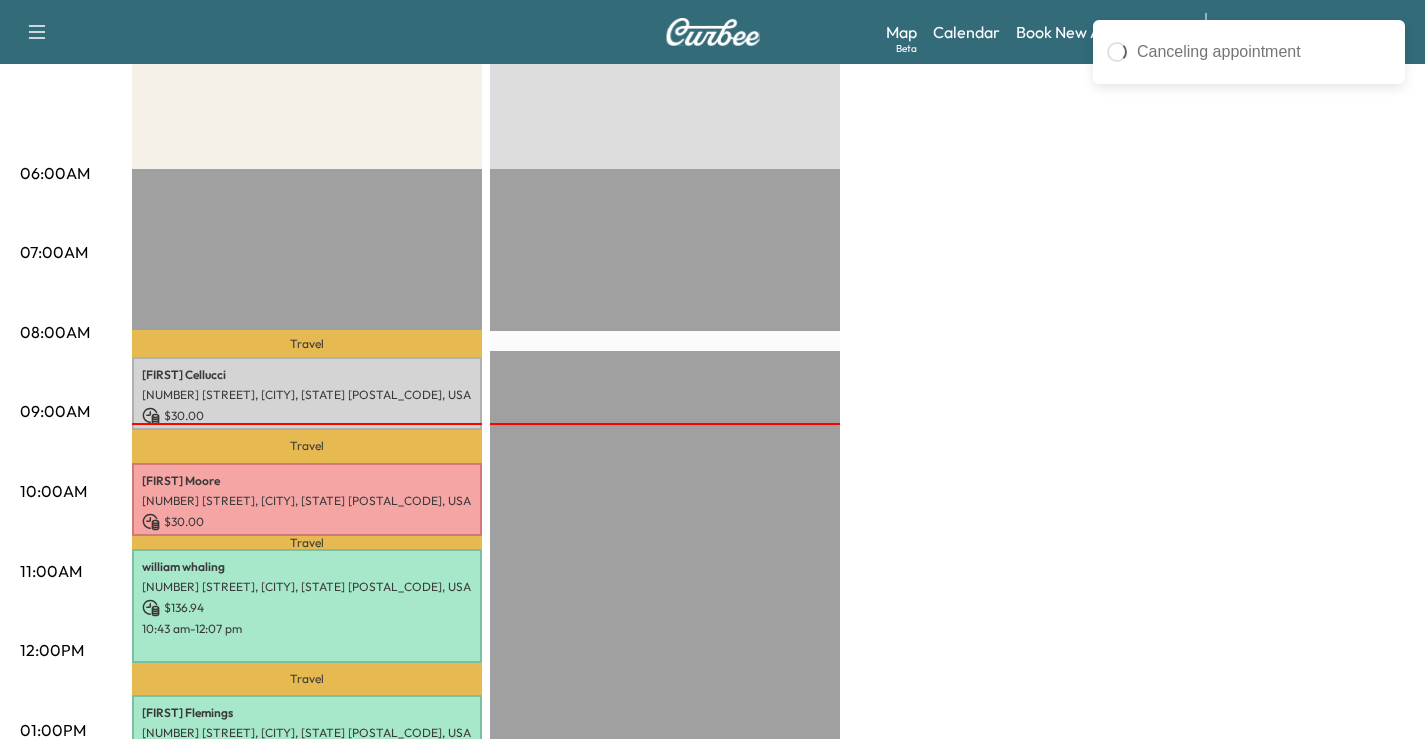 drag, startPoint x: 1181, startPoint y: 219, endPoint x: 1199, endPoint y: 217, distance: 18.110771 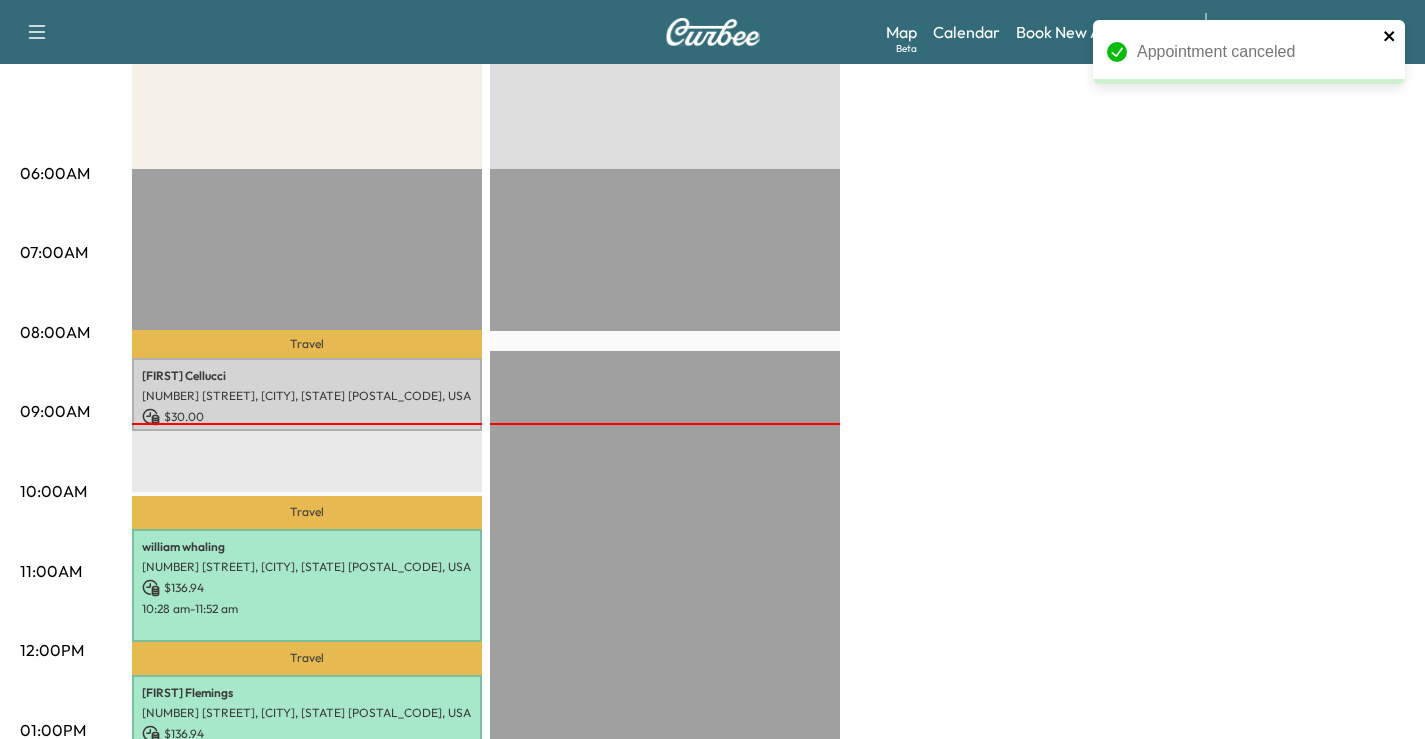 click 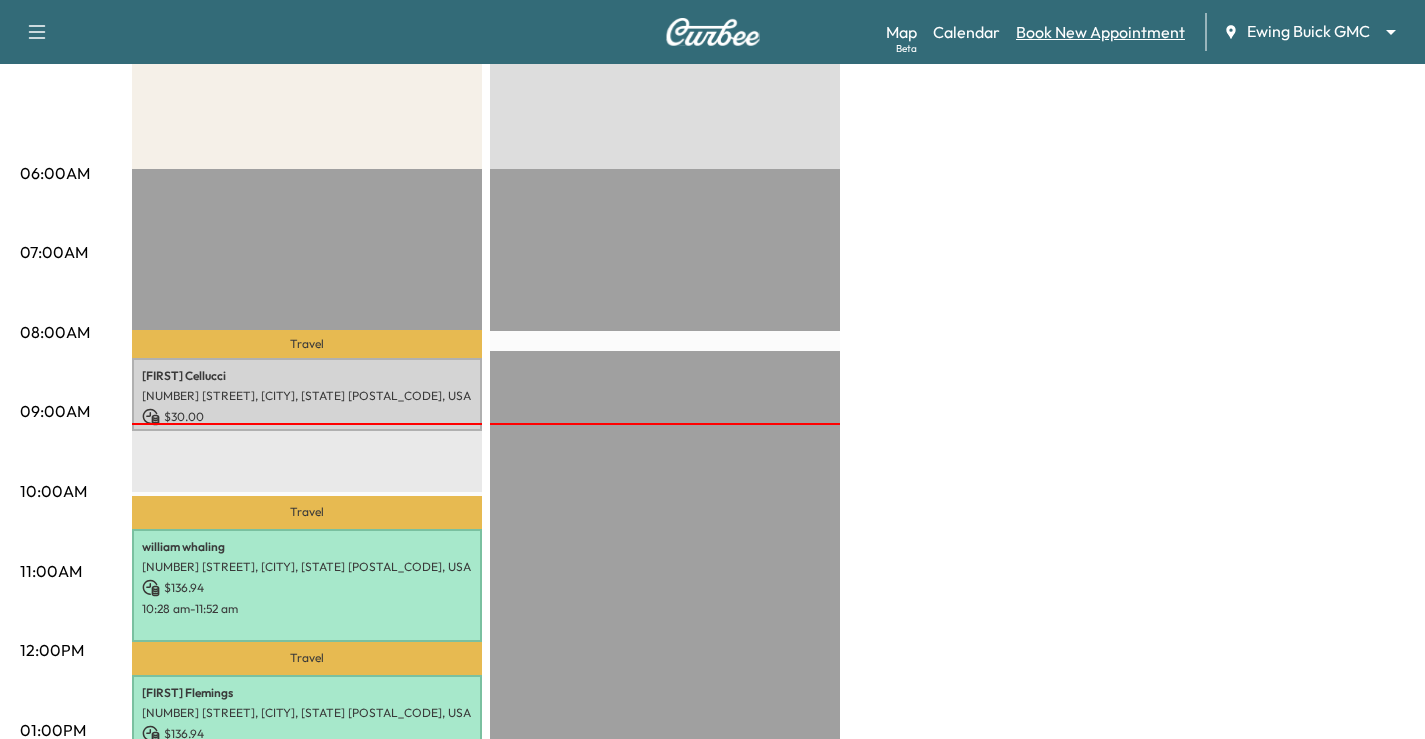 click on "Book New Appointment" at bounding box center (1100, 32) 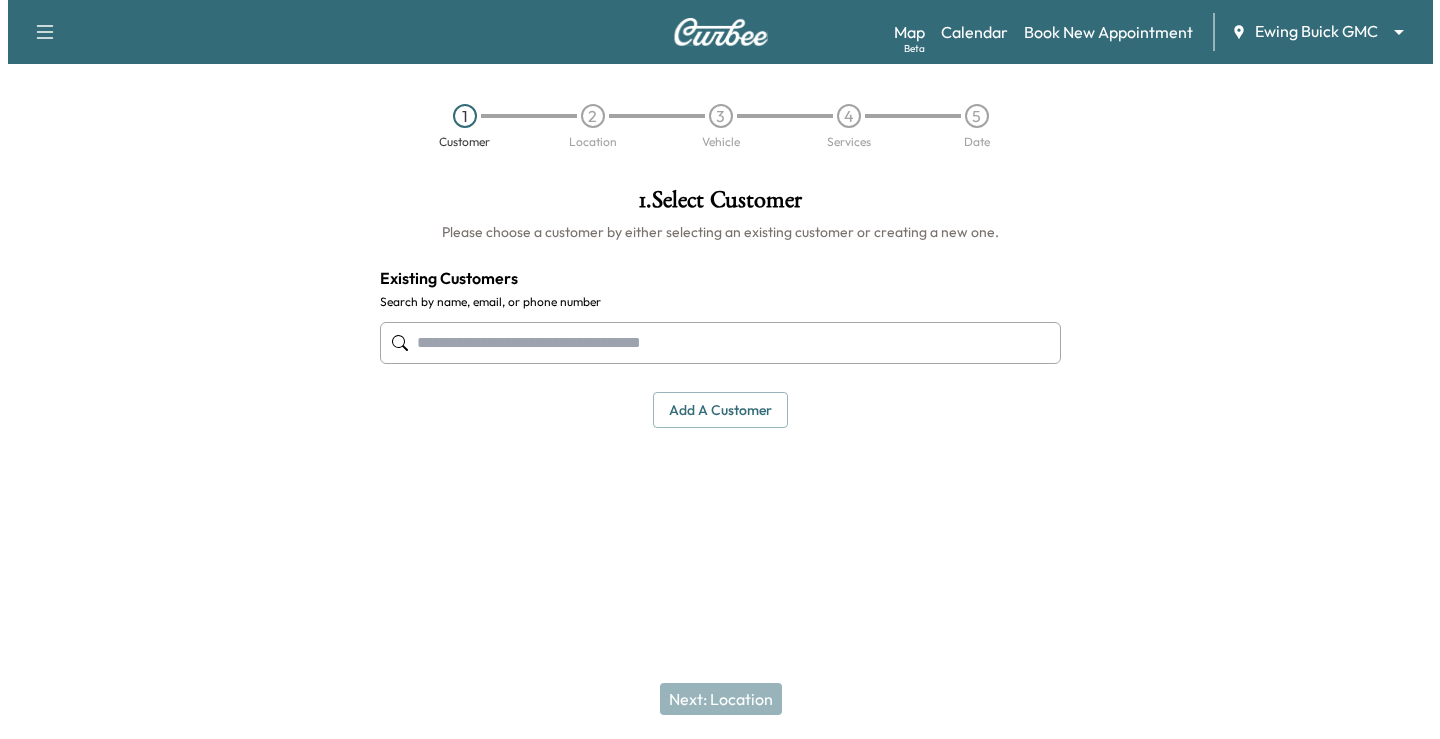 scroll, scrollTop: 0, scrollLeft: 0, axis: both 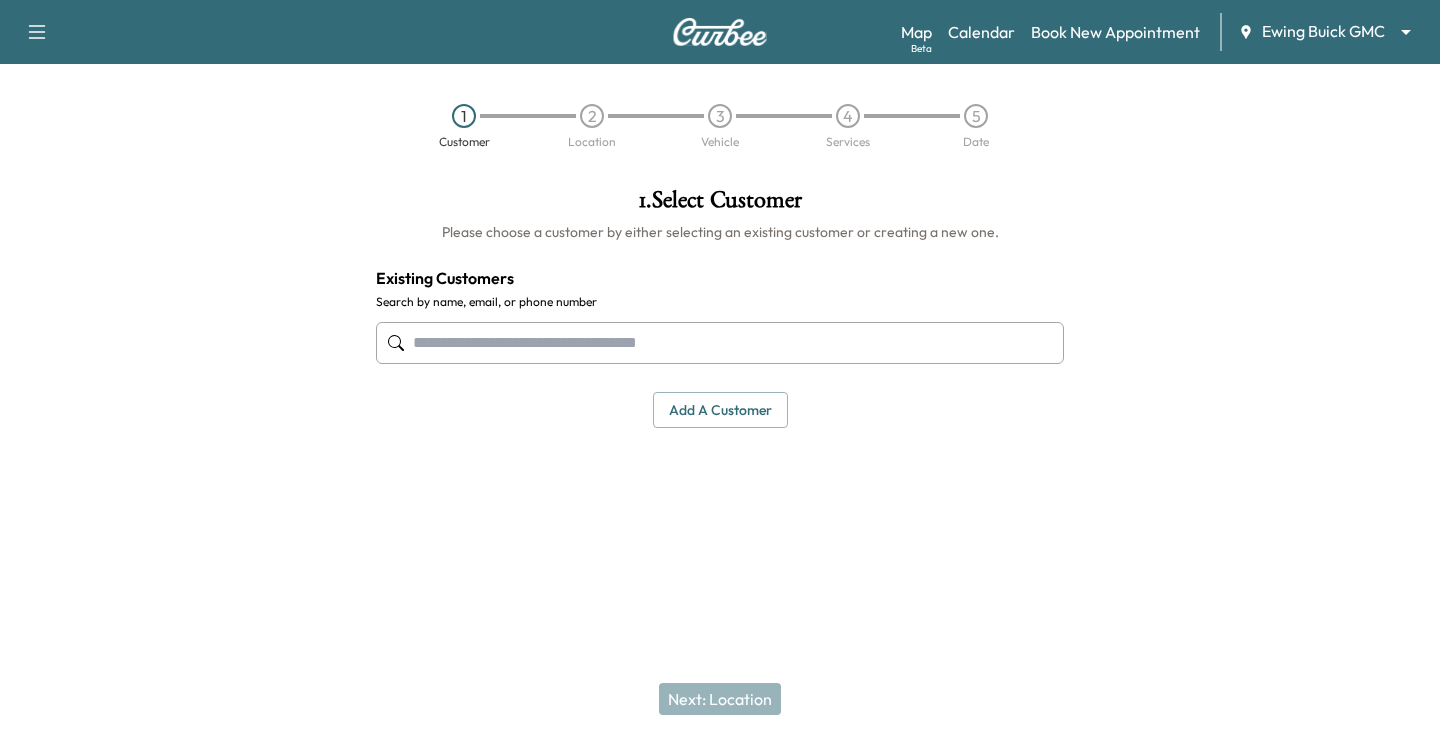 click at bounding box center [720, 343] 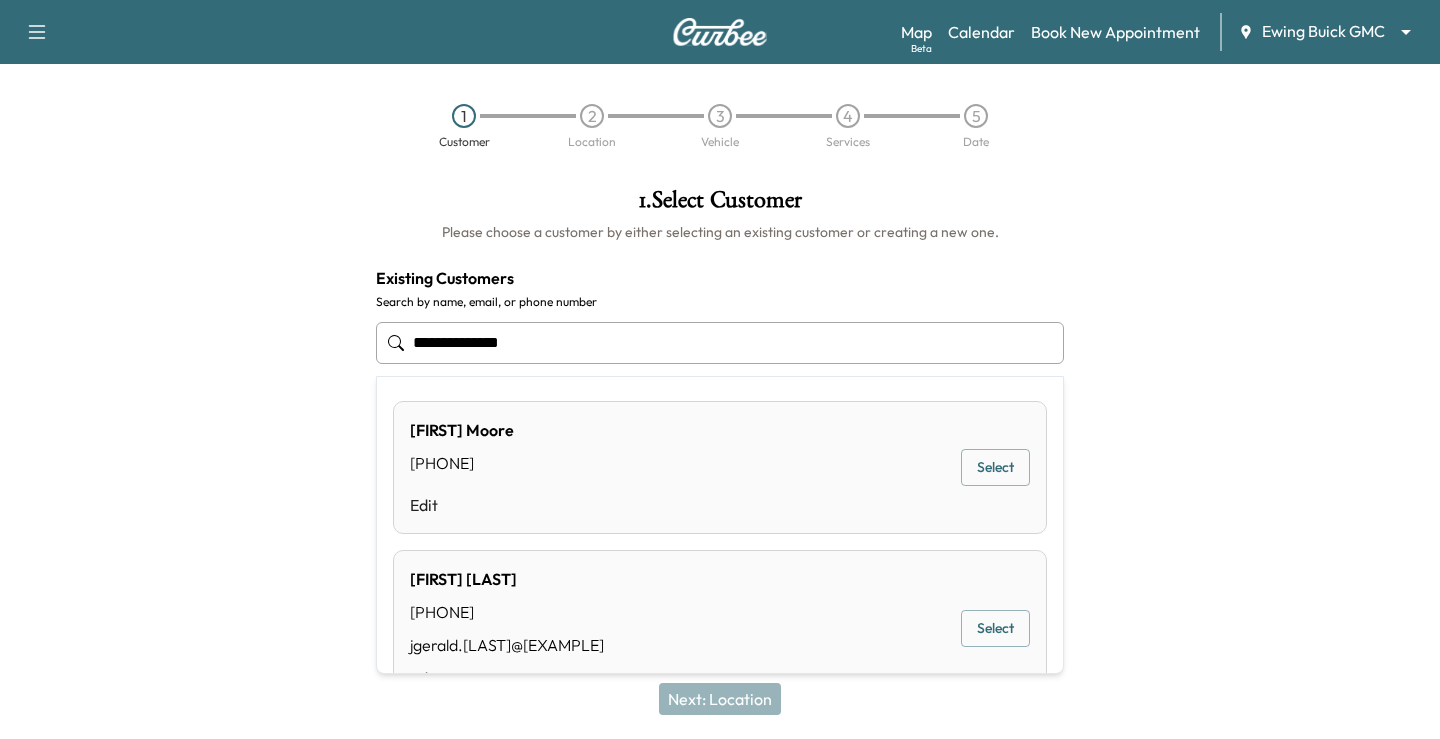 click on "Spencer   Moore (972) 971-9993 Edit Select" at bounding box center (720, 467) 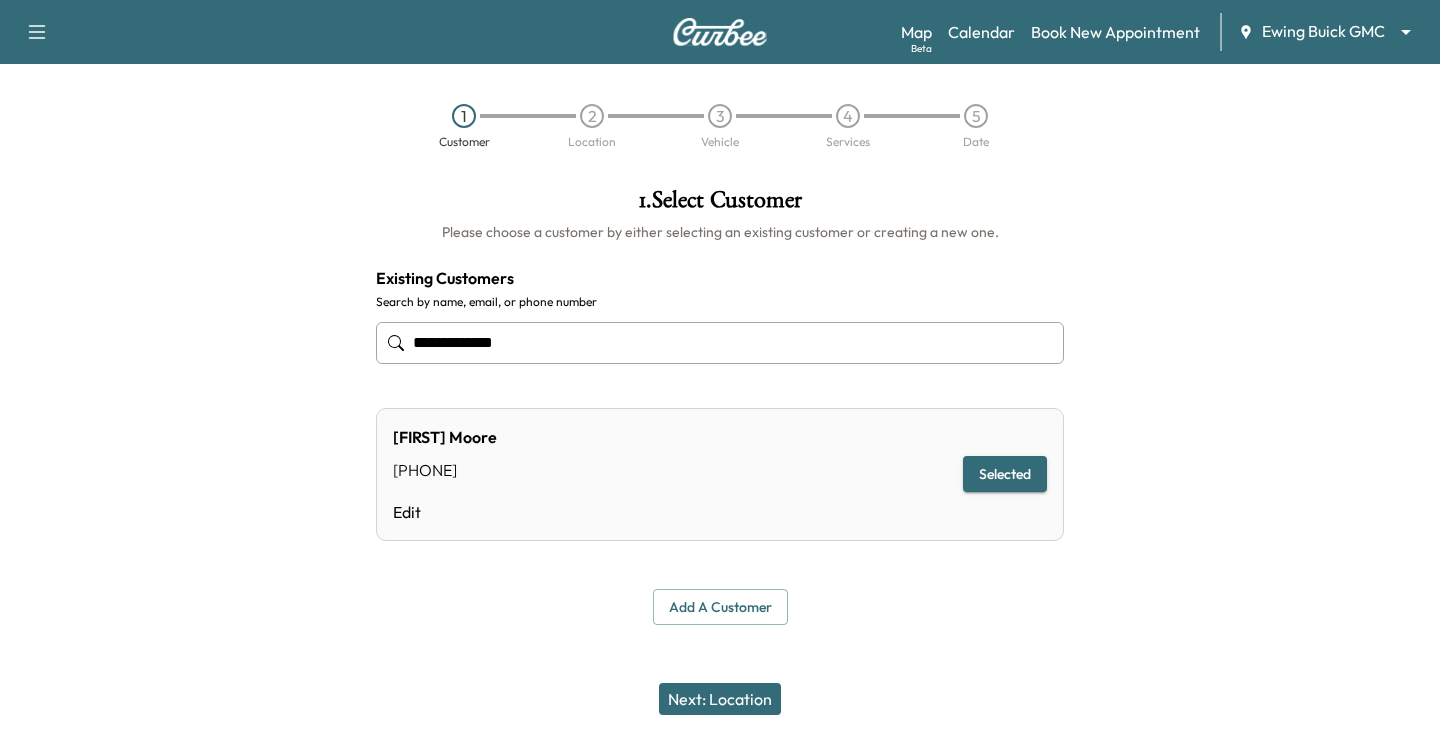 type on "**********" 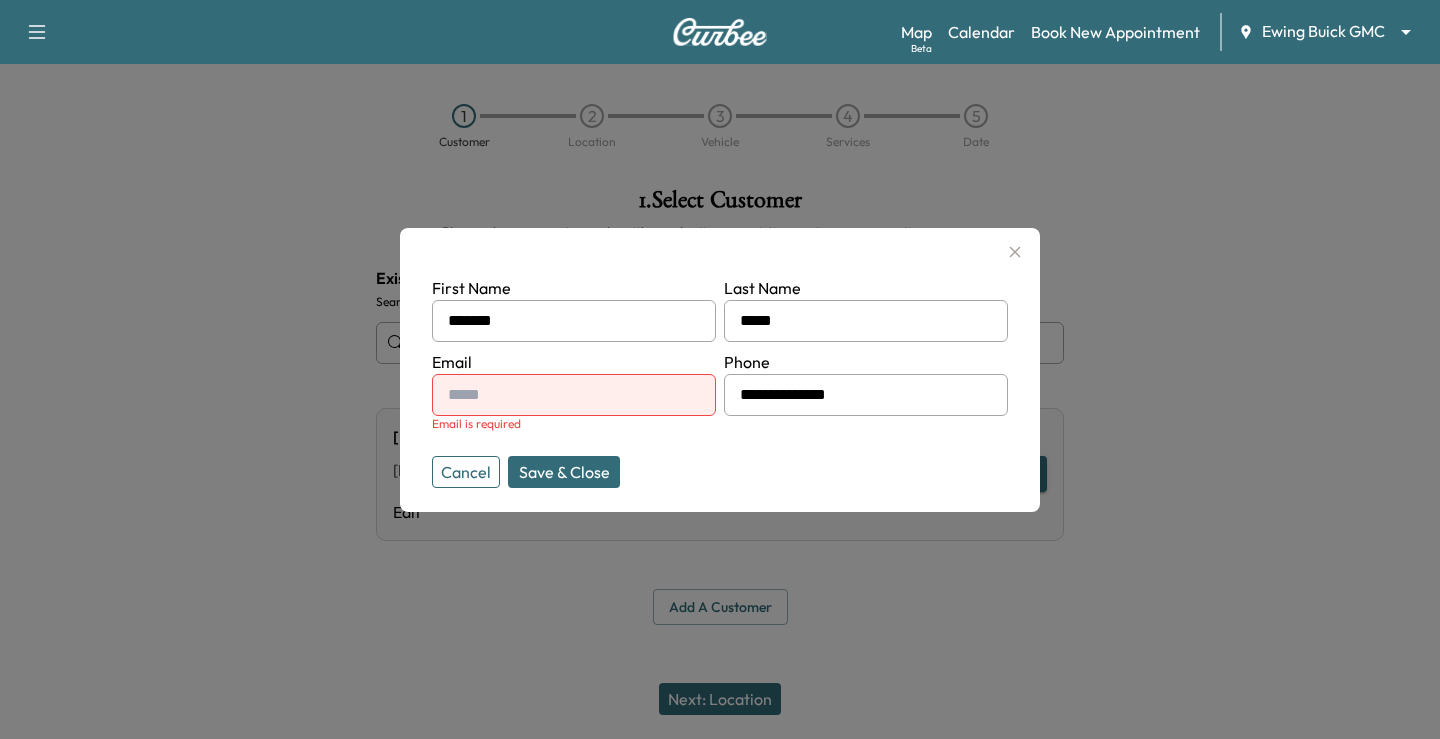 click on "Save & Close" at bounding box center [564, 472] 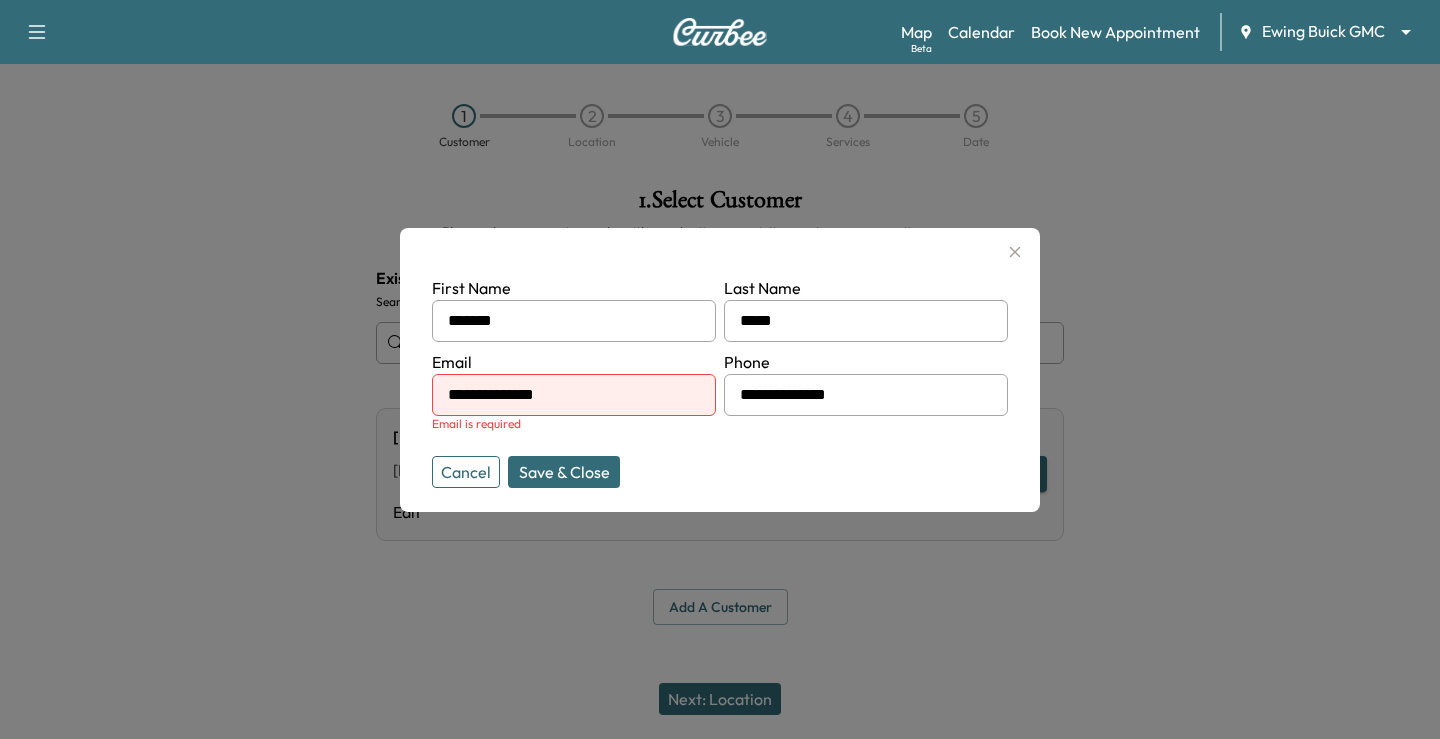 click on "Save & Close" at bounding box center (564, 472) 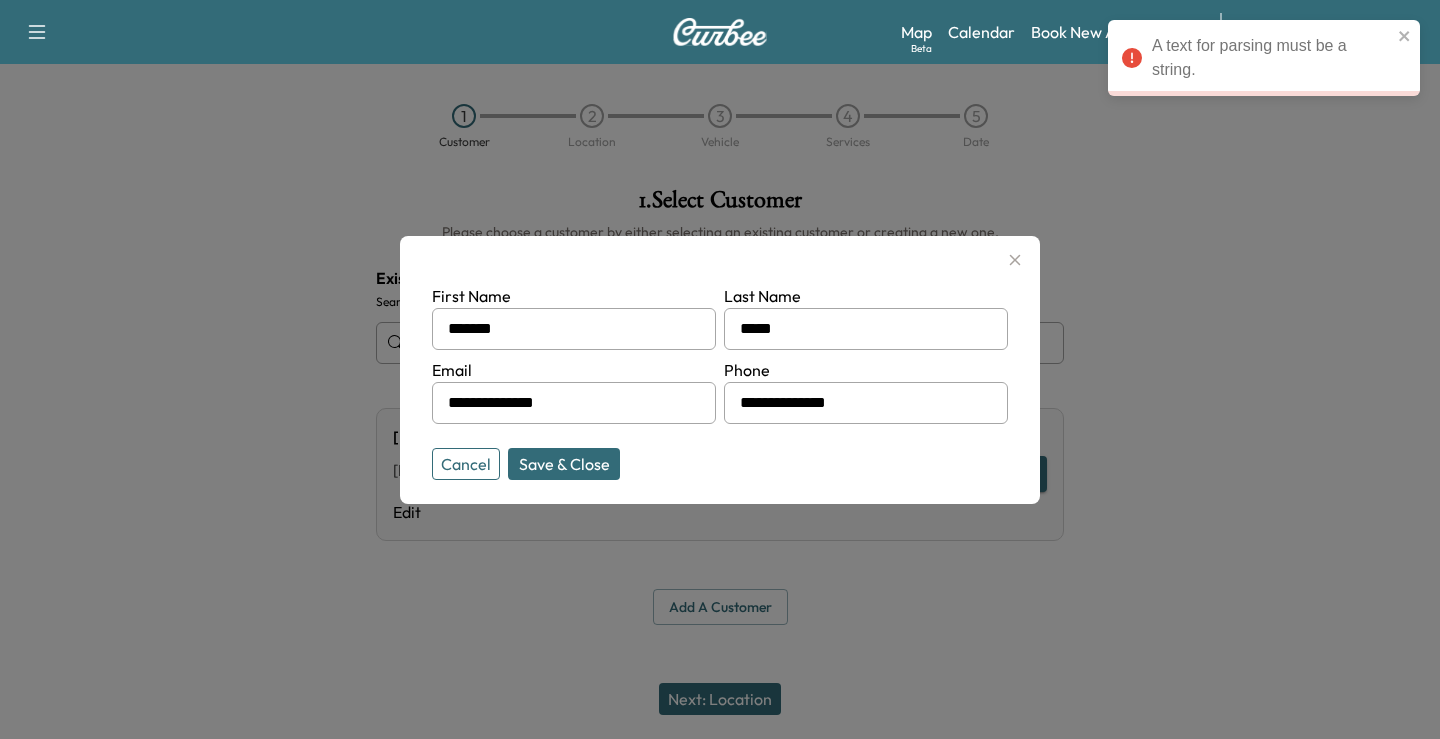click on "Save & Close" at bounding box center (564, 464) 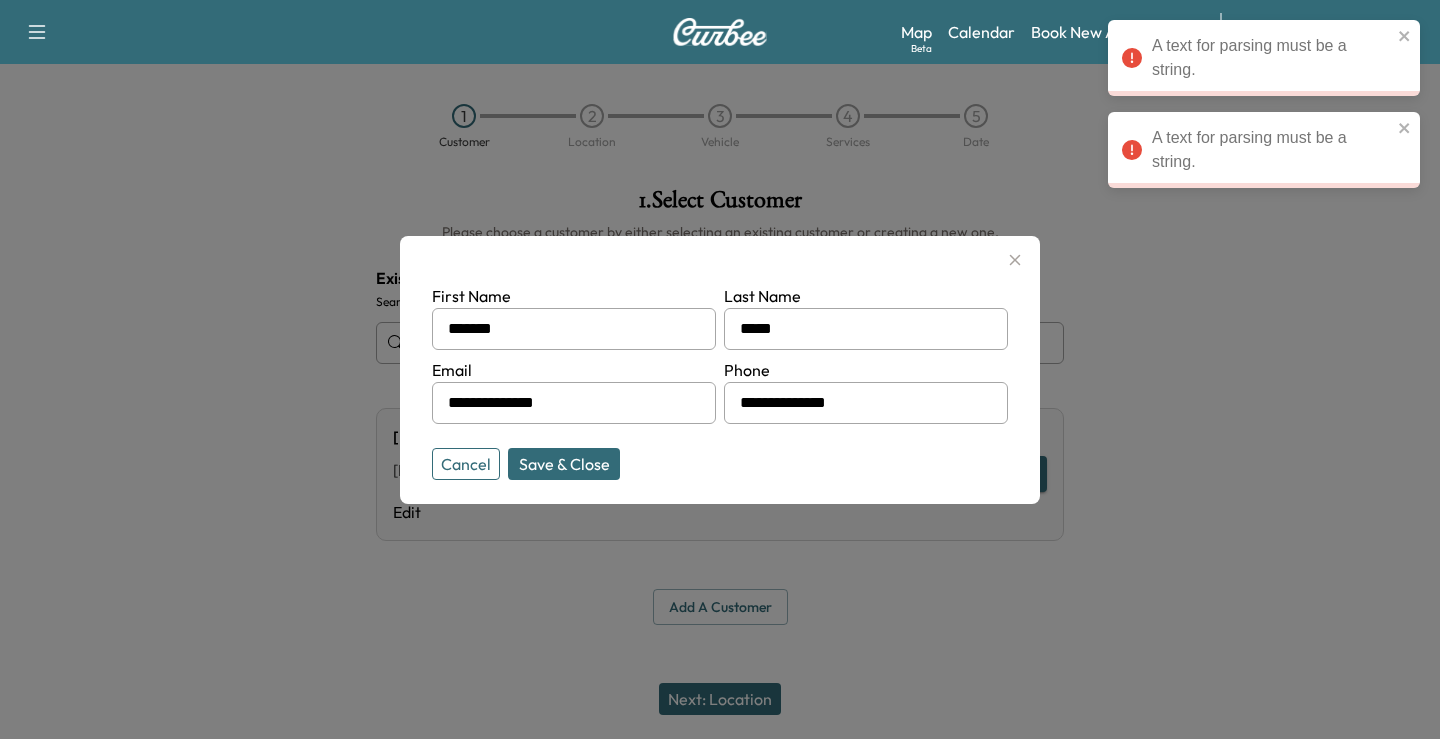 click at bounding box center (720, 369) 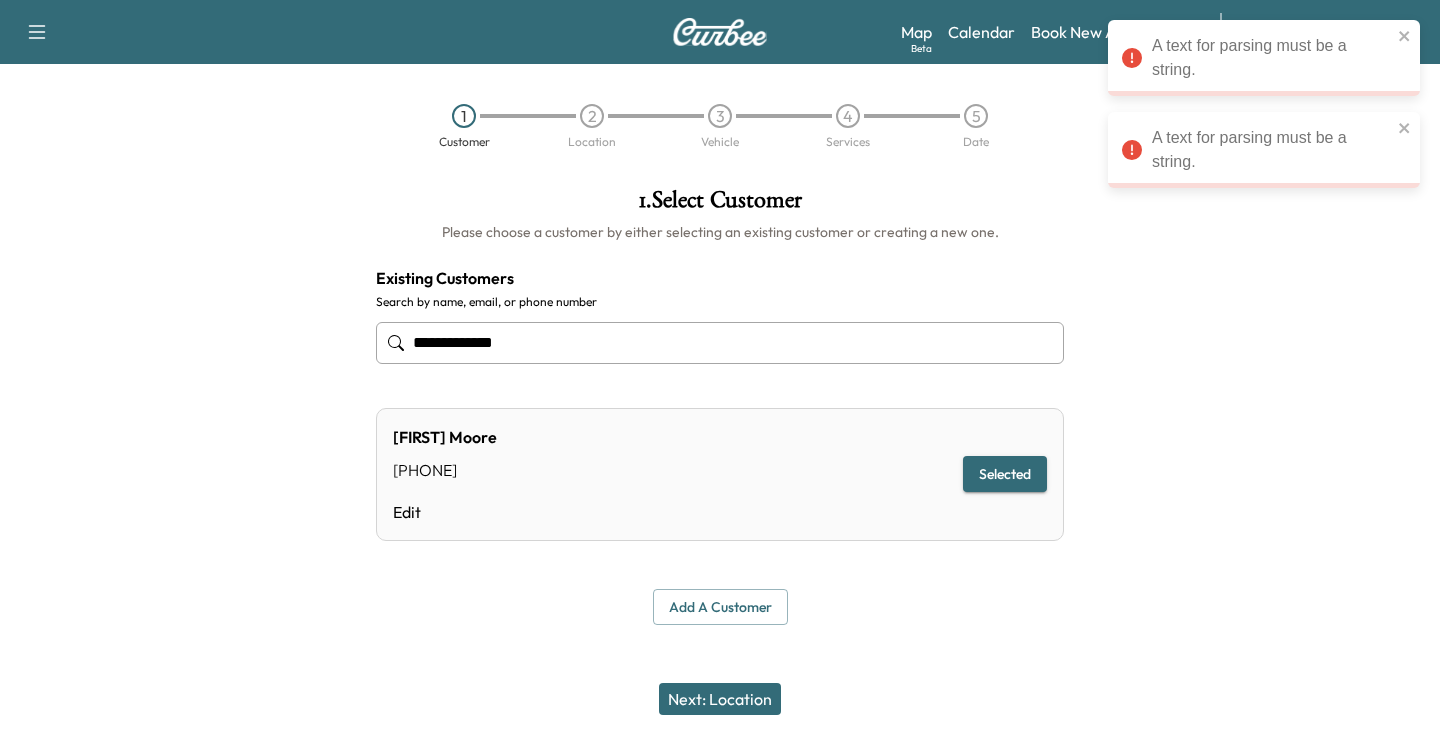 click on "Next: Location" at bounding box center (720, 699) 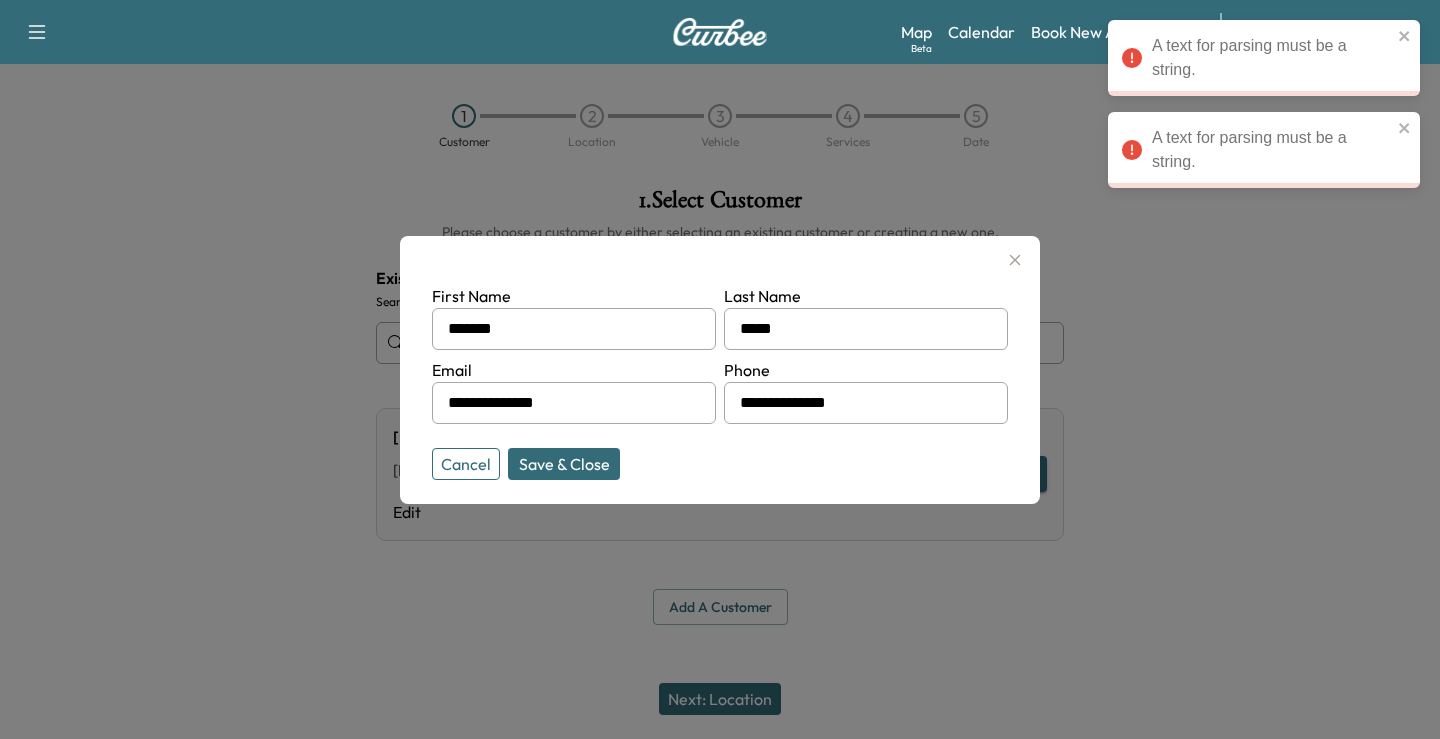 click at bounding box center (720, 369) 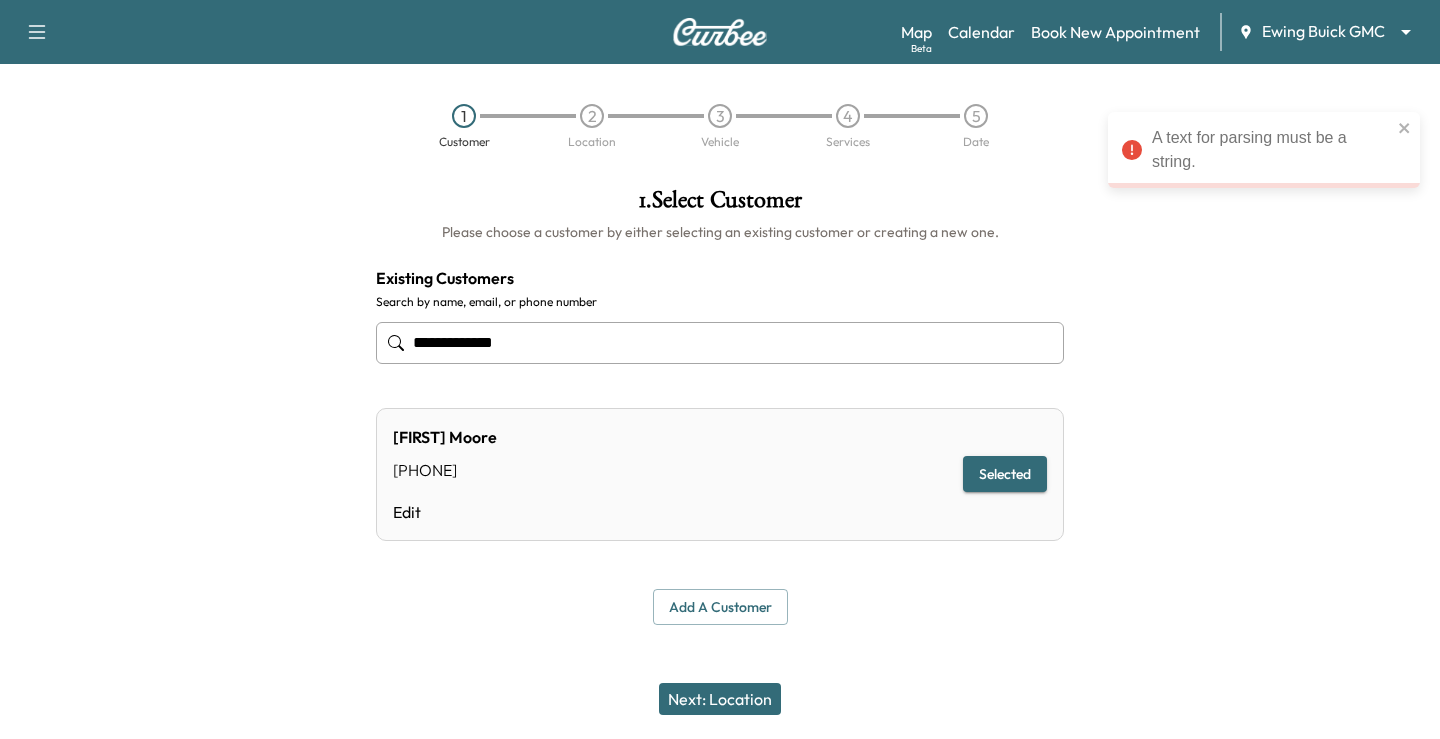 click on "Add a customer" at bounding box center (720, 607) 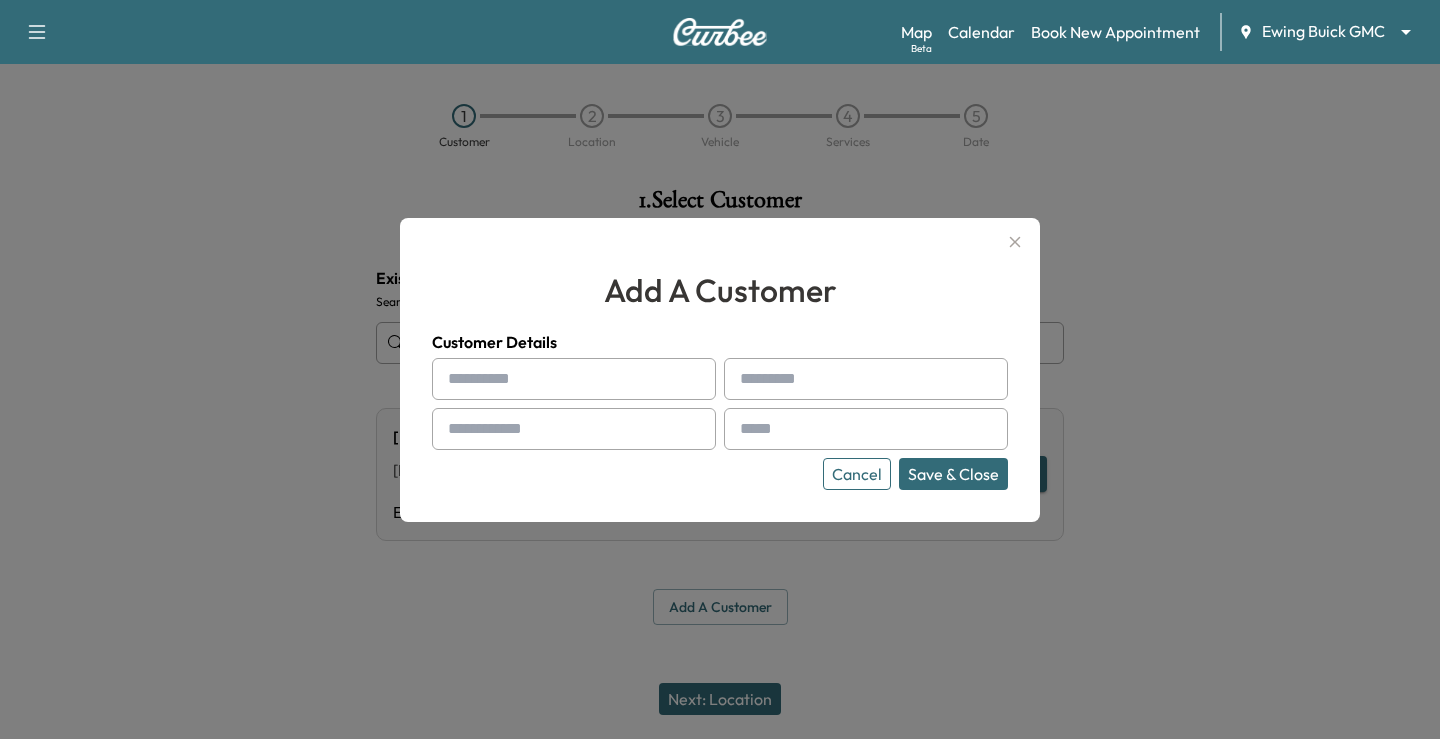 click at bounding box center [720, 369] 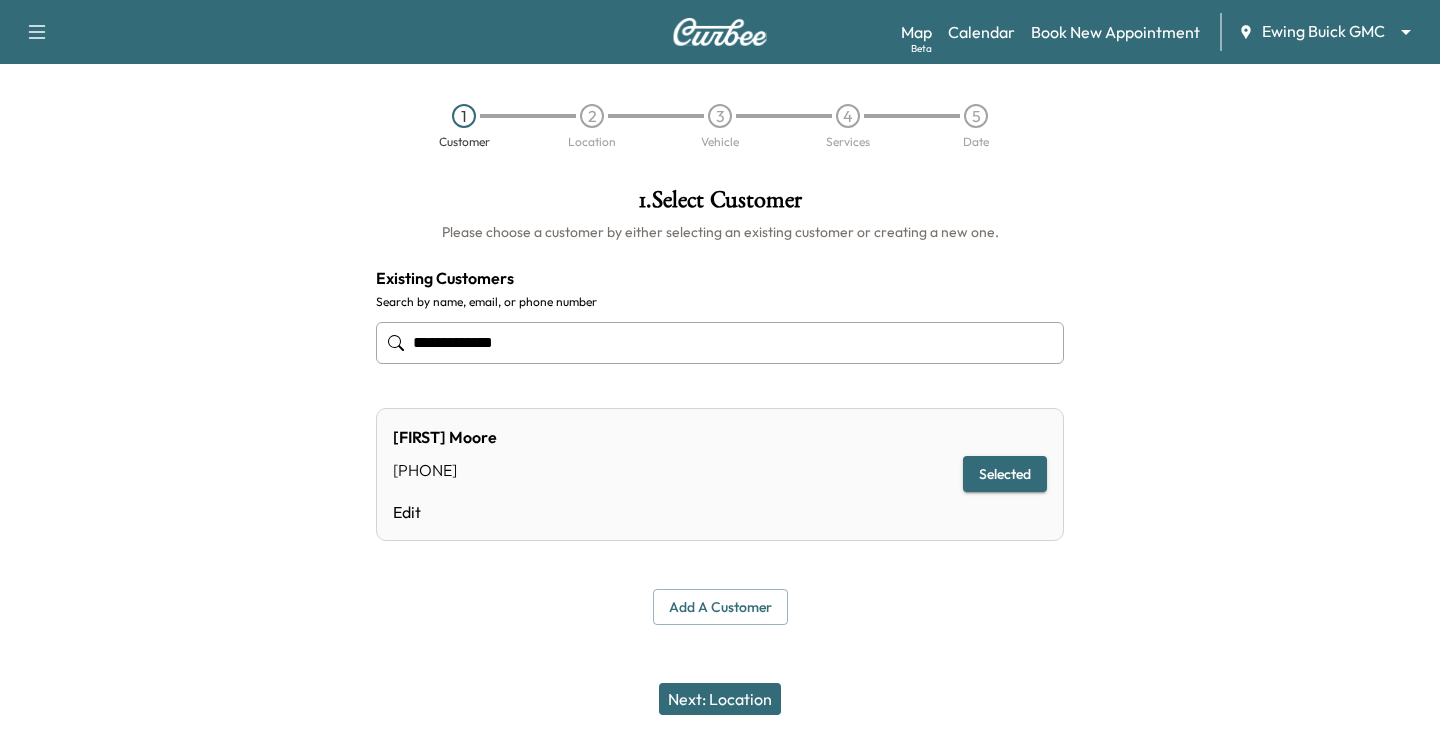 click on "Selected" at bounding box center (1005, 474) 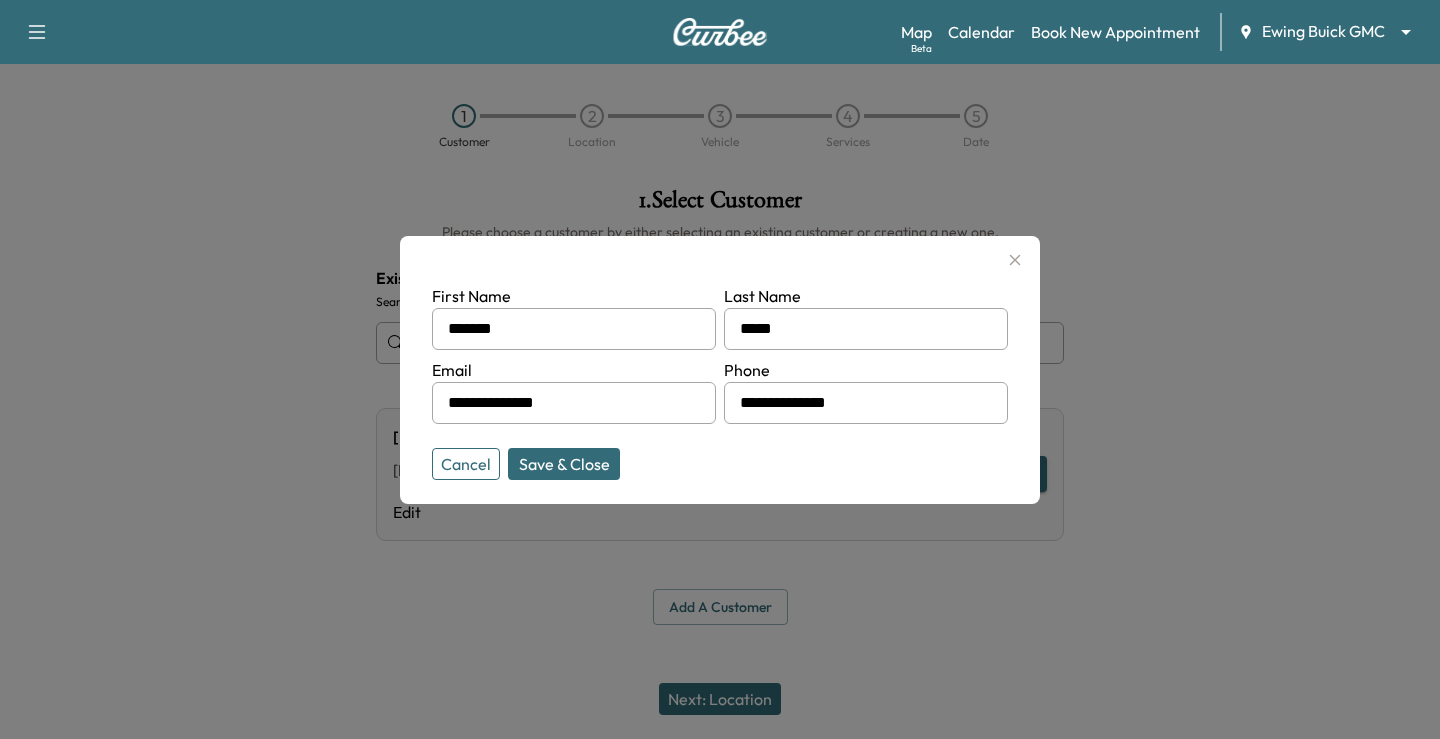 click on "Save & Close" at bounding box center [564, 464] 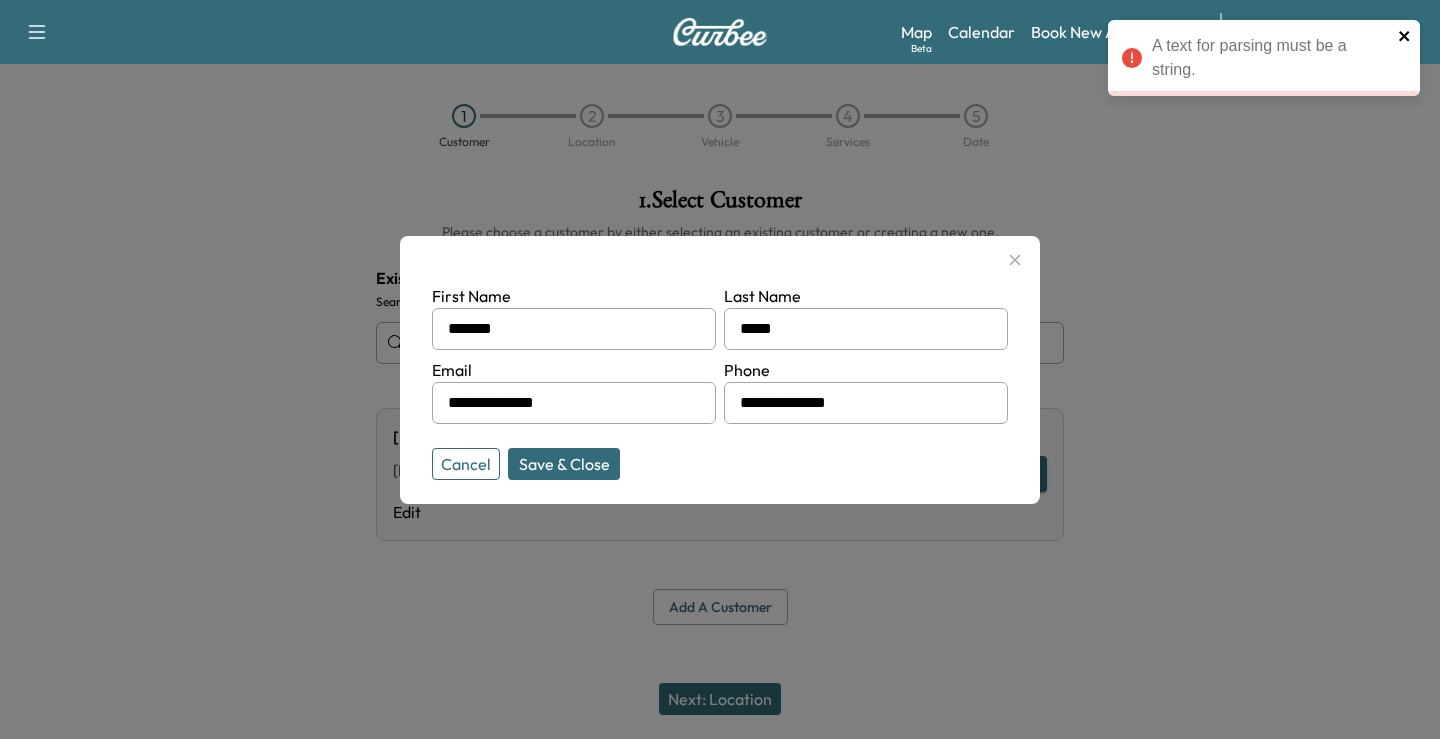 click 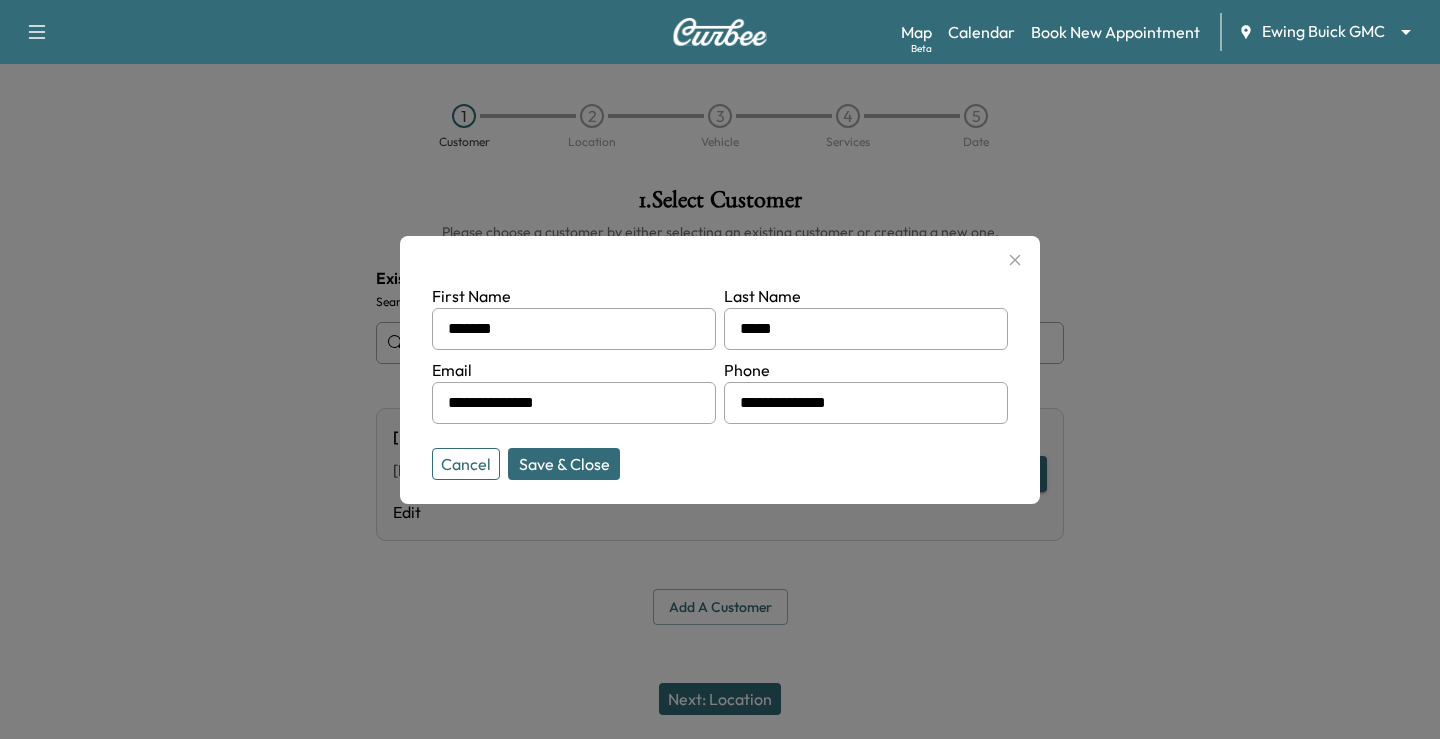 click on "Cancel" at bounding box center [466, 464] 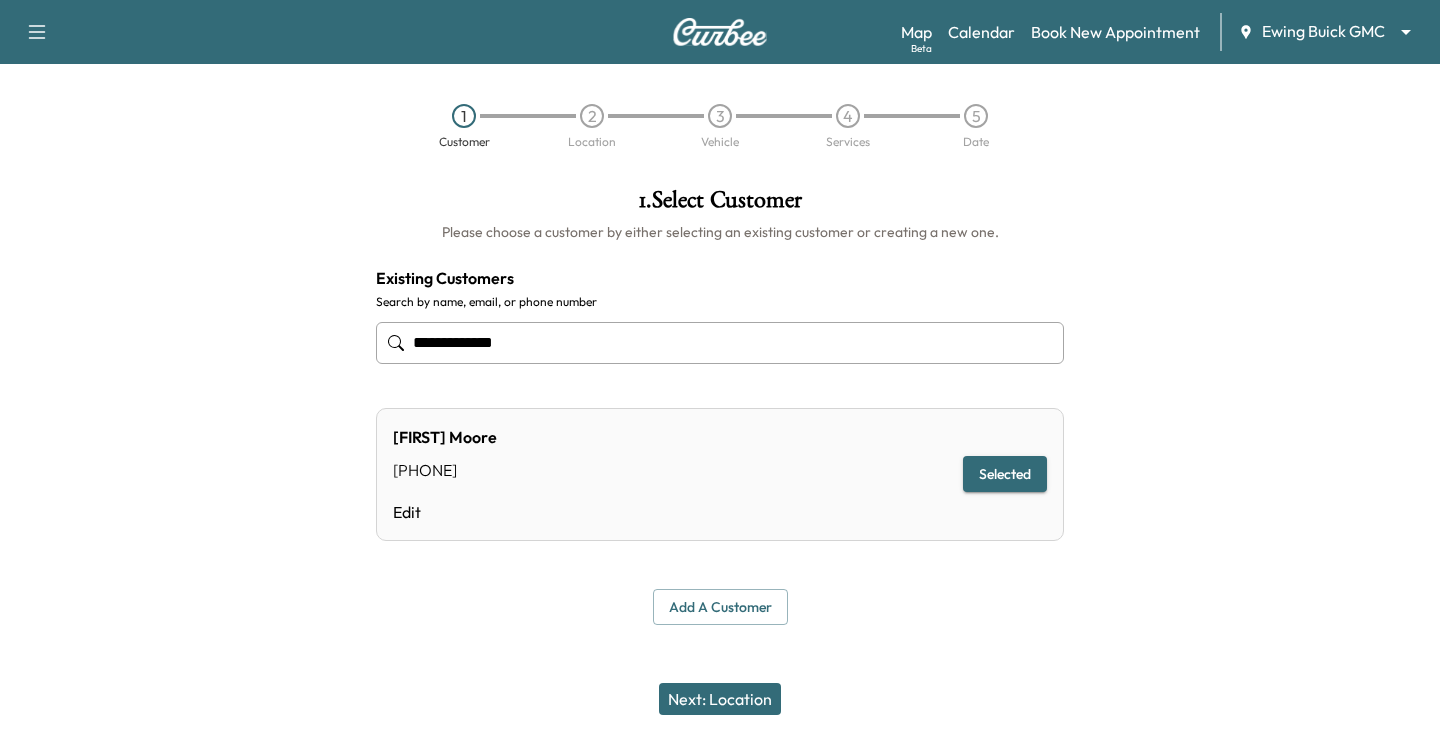 click on "Spencer   Moore (972) 971-9993 Edit Selected" at bounding box center (720, 474) 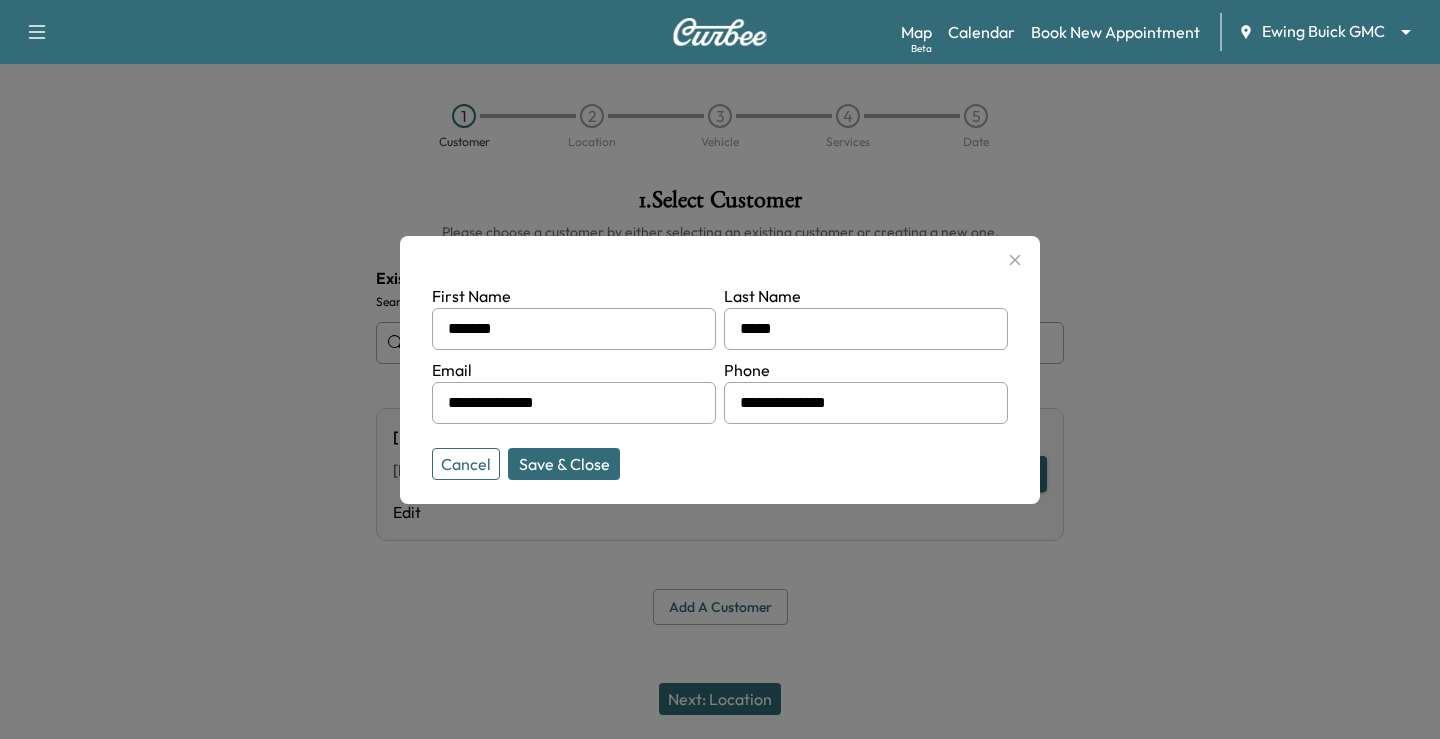 click on "Save & Close" at bounding box center (564, 464) 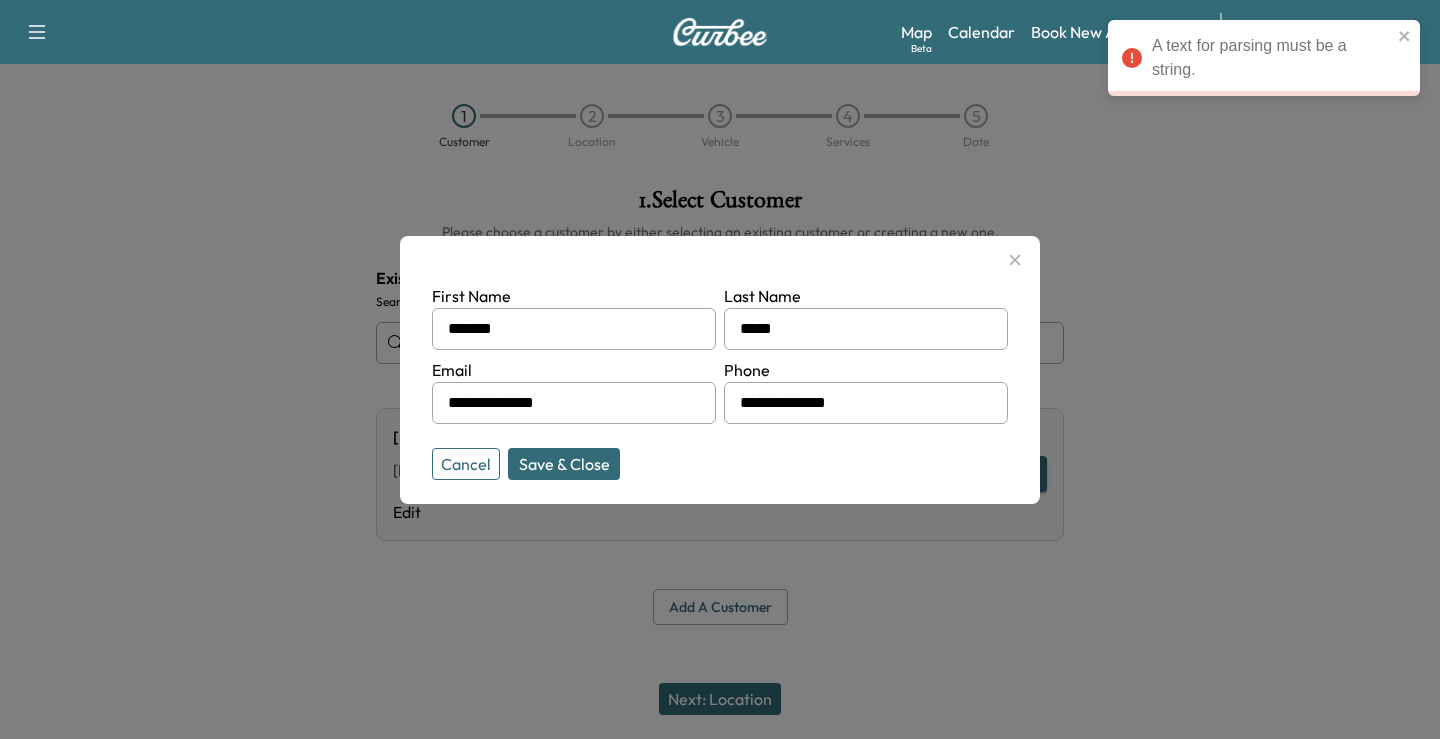 click on "*****" at bounding box center [866, 329] 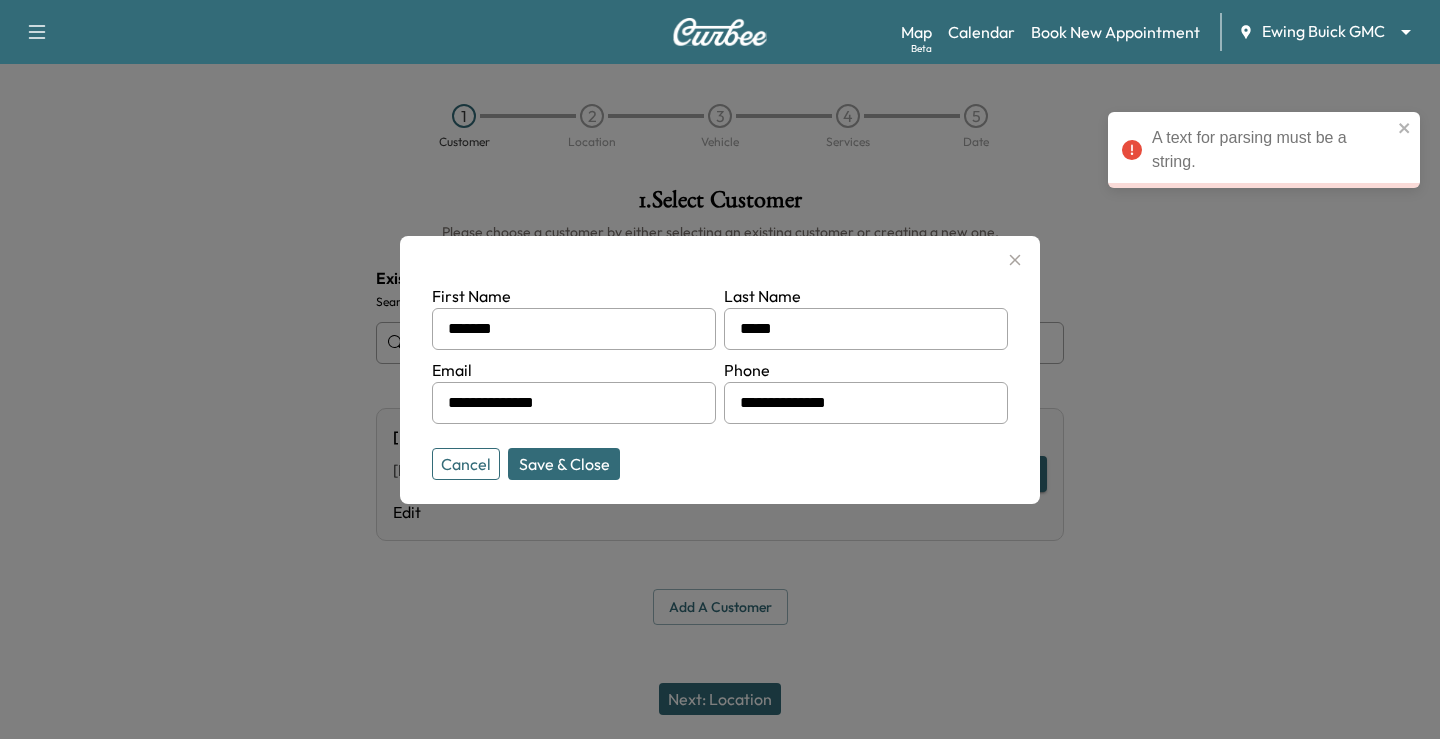 click 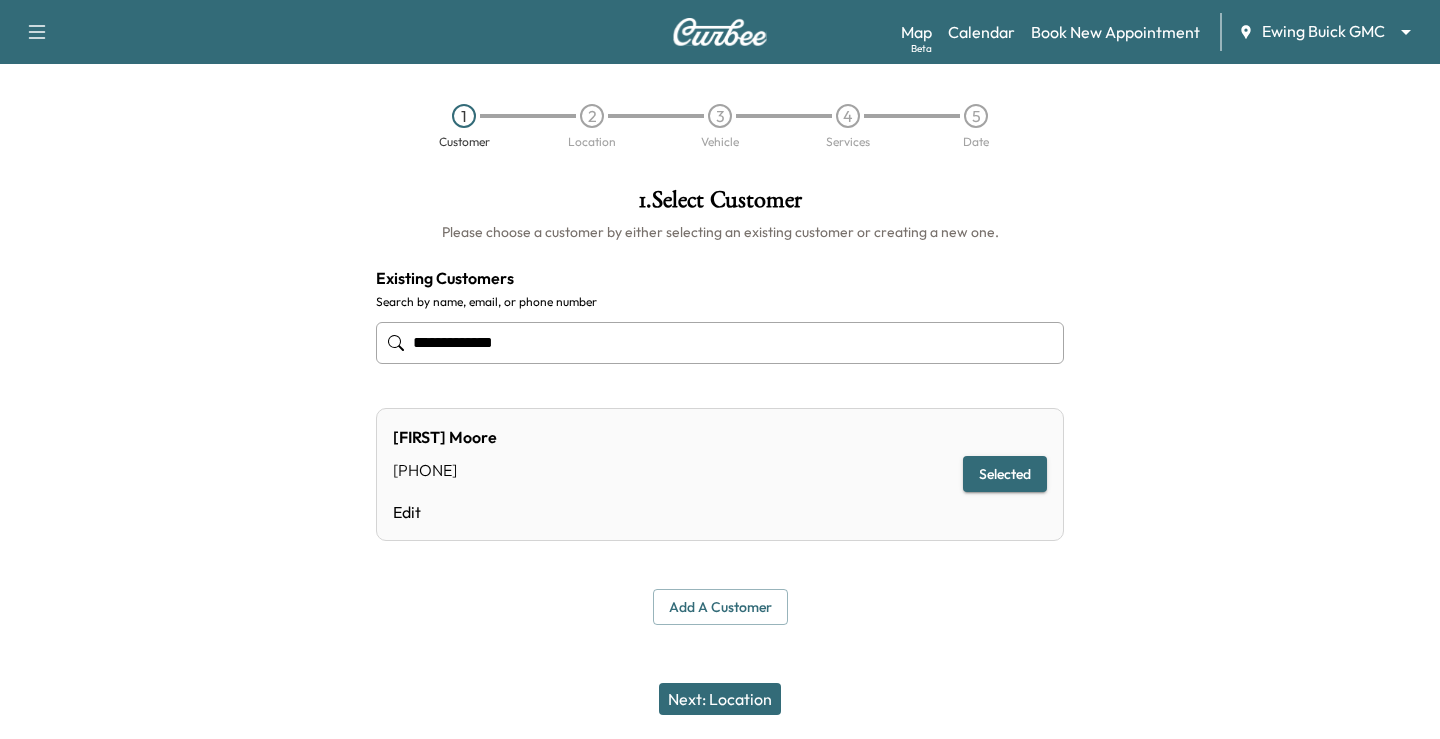 click on "Next: Location" at bounding box center (720, 699) 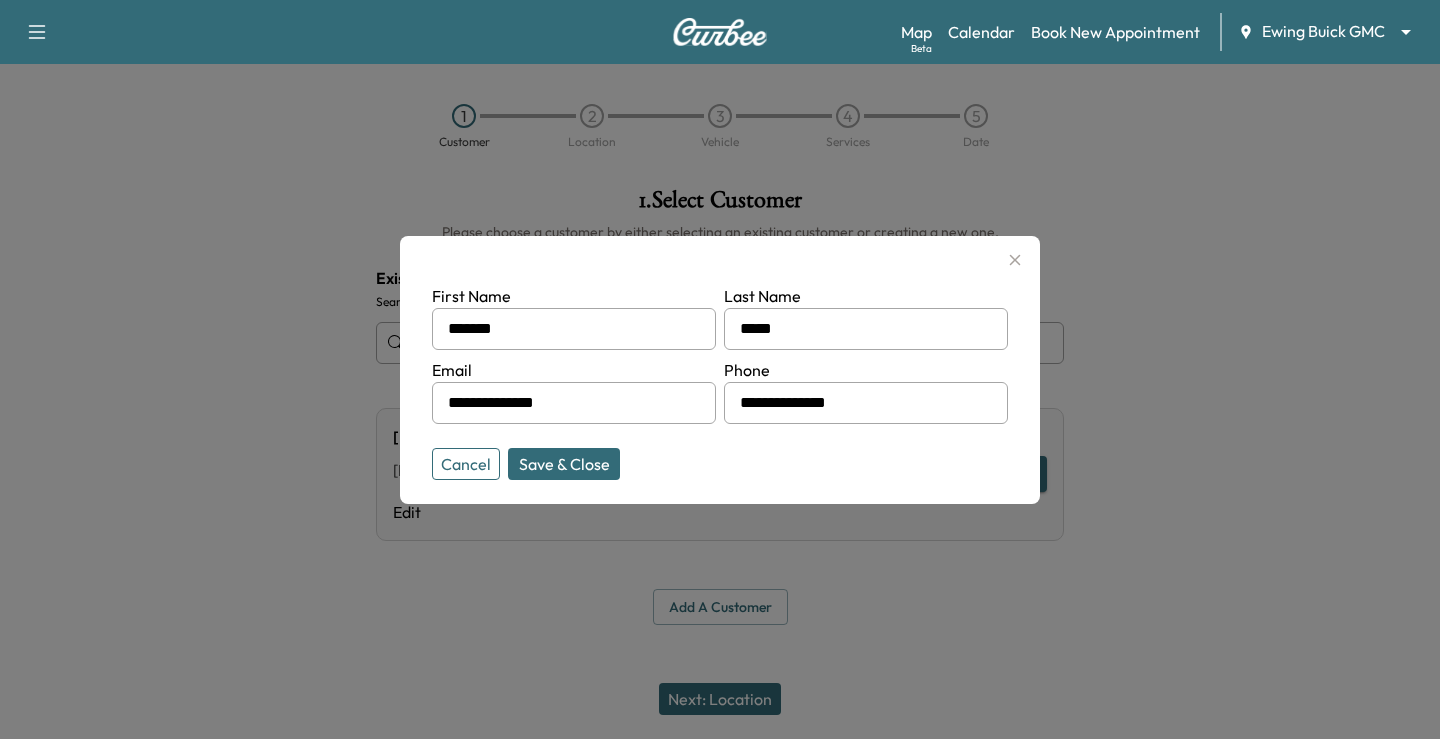 click on "**********" at bounding box center (574, 403) 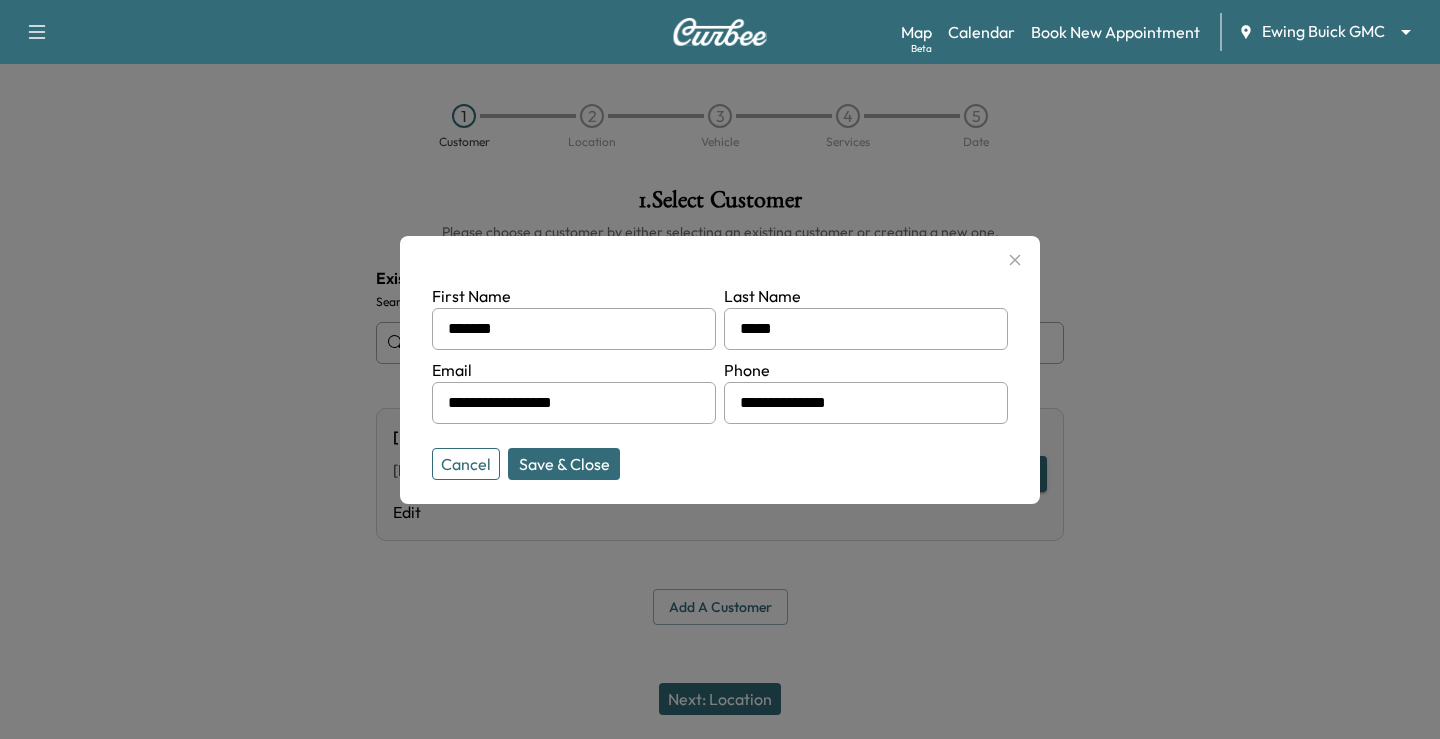 type on "**********" 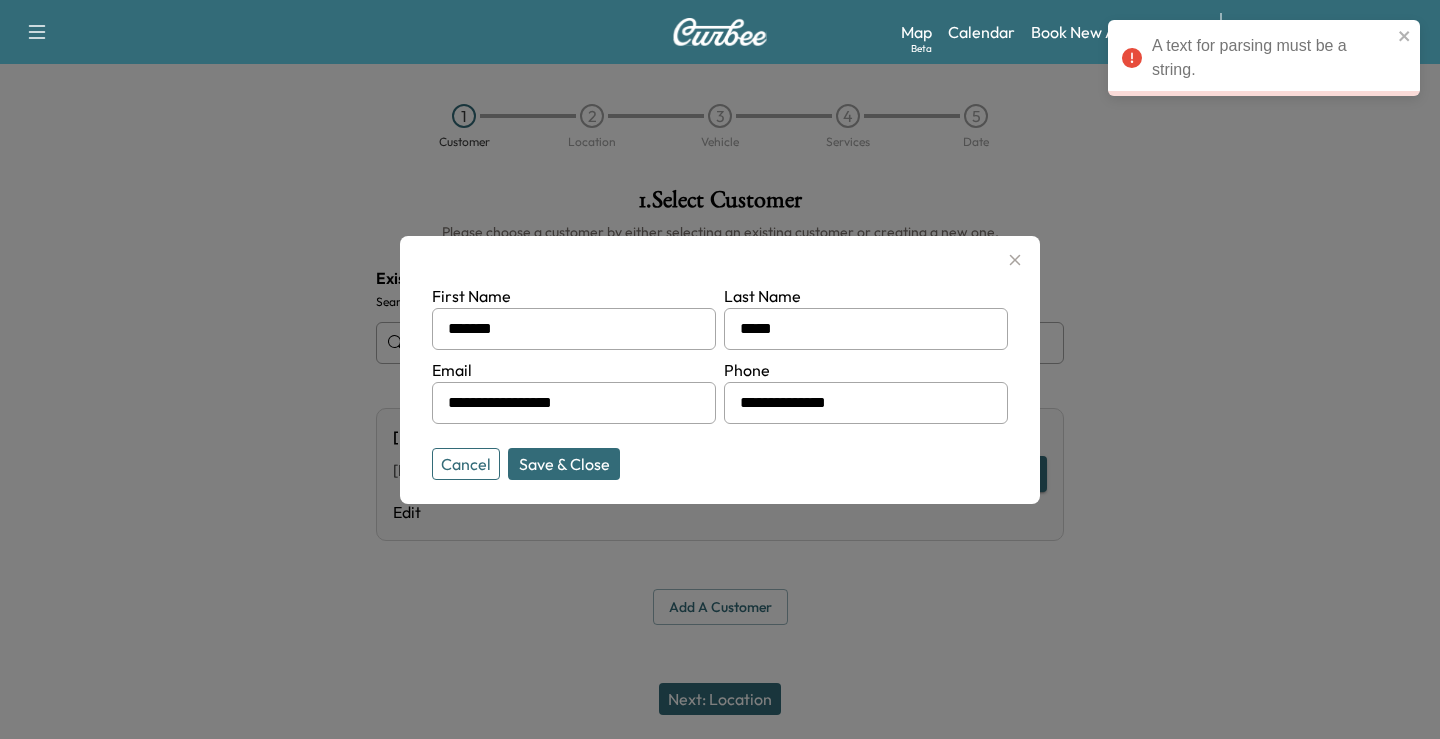drag, startPoint x: 645, startPoint y: 406, endPoint x: 293, endPoint y: 428, distance: 352.68683 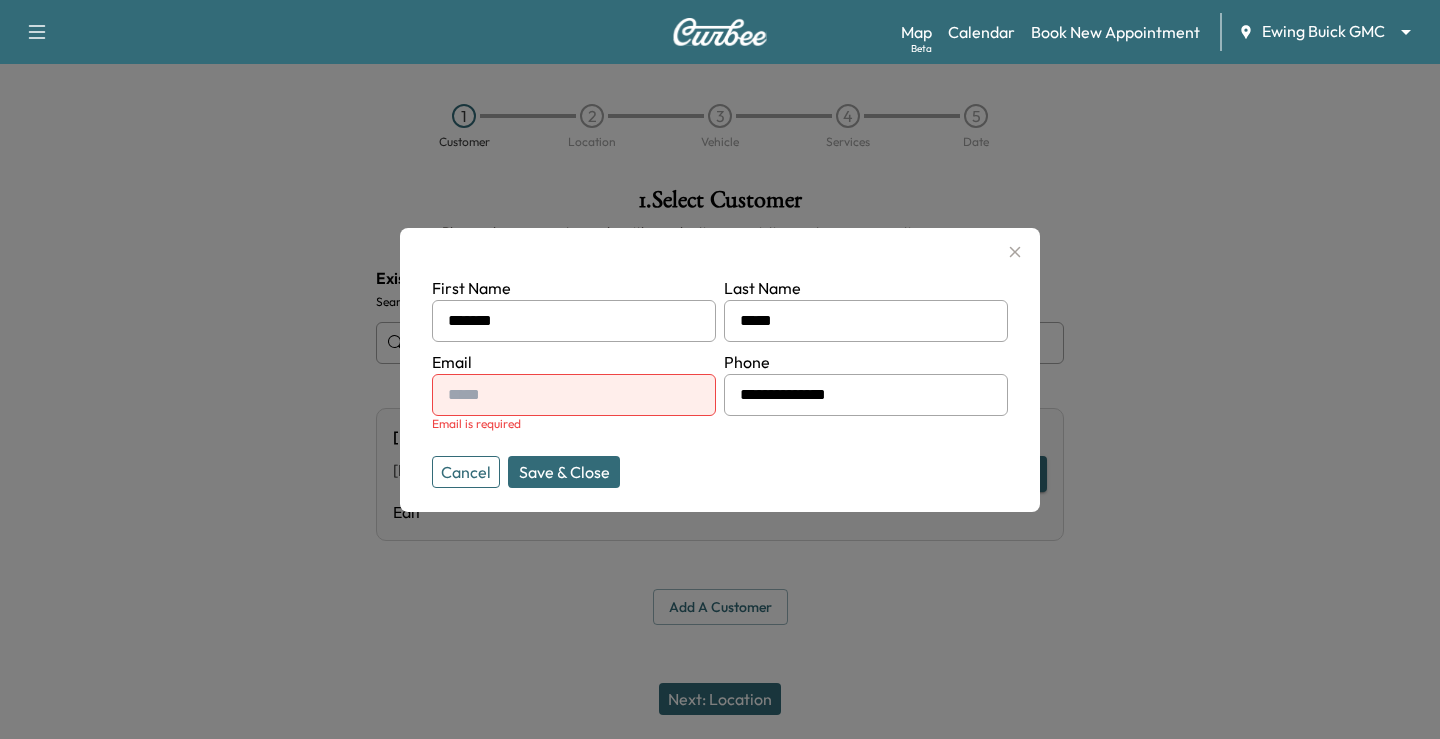 click 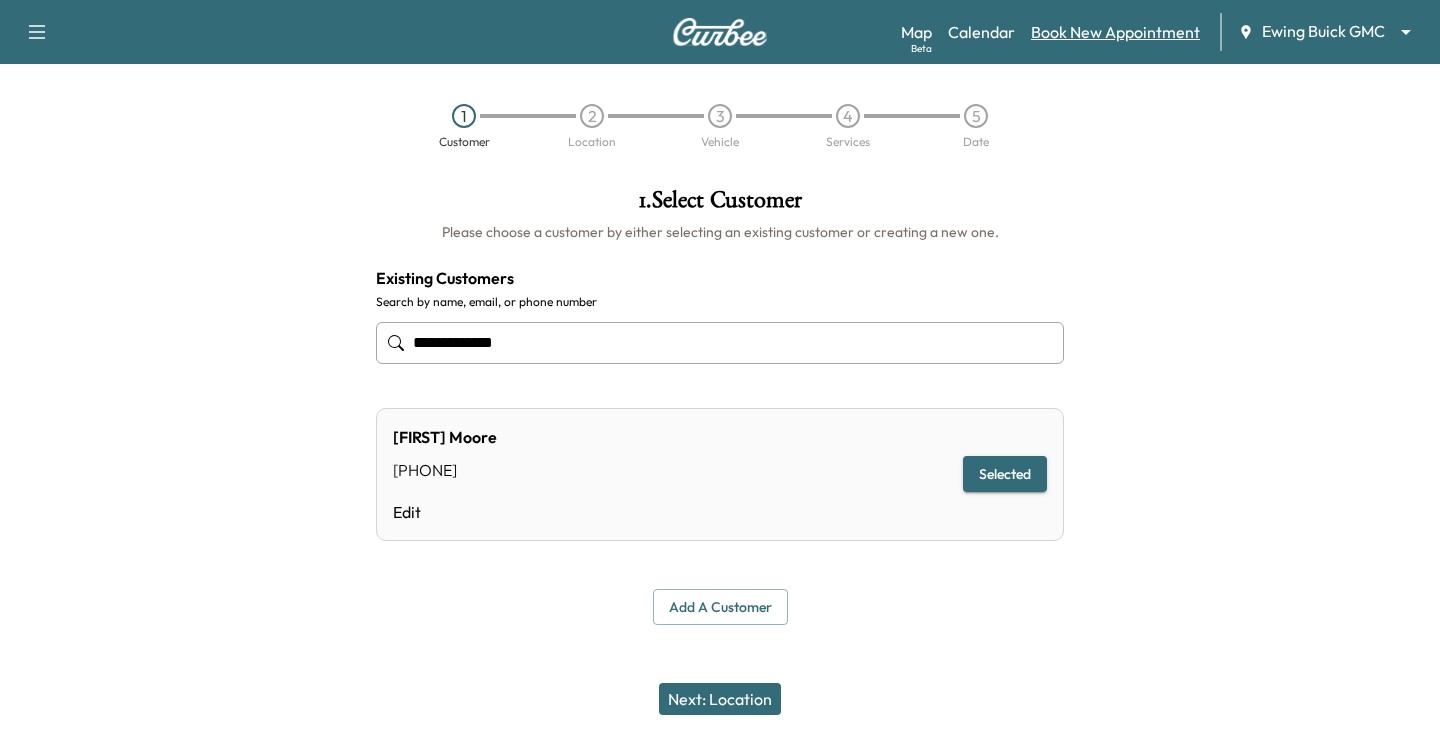 click on "Book New Appointment" at bounding box center [1115, 32] 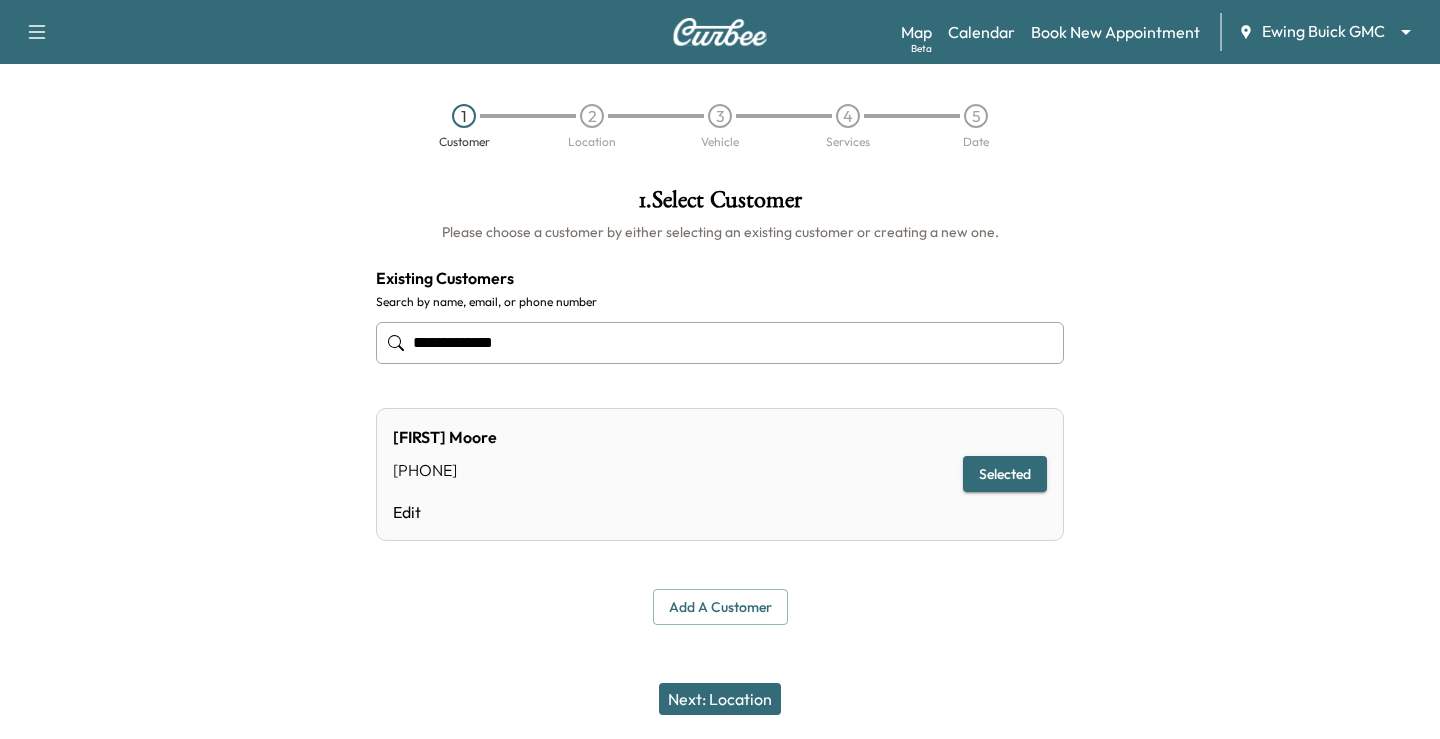 click on "Next: Location" at bounding box center (720, 699) 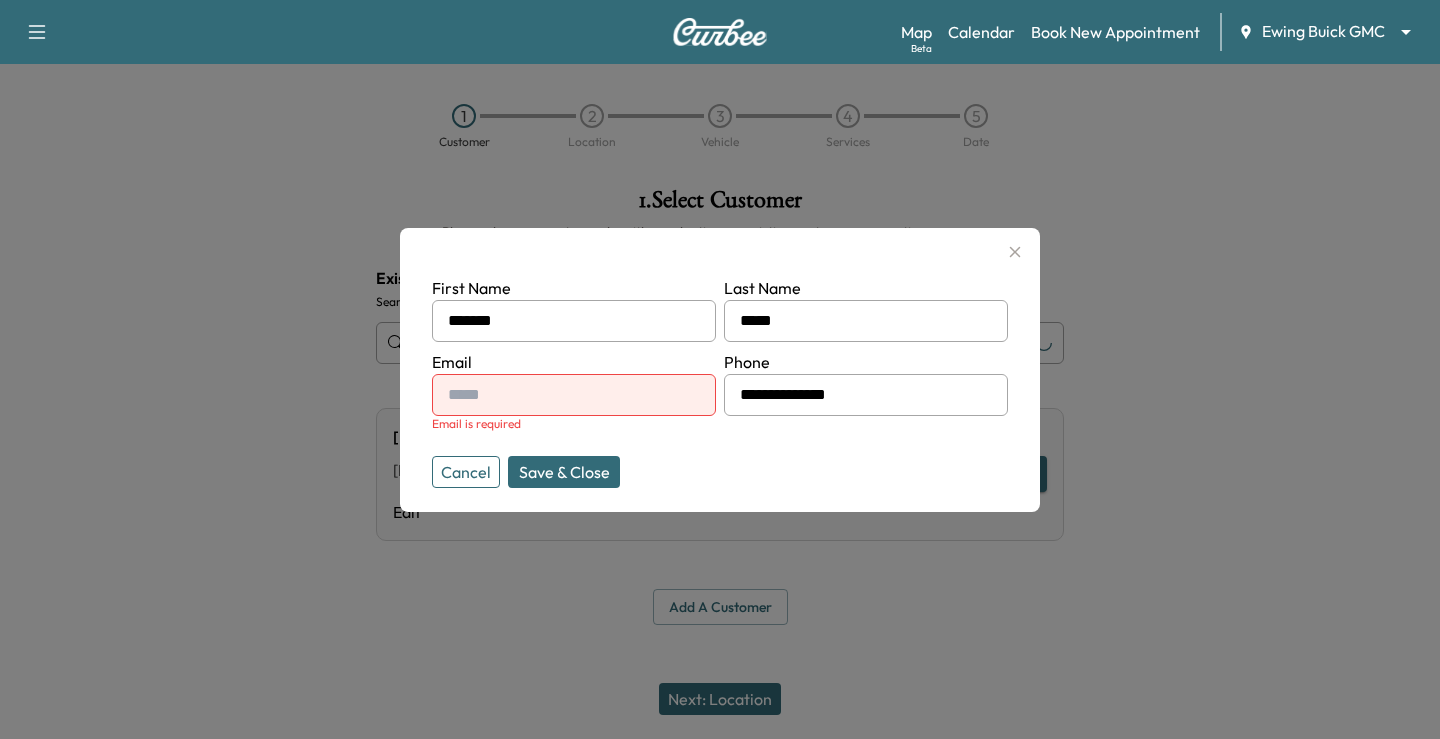click at bounding box center [720, 369] 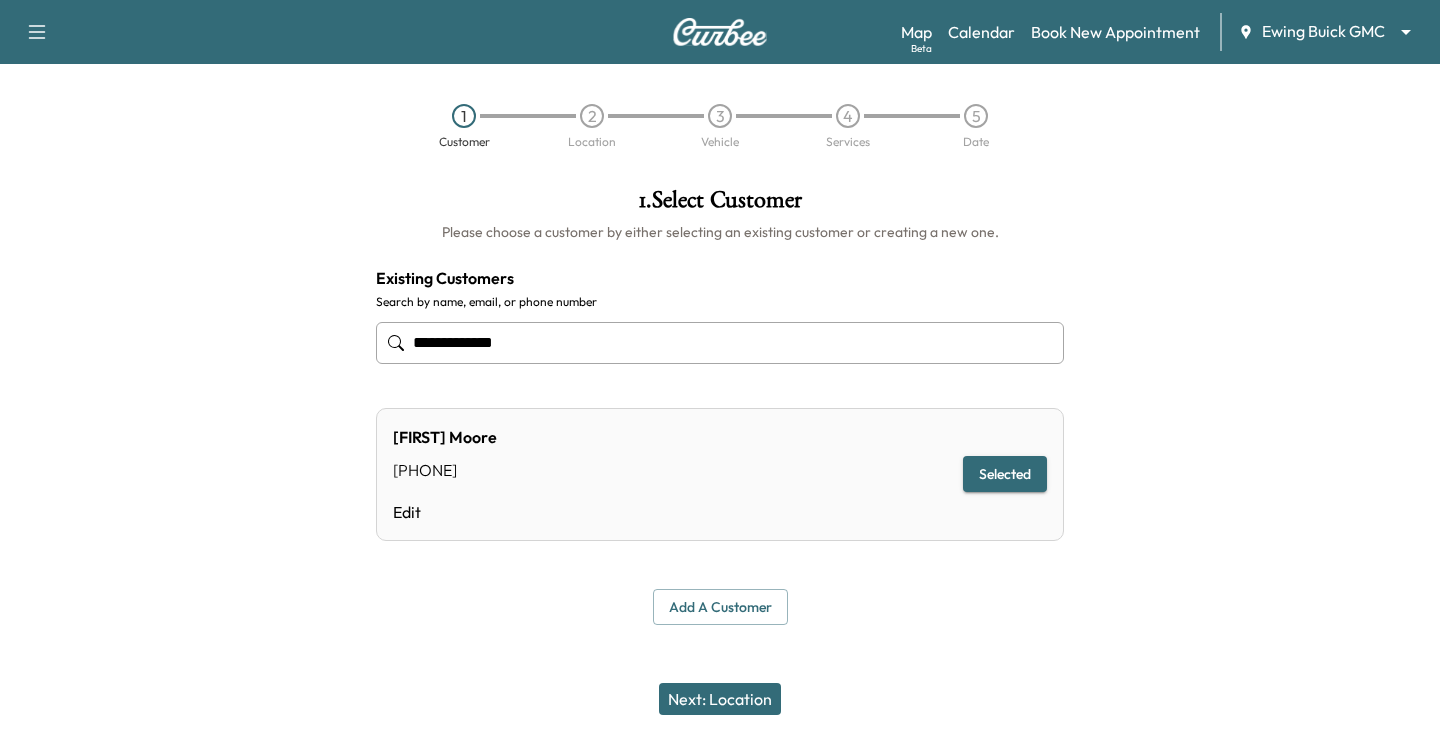 click on "Next: Location" at bounding box center (720, 699) 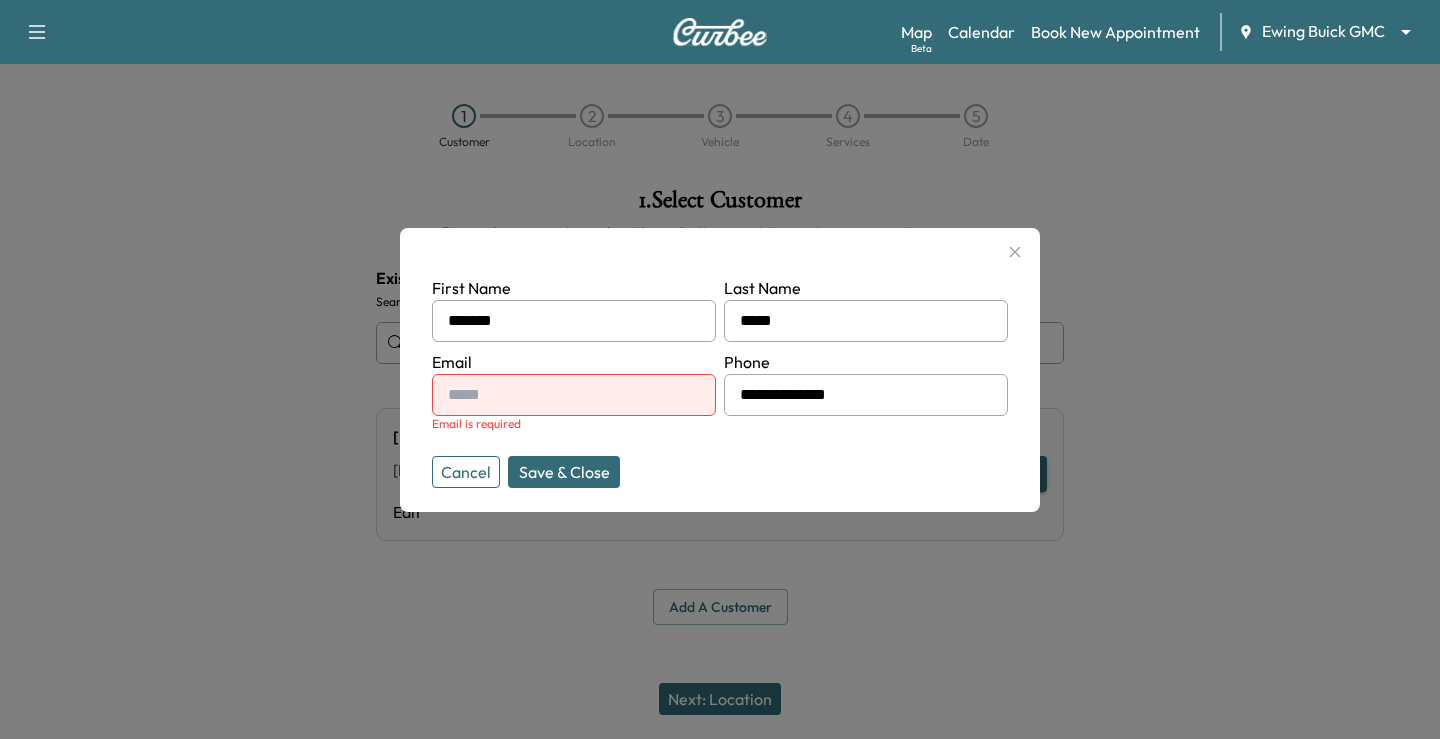click at bounding box center [720, 369] 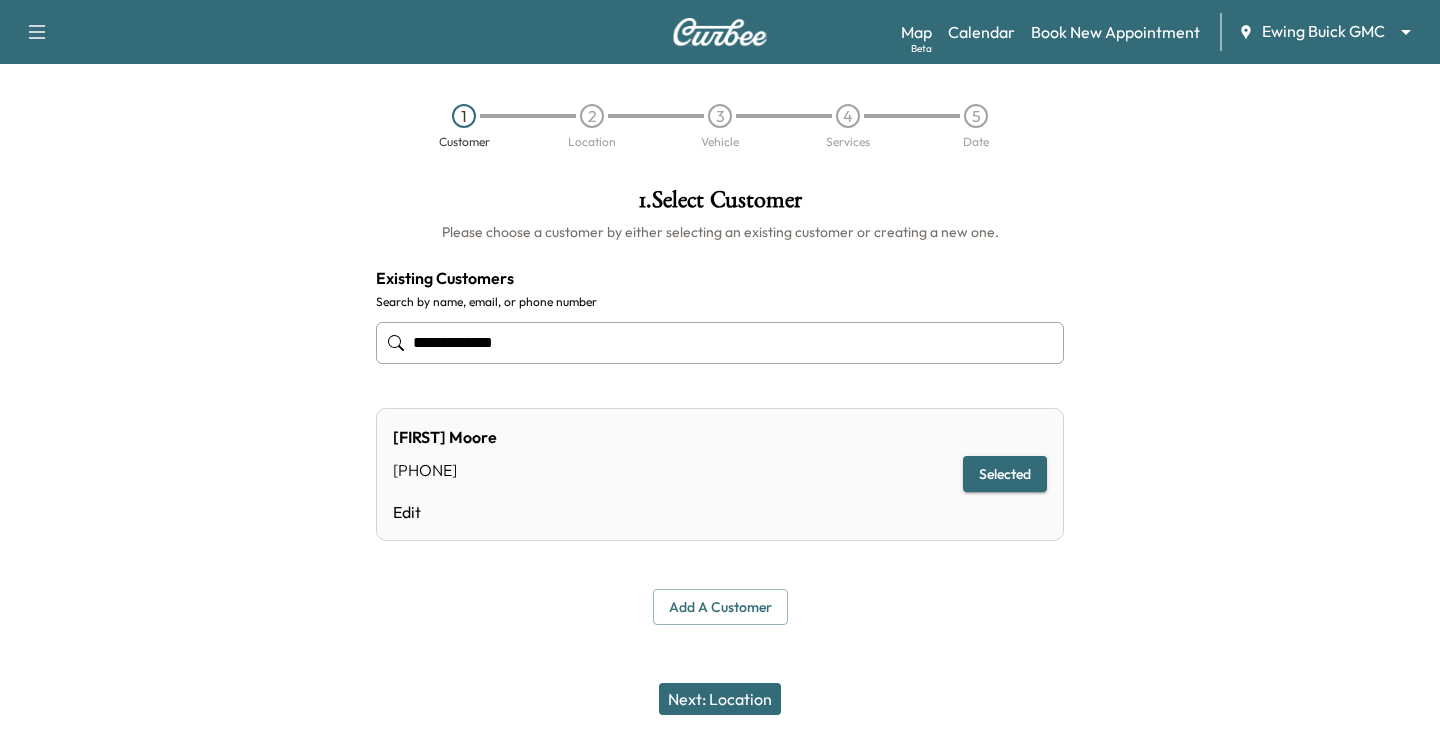 click on "Selected" at bounding box center [1005, 474] 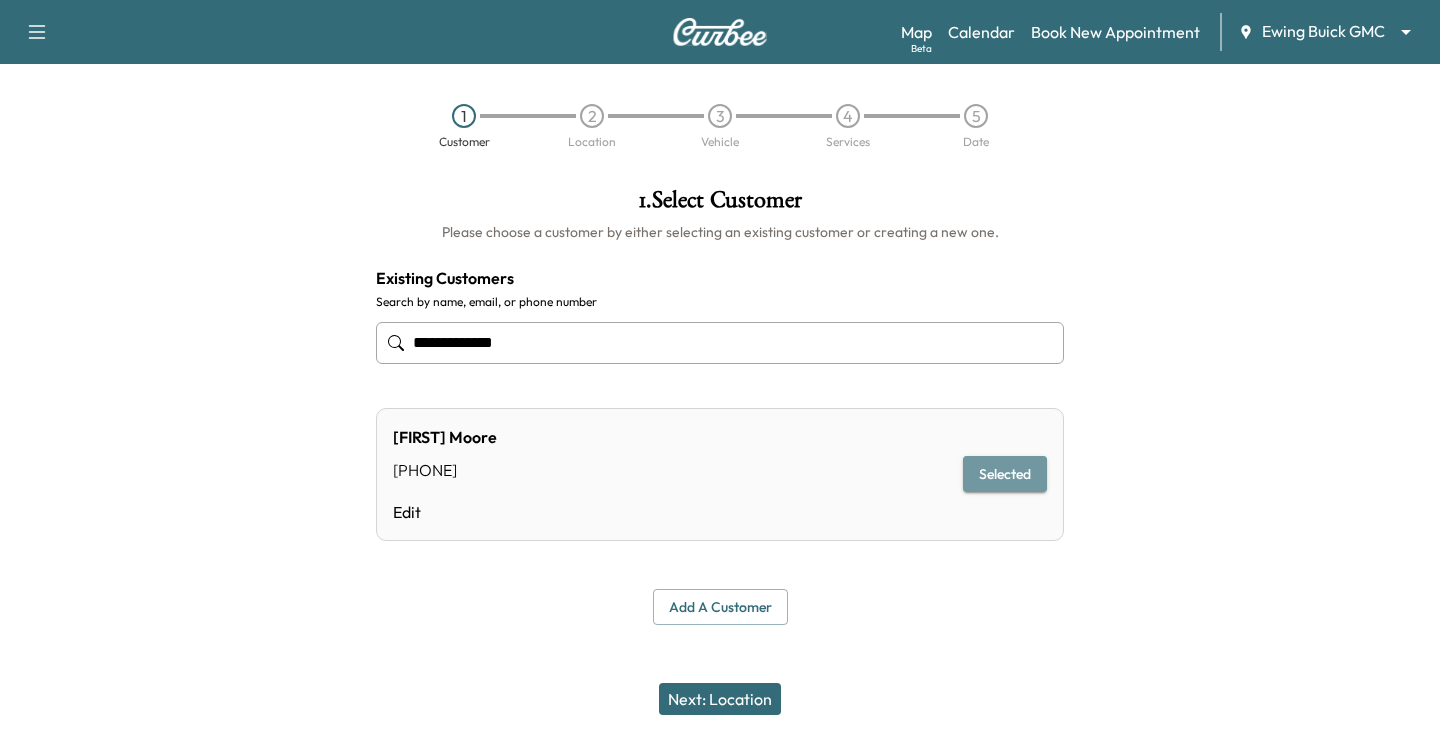click on "Selected" at bounding box center (1005, 474) 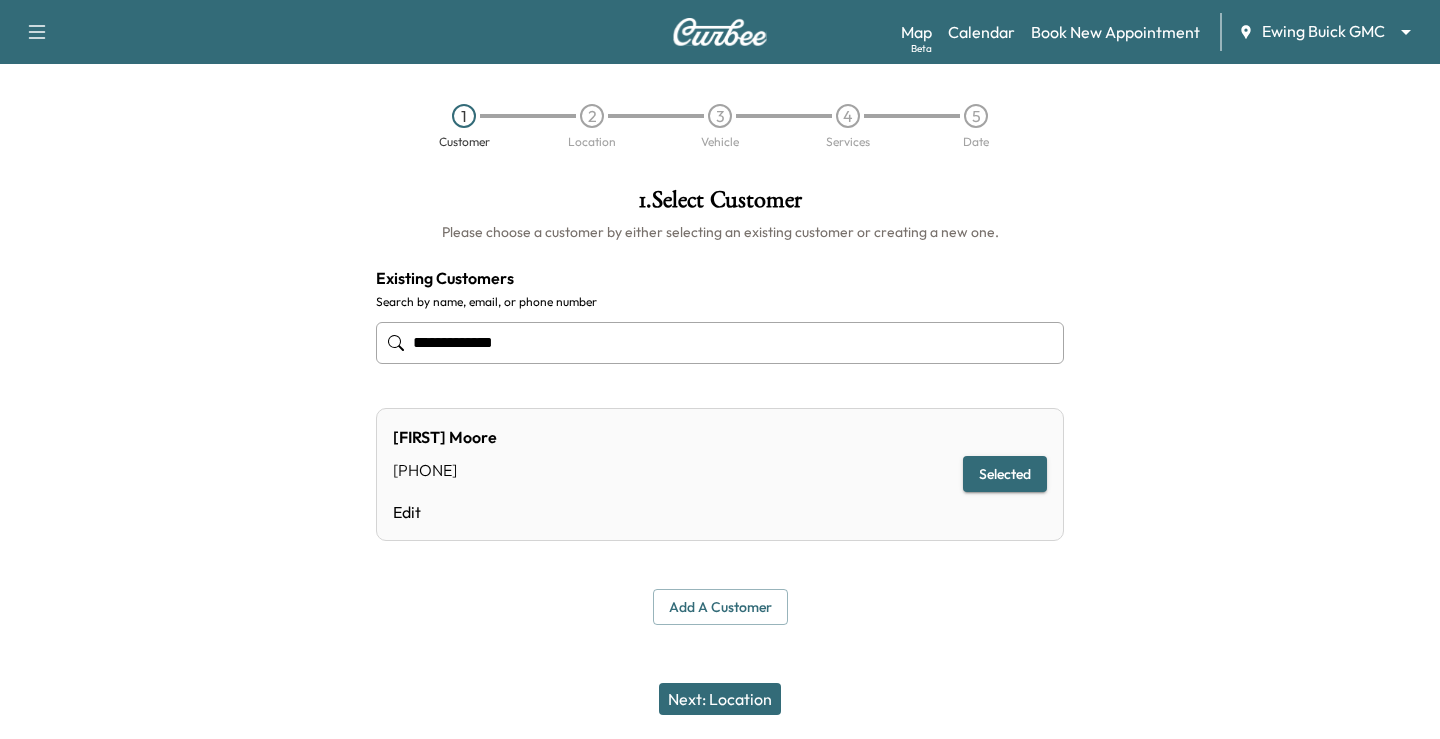 click on "Selected" at bounding box center [1005, 474] 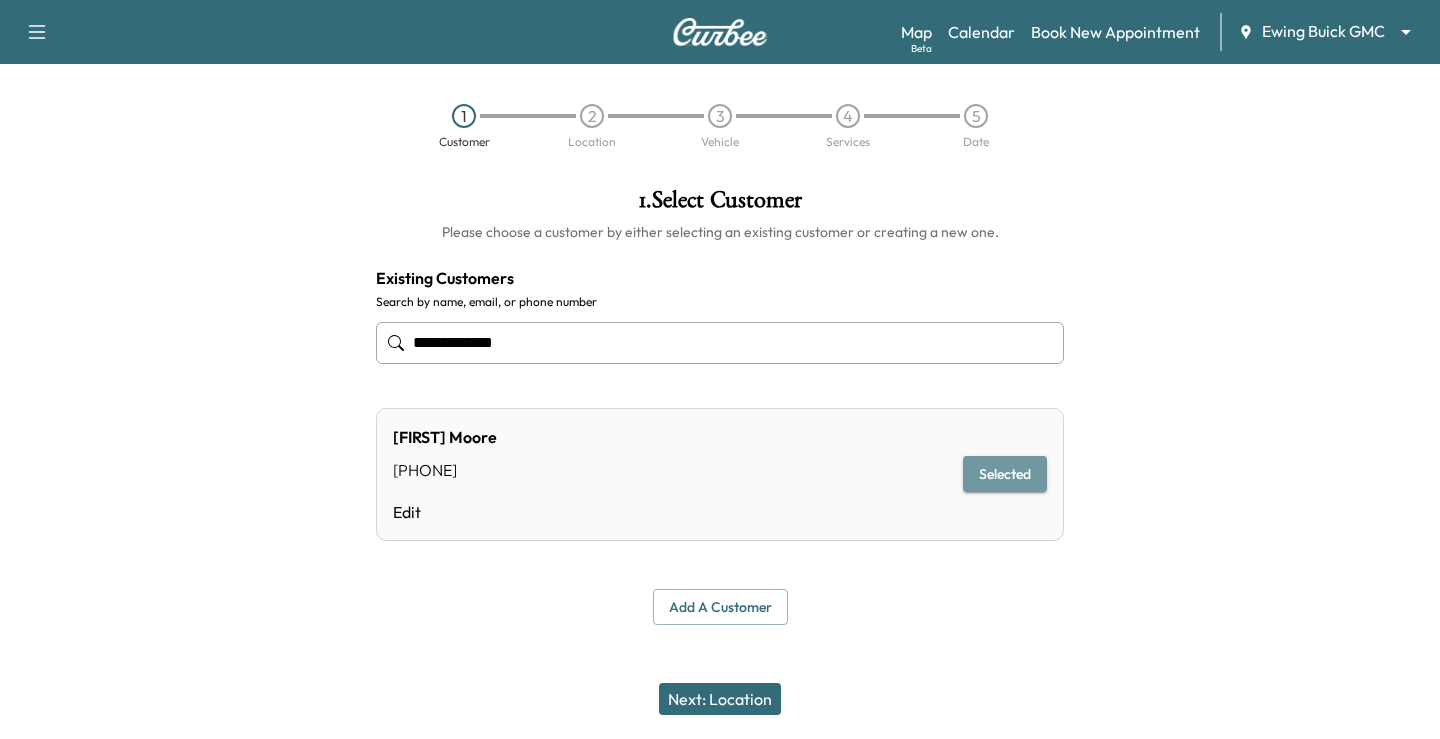 click on "Selected" at bounding box center (1005, 474) 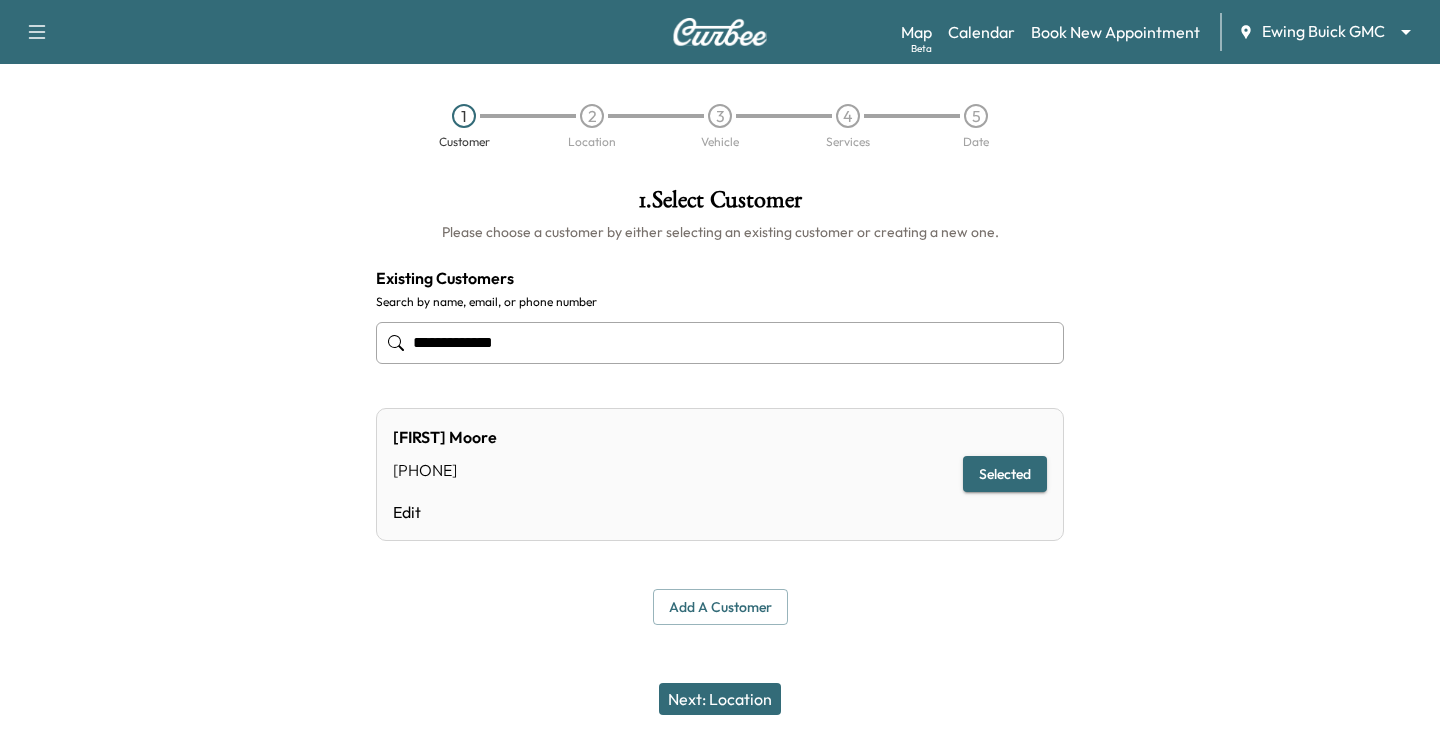 click on "Selected" at bounding box center (1005, 474) 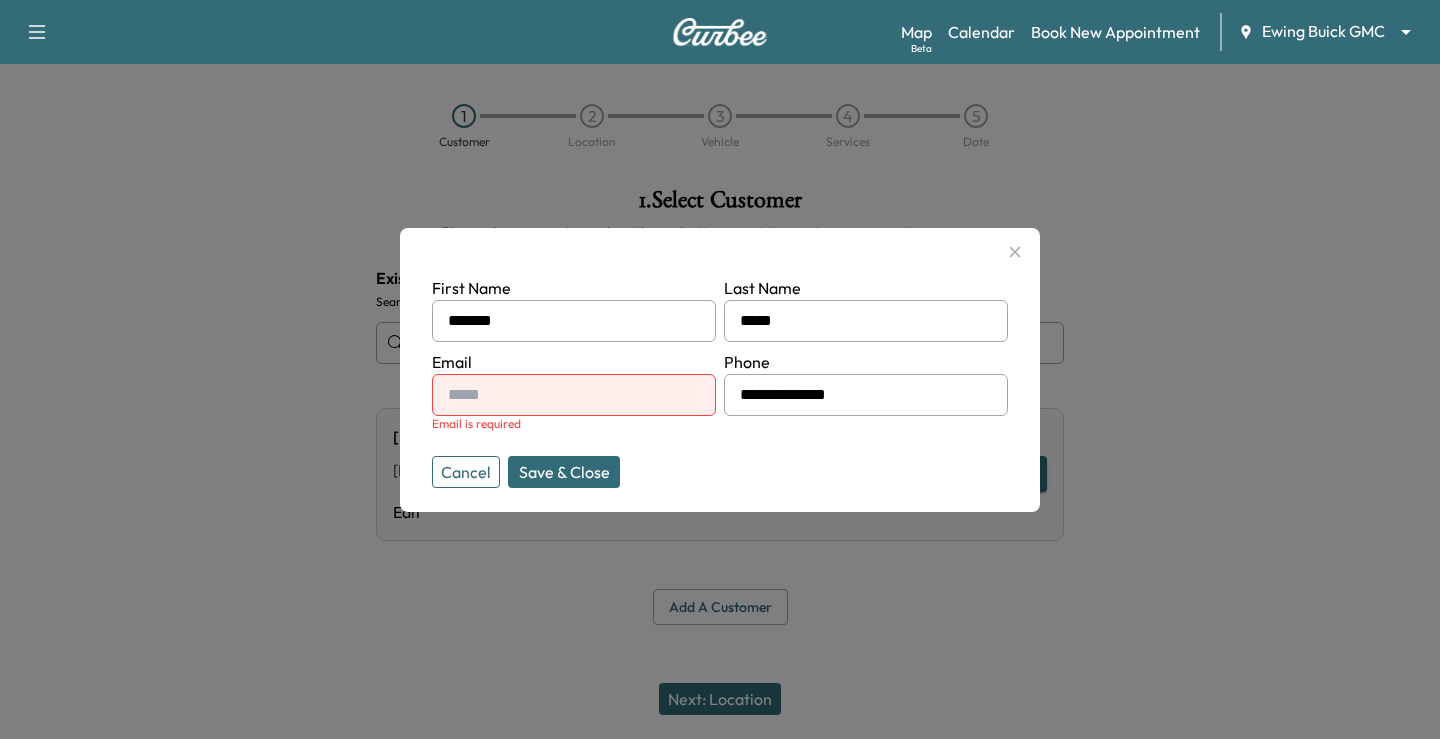 click at bounding box center (574, 395) 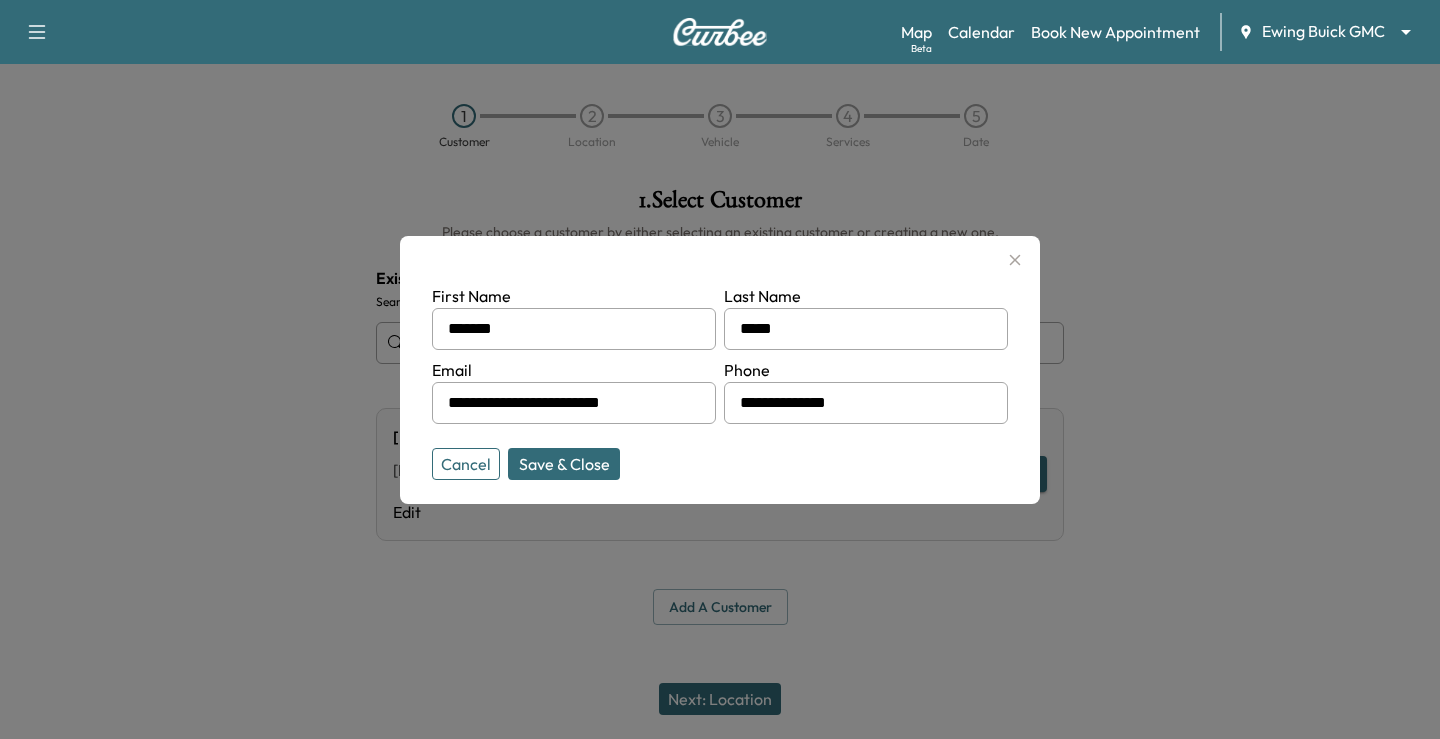 type on "**********" 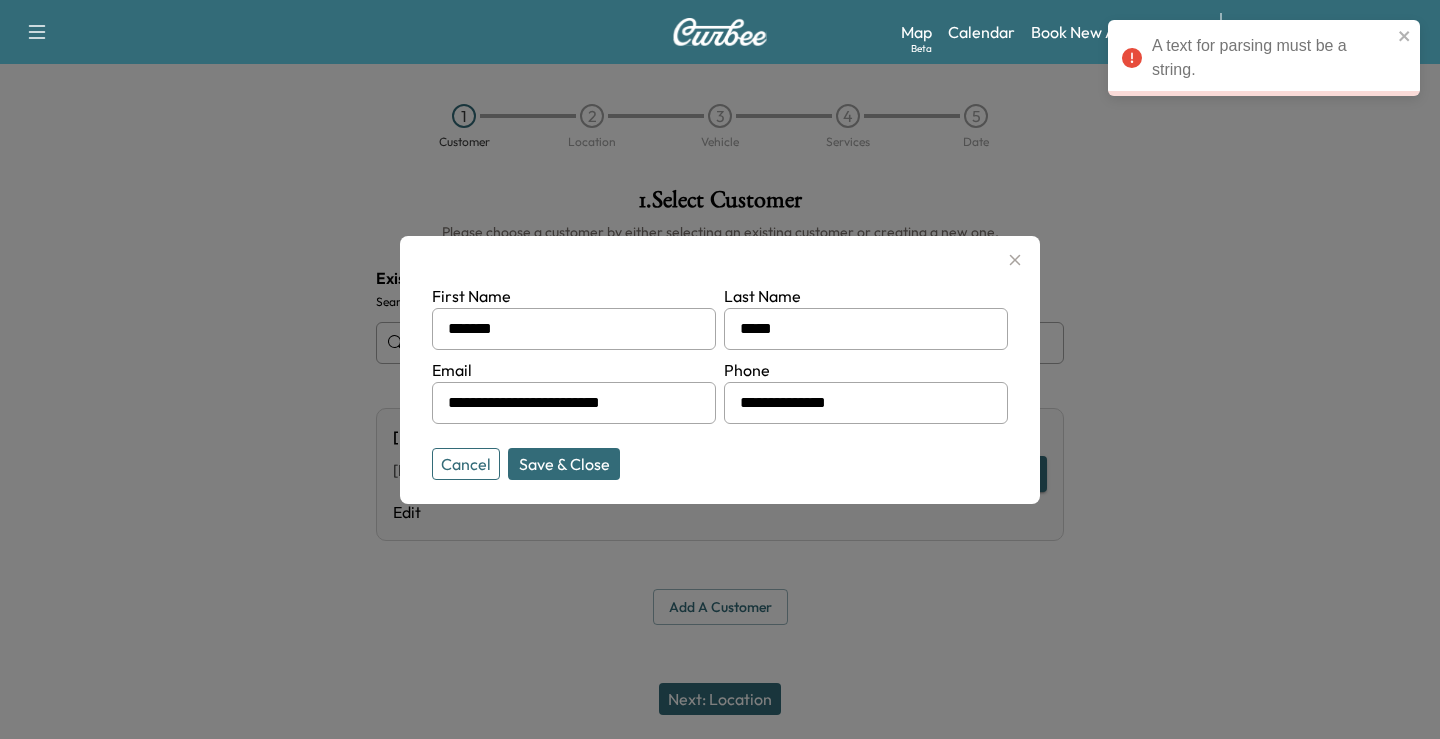 click 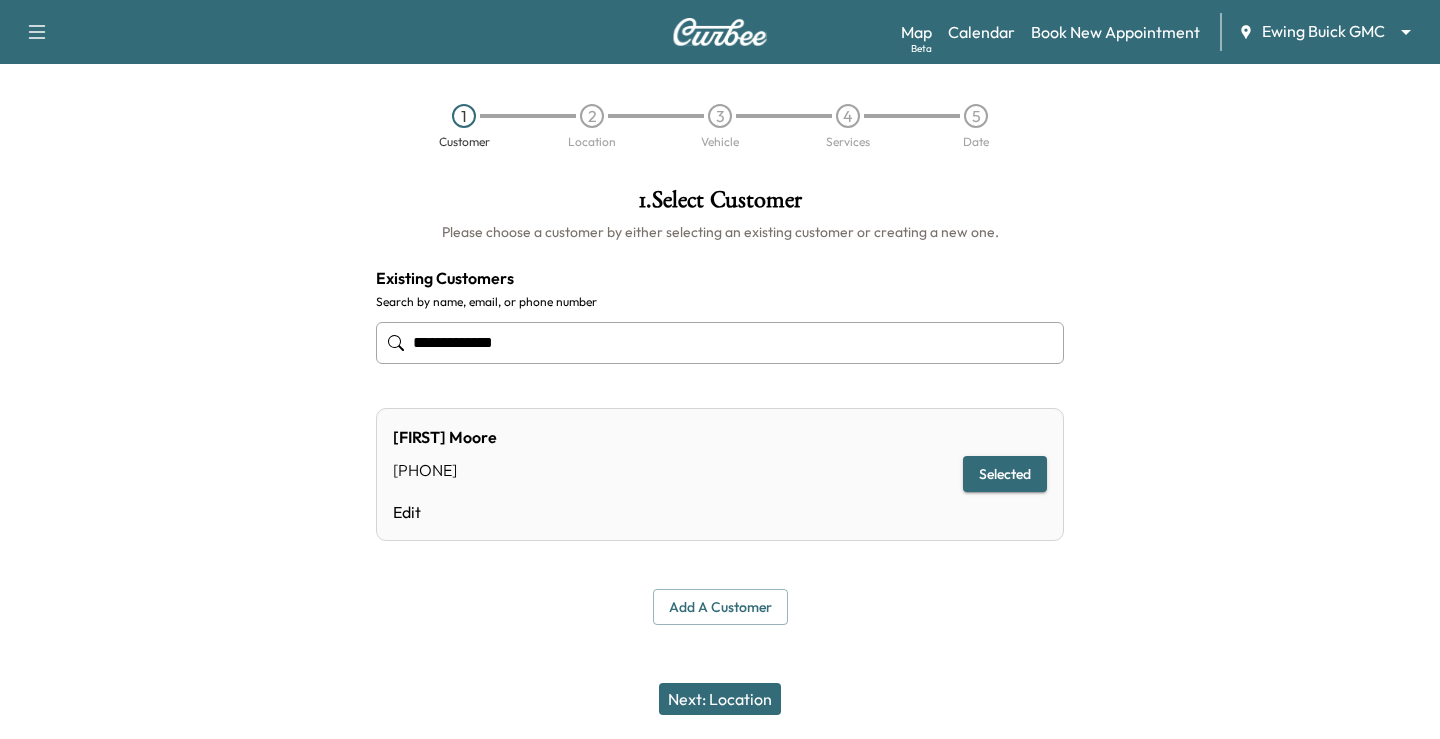 click on "Next: Location" at bounding box center (720, 699) 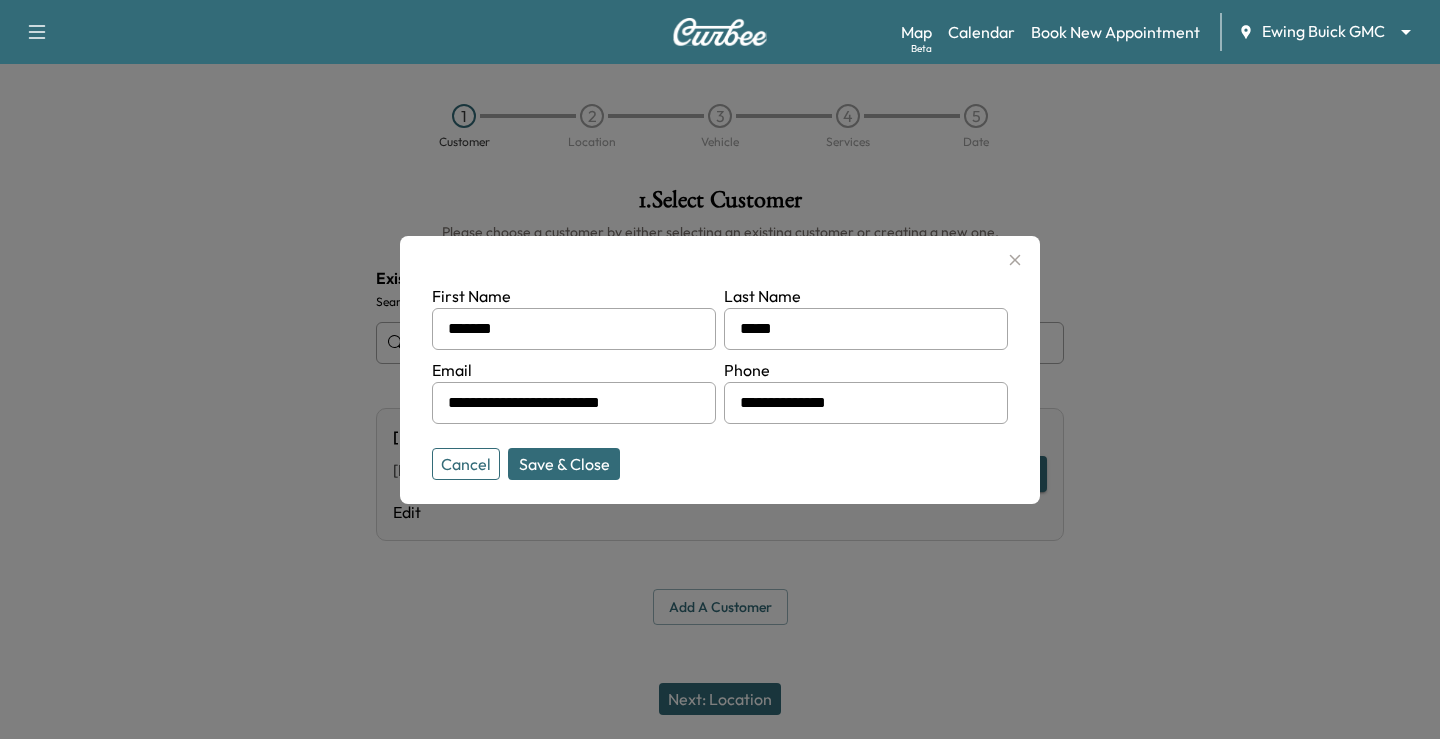 click on "Save & Close" at bounding box center [564, 464] 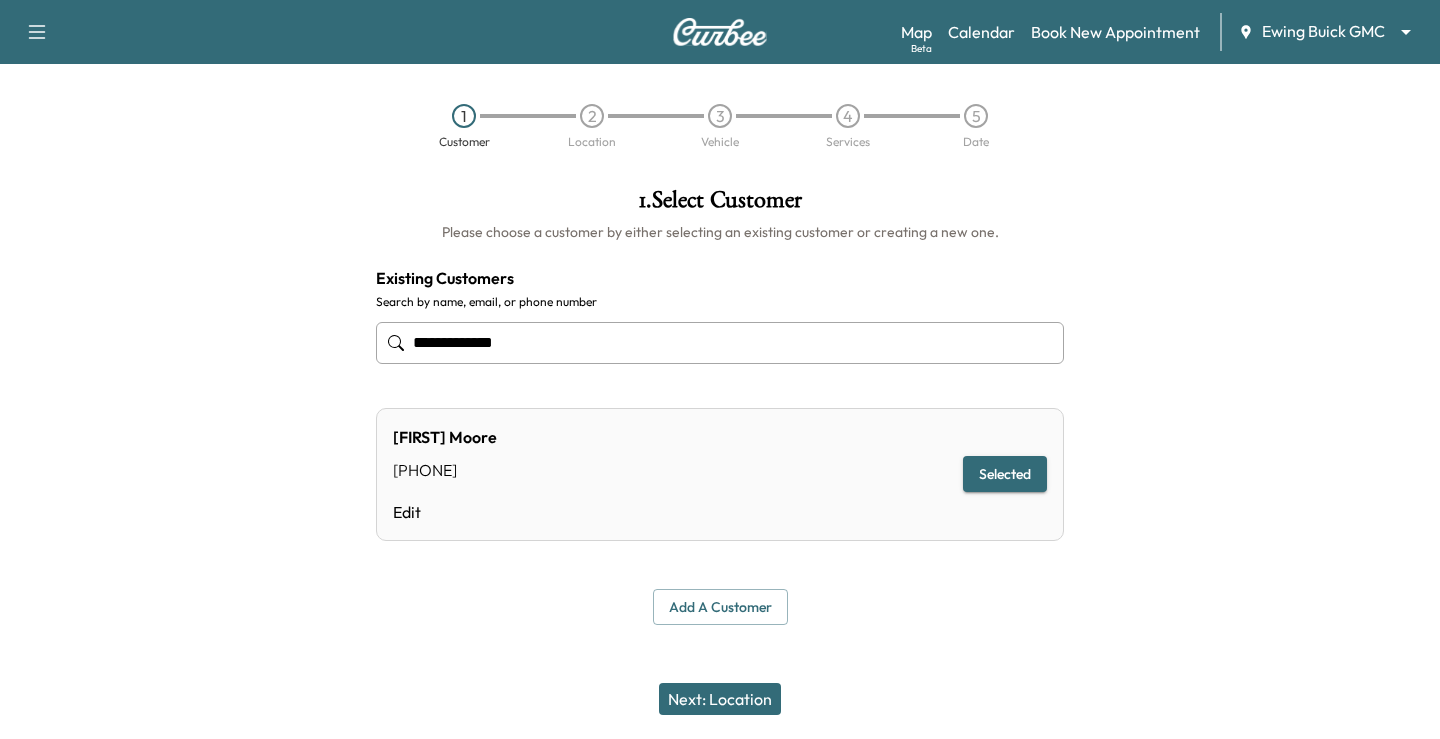 click on "Selected" at bounding box center (1005, 474) 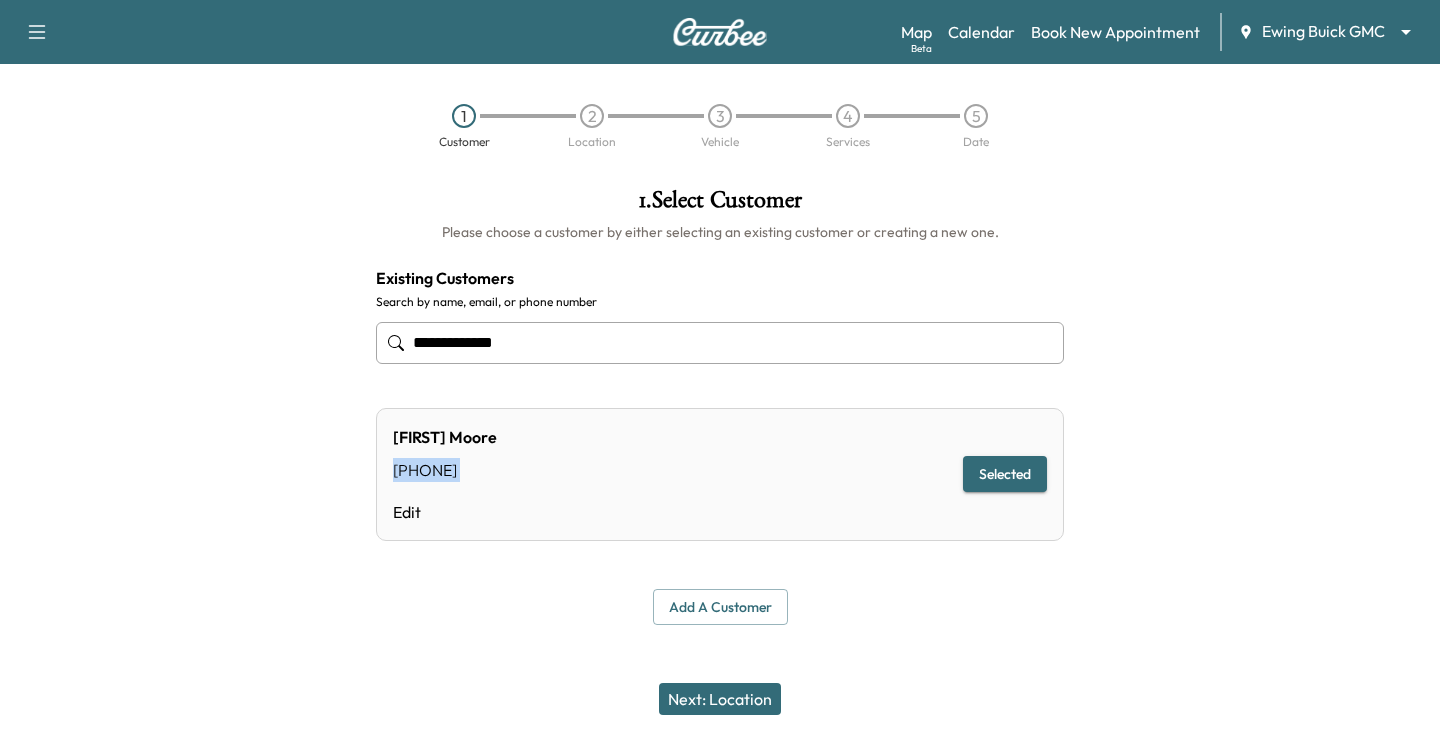 click on "[PHONE]" at bounding box center [445, 470] 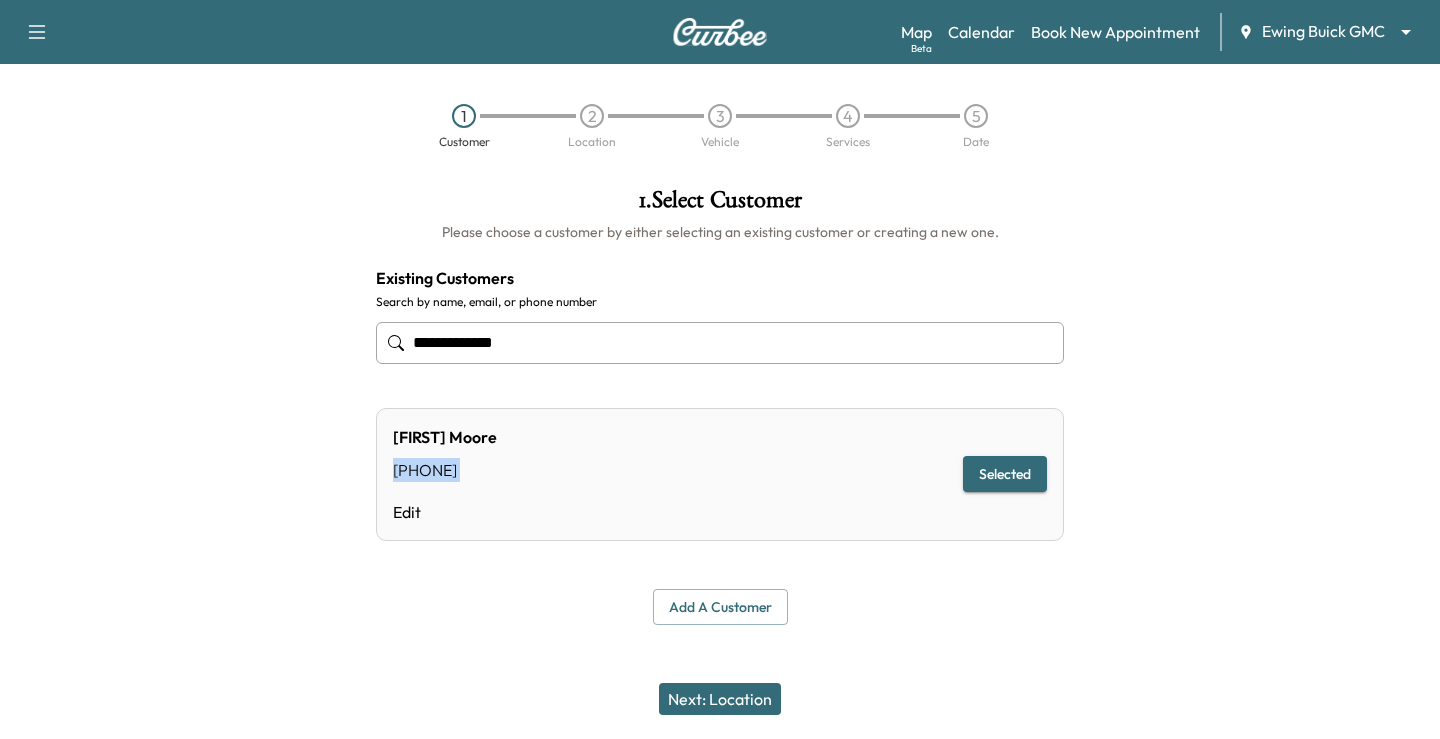 click on "**********" at bounding box center (720, 343) 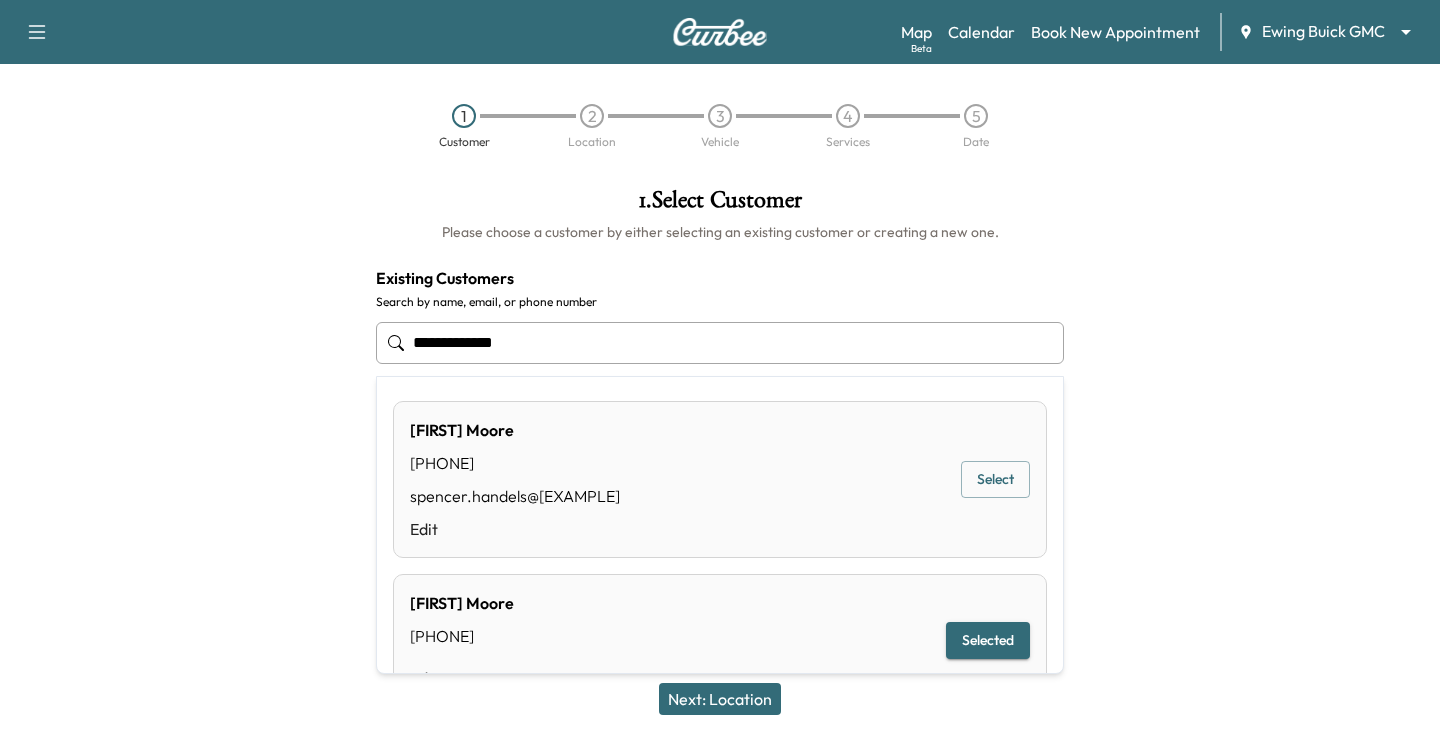 click on "**********" at bounding box center [720, 343] 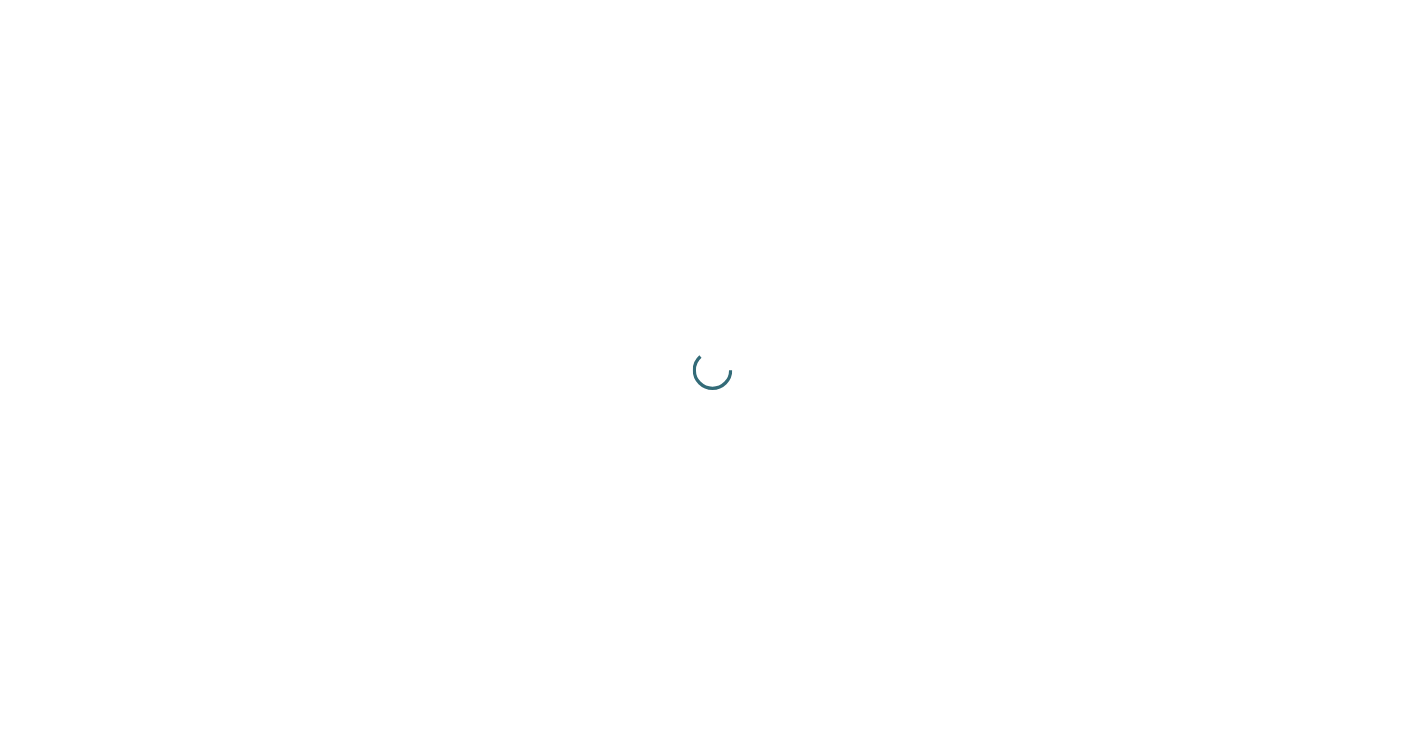 scroll, scrollTop: 0, scrollLeft: 0, axis: both 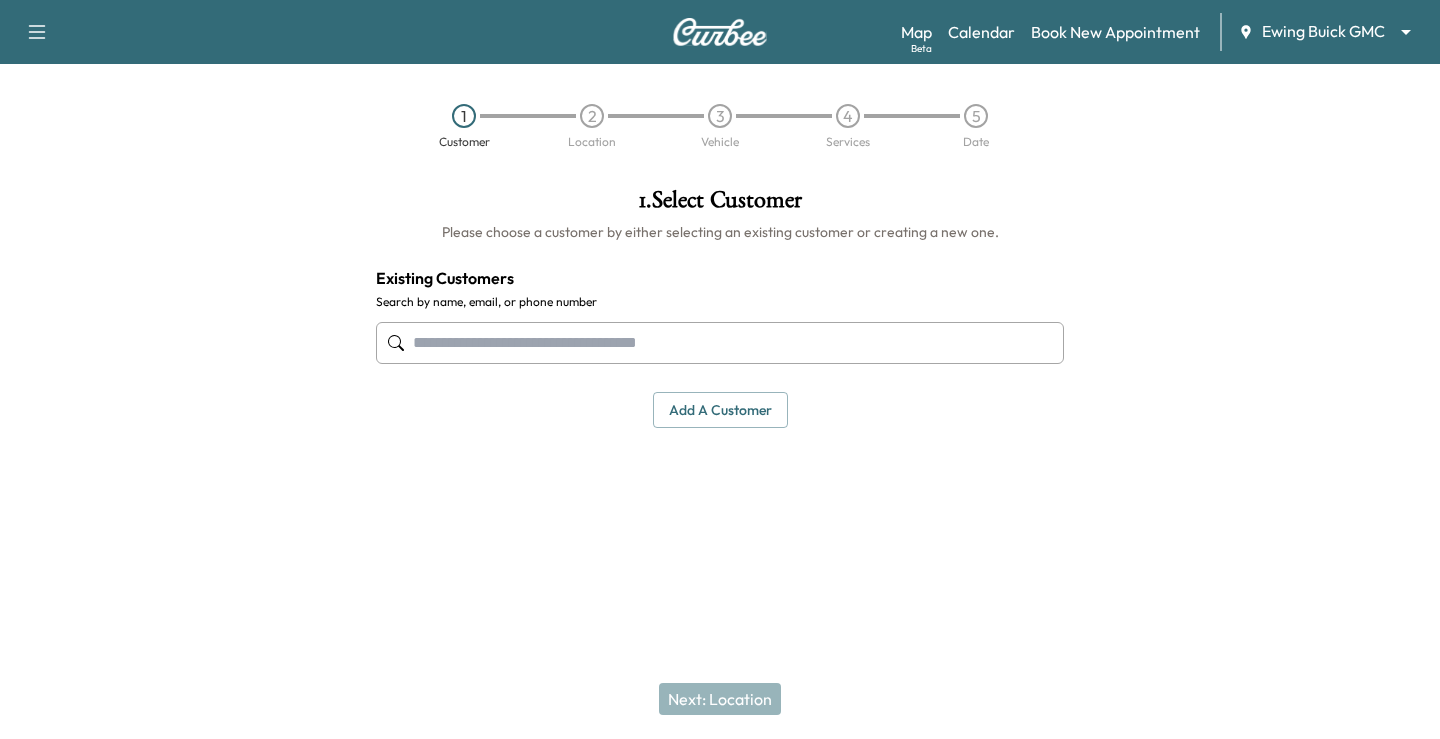 click at bounding box center (720, 32) 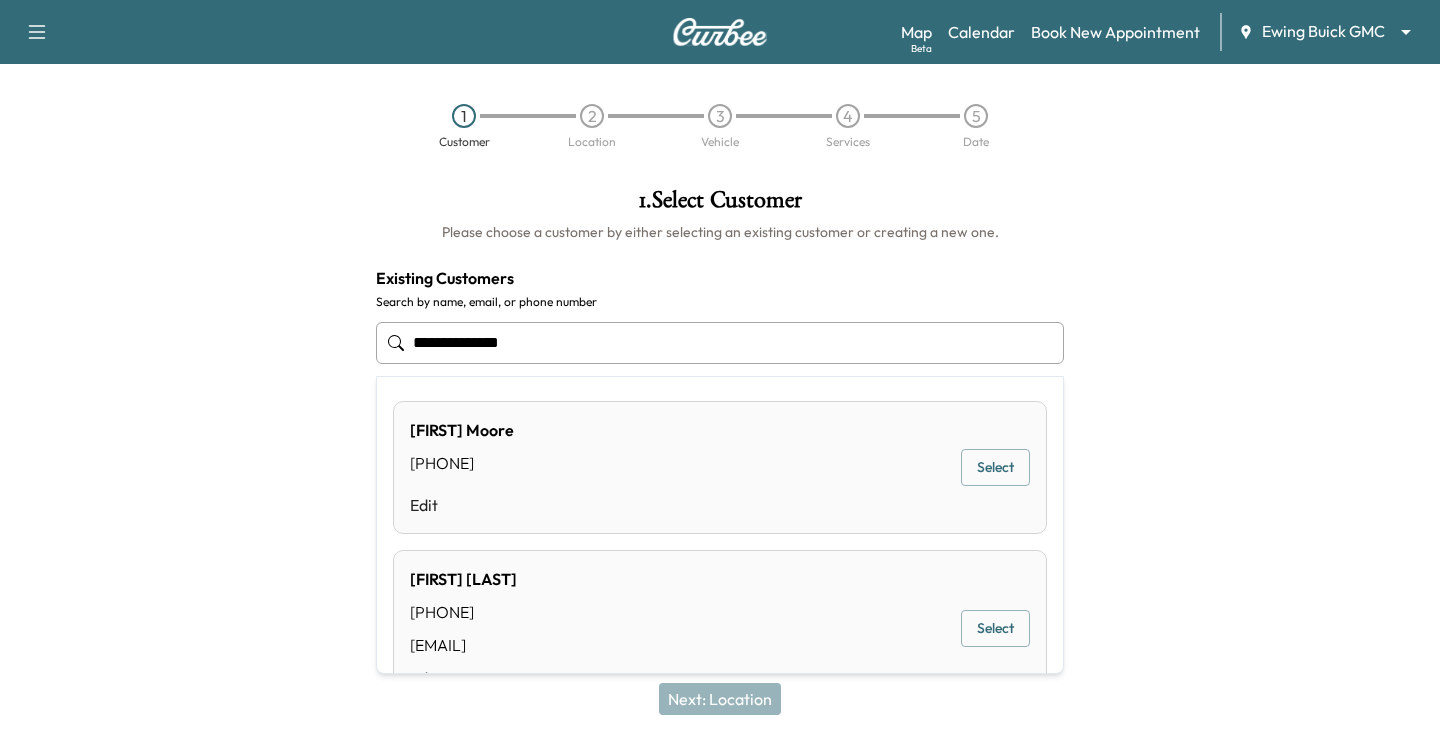 click on "Select" at bounding box center [995, 467] 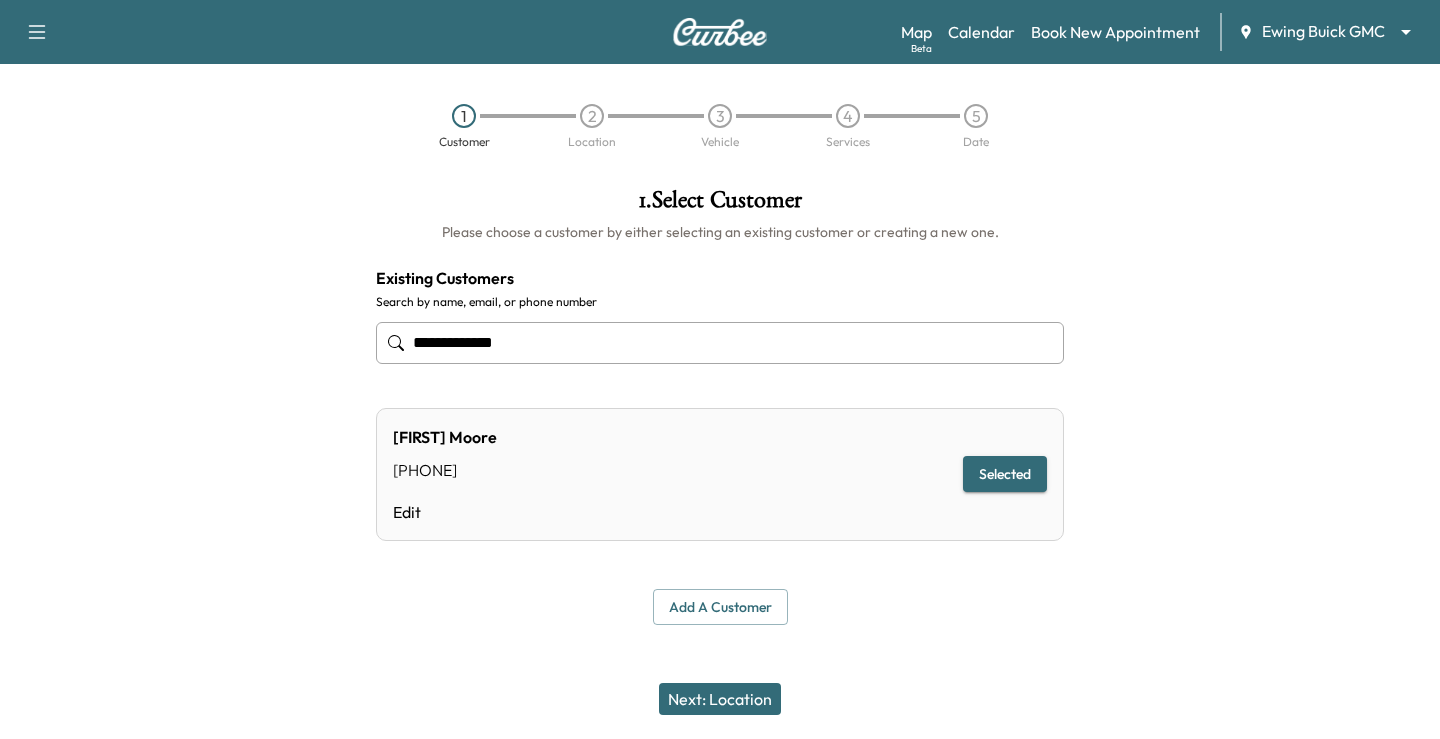 type on "**********" 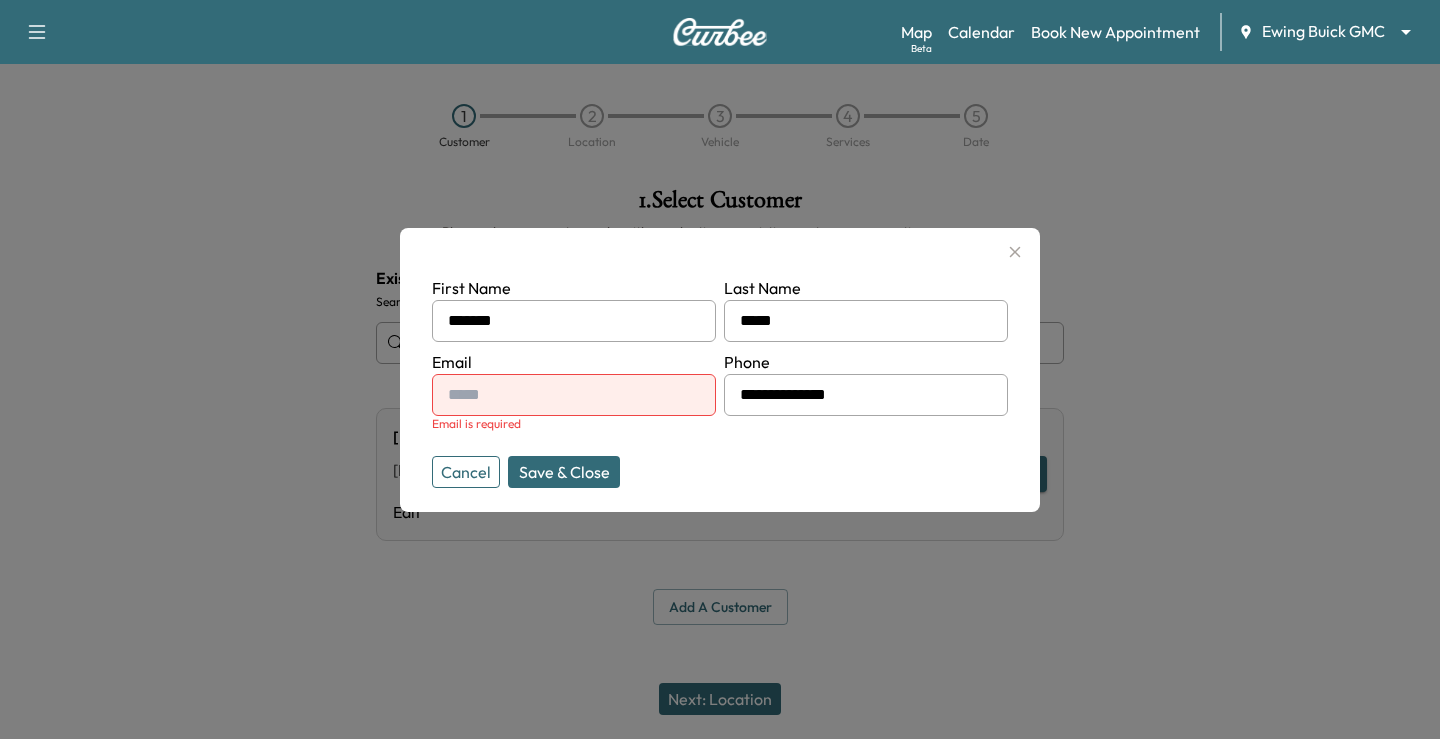 click at bounding box center [574, 395] 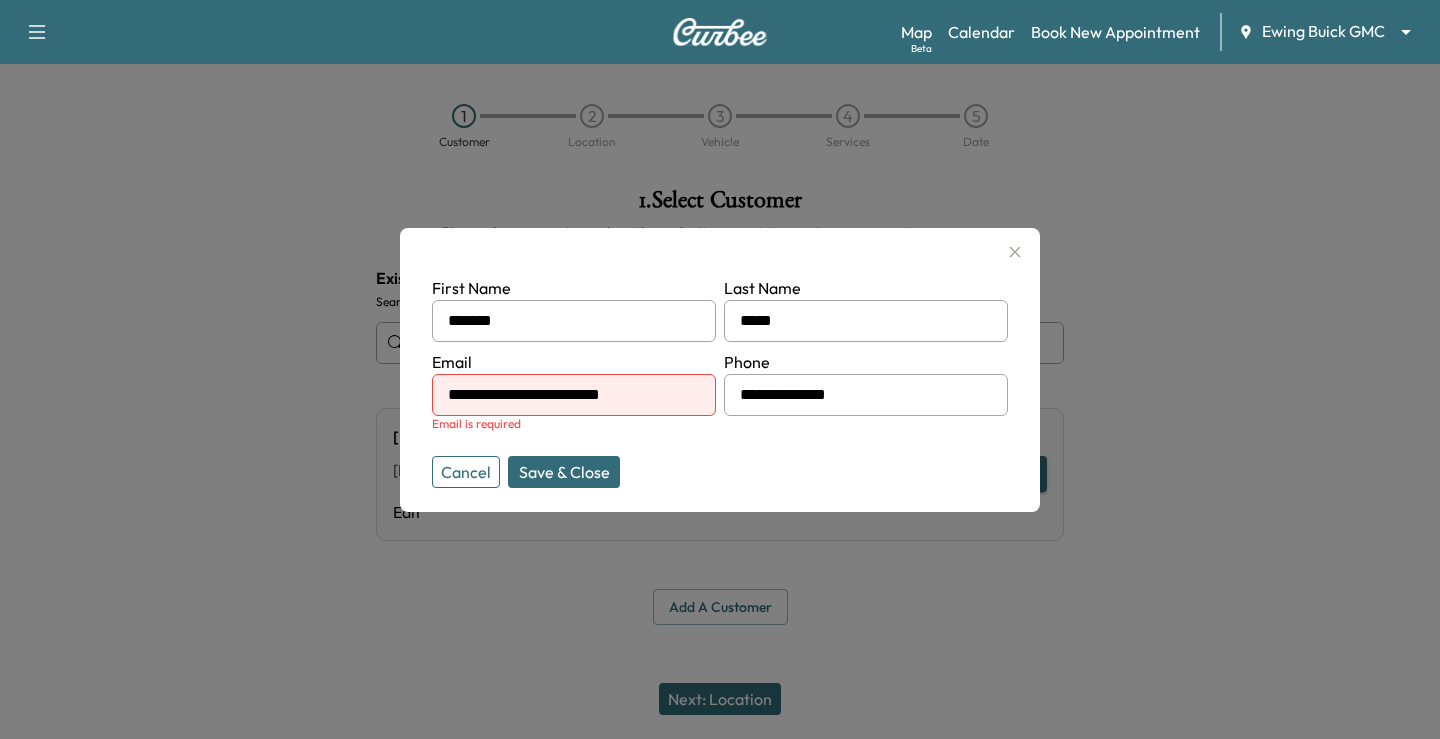type on "**********" 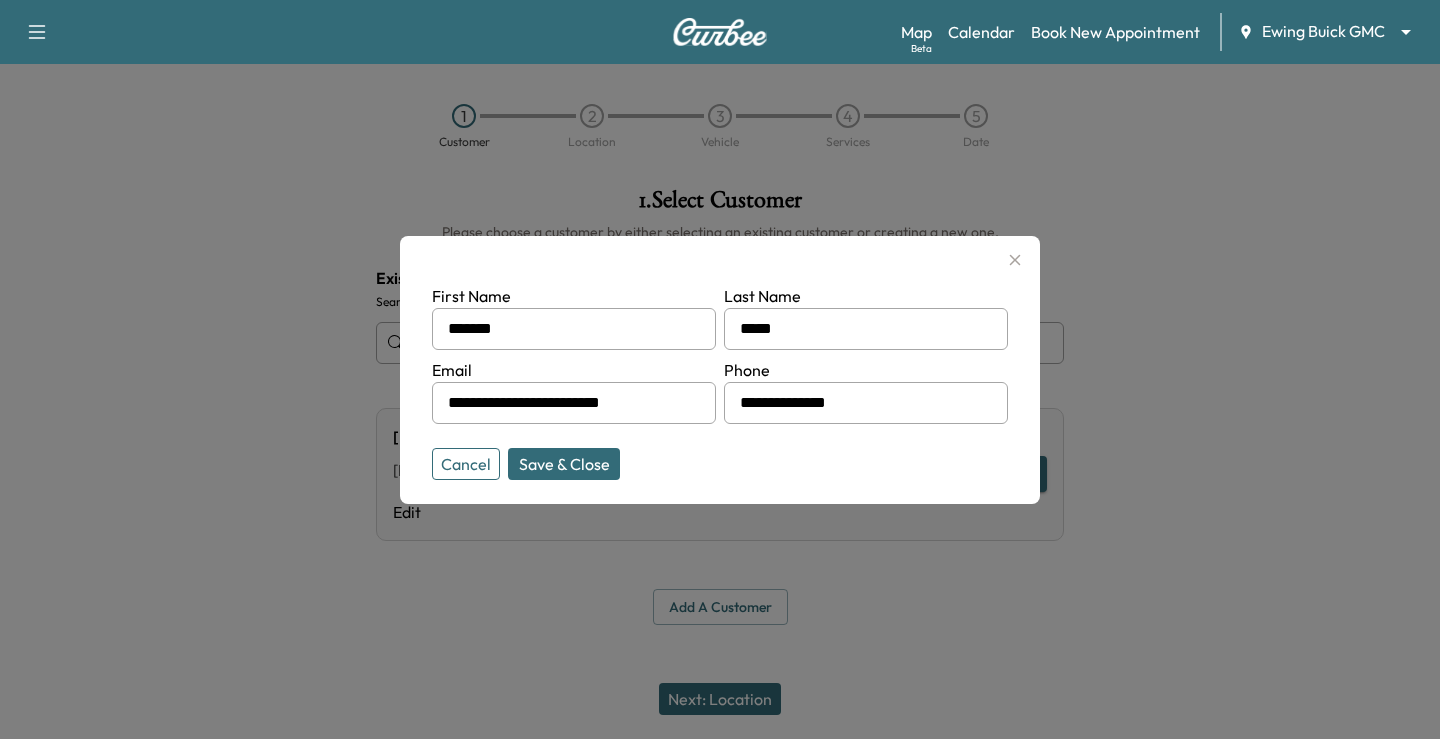 click 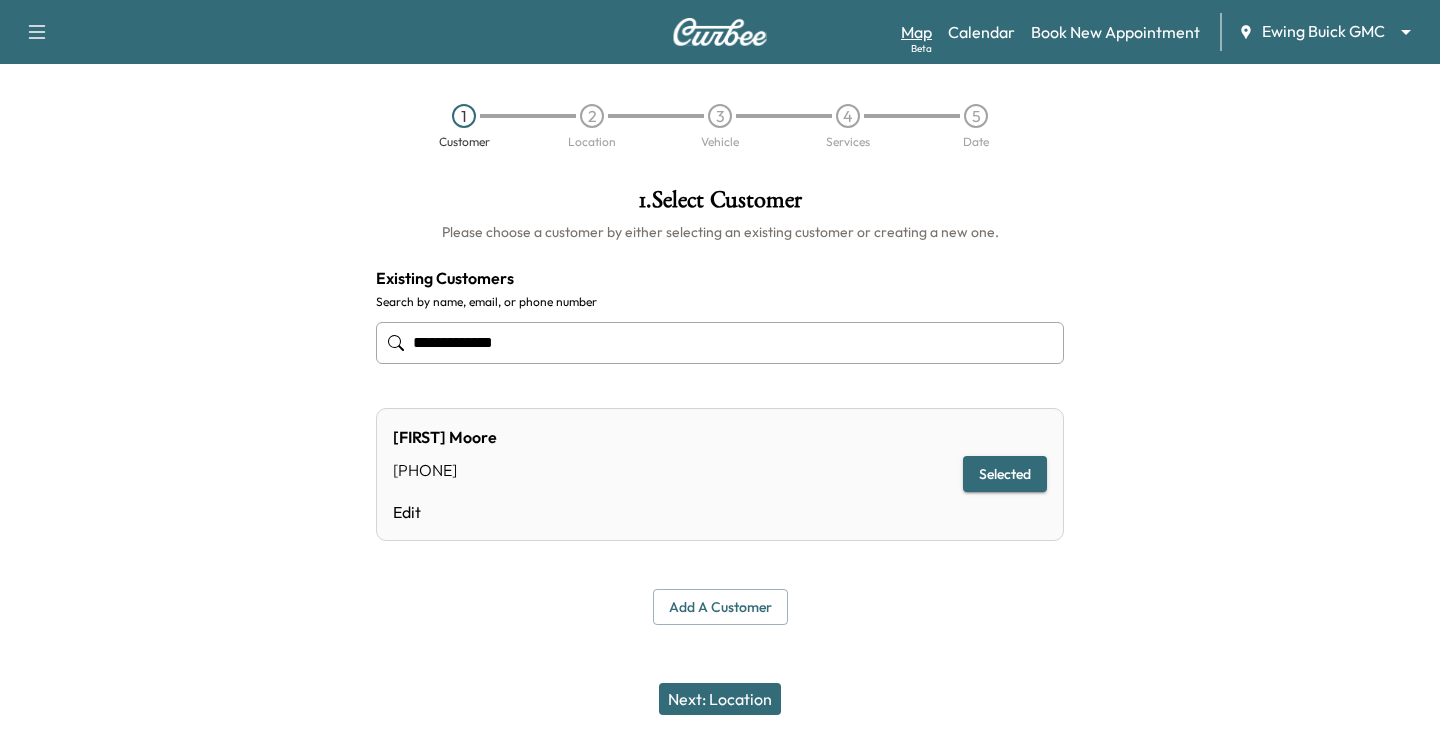 click on "Map Beta" at bounding box center [916, 32] 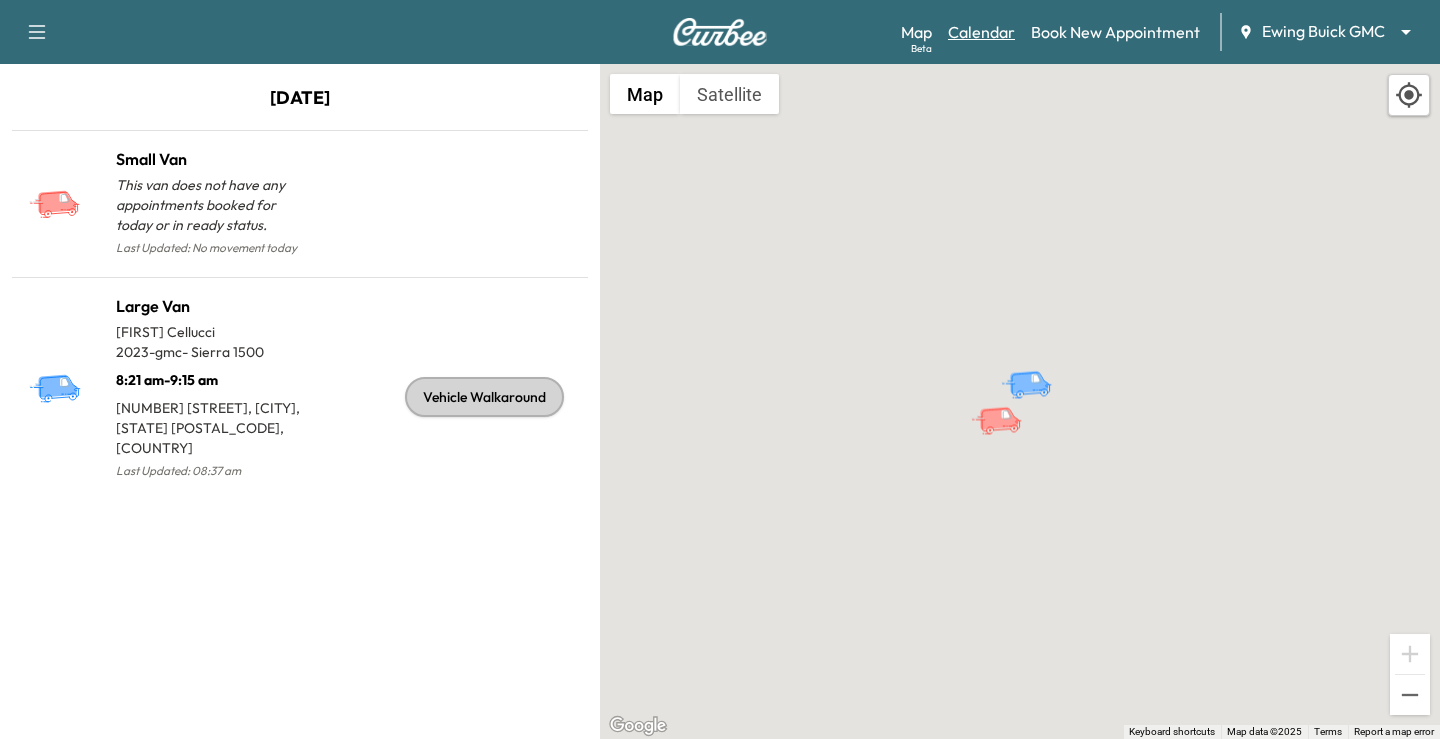 click on "Calendar" at bounding box center [981, 32] 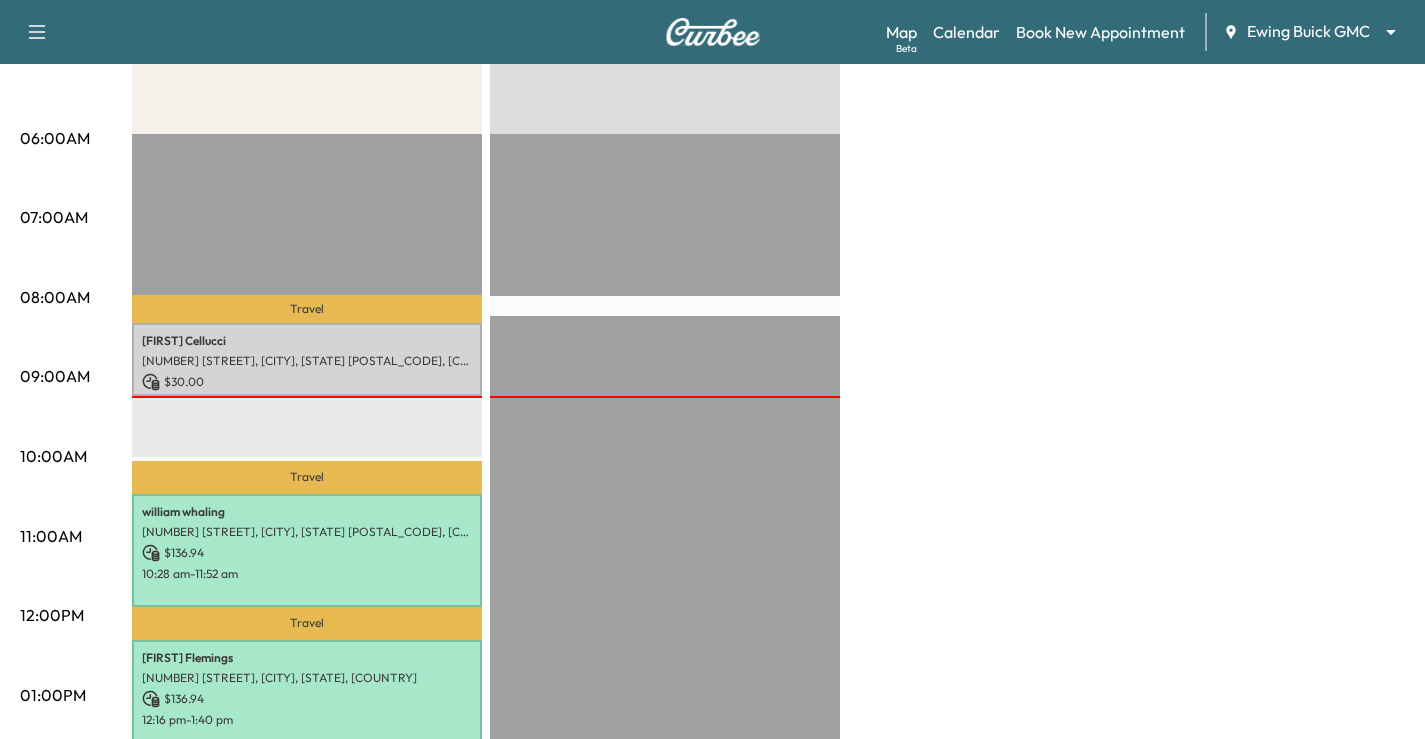 scroll, scrollTop: 300, scrollLeft: 0, axis: vertical 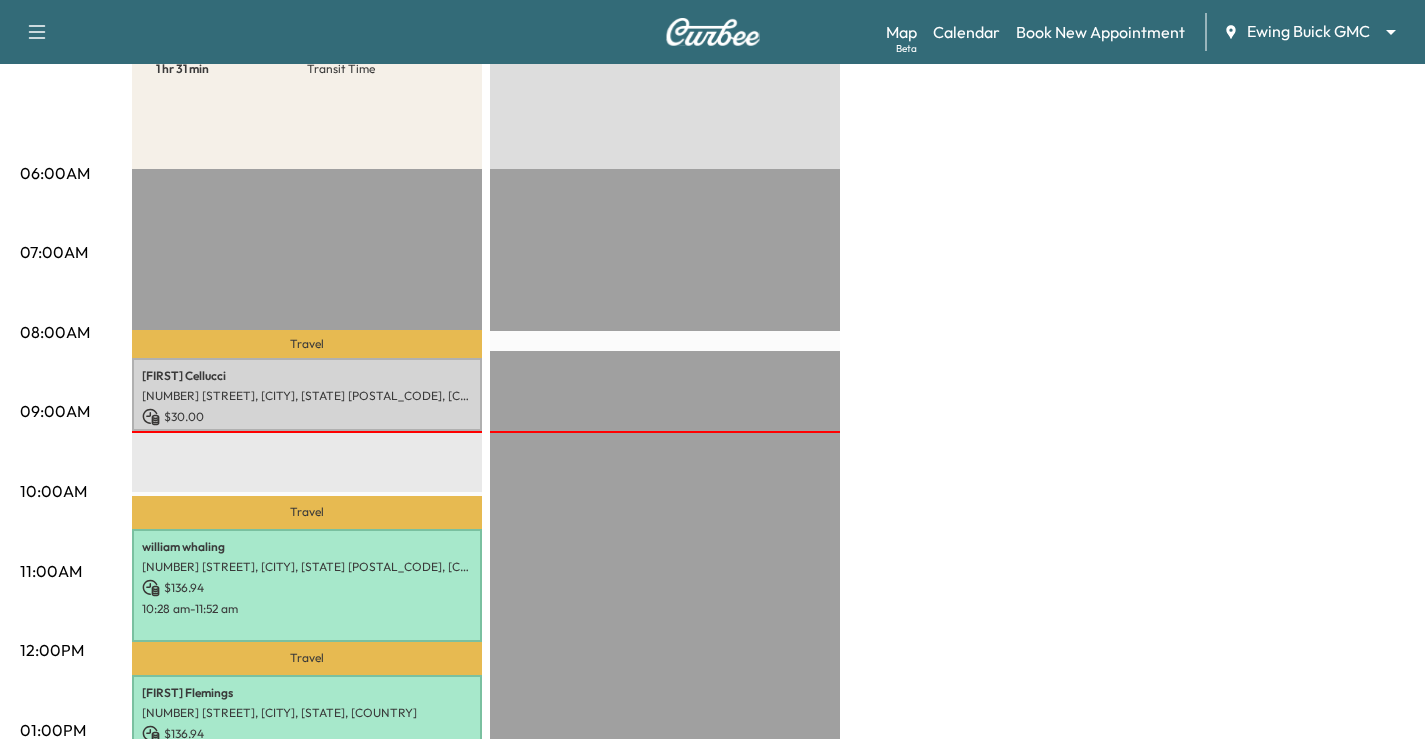 click on "Map Beta Calendar Book New Appointment Ewing Buick GMC ******** ​" at bounding box center (1147, 32) 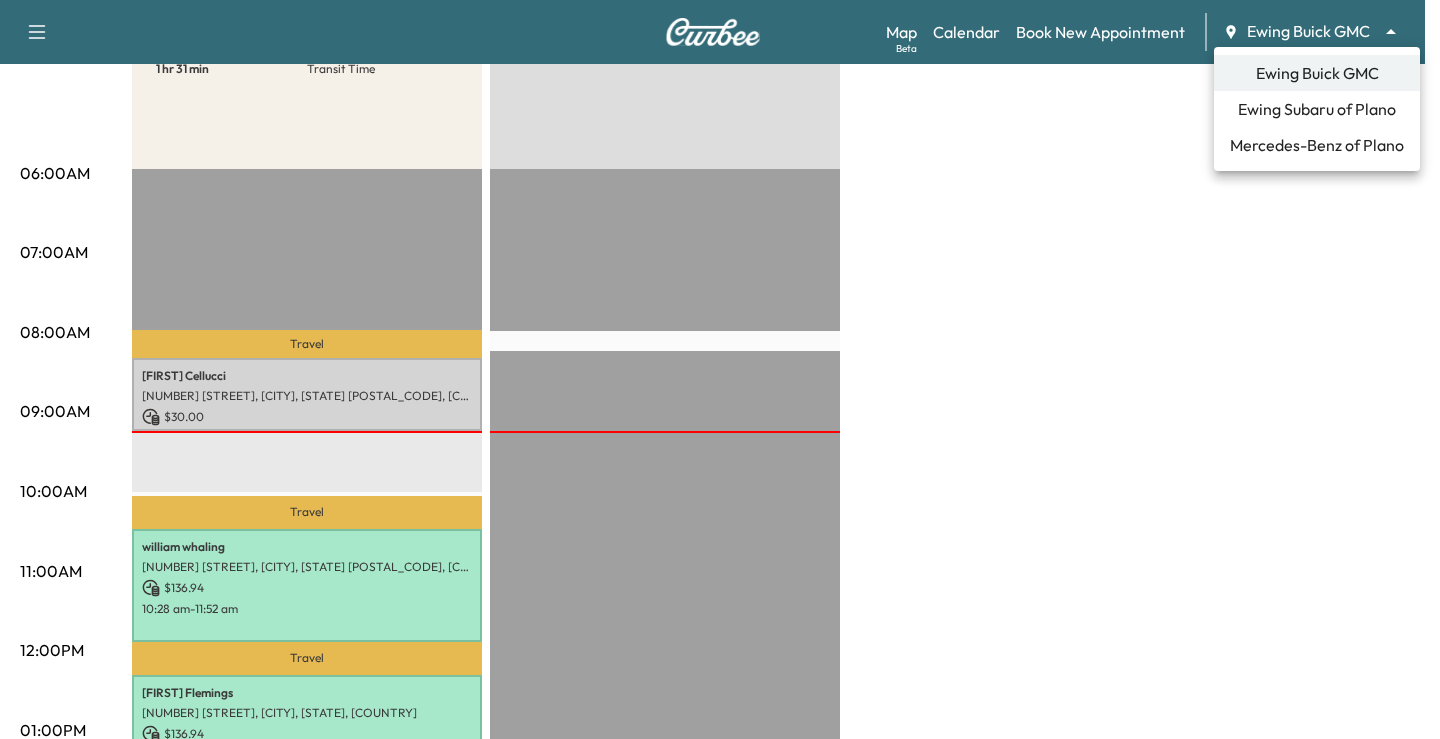 click on "Ewing Subaru of Plano" at bounding box center (1317, 109) 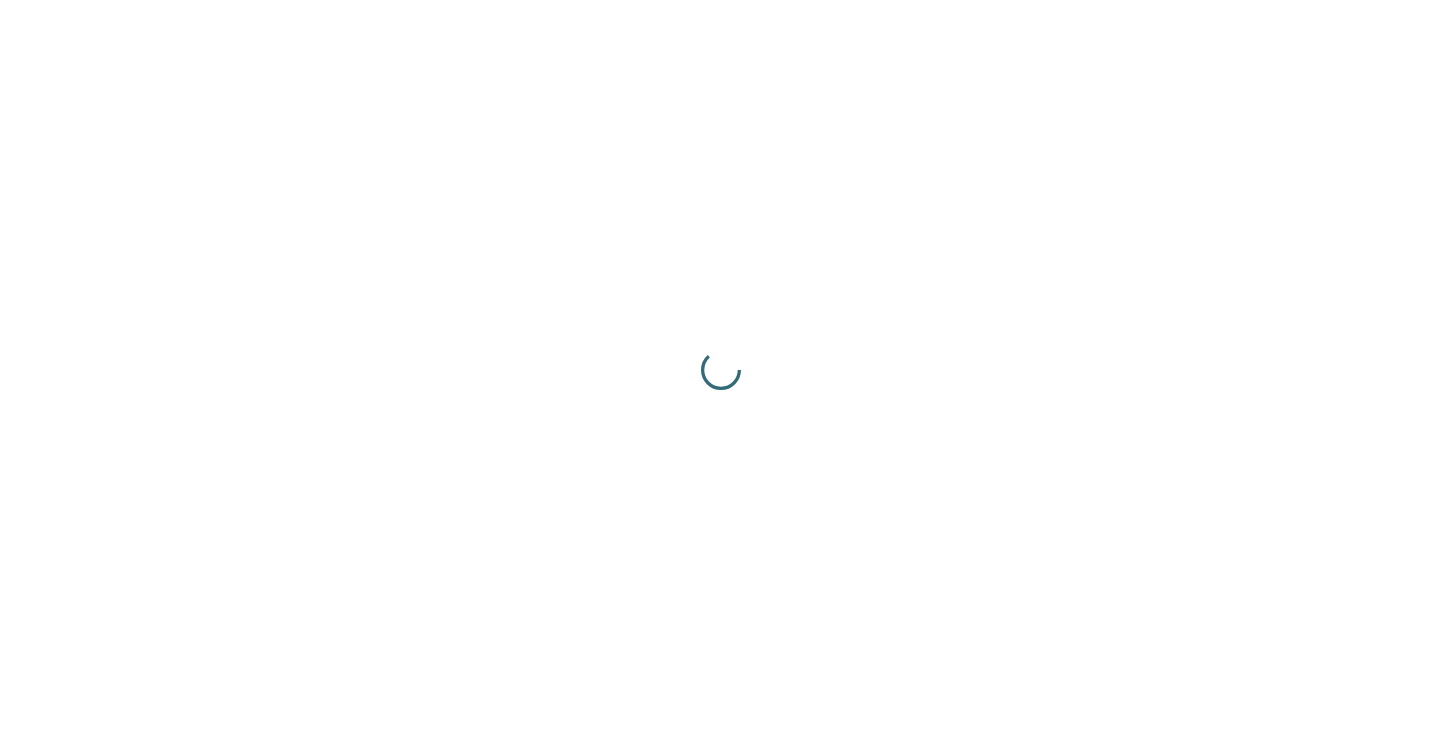 scroll, scrollTop: 0, scrollLeft: 0, axis: both 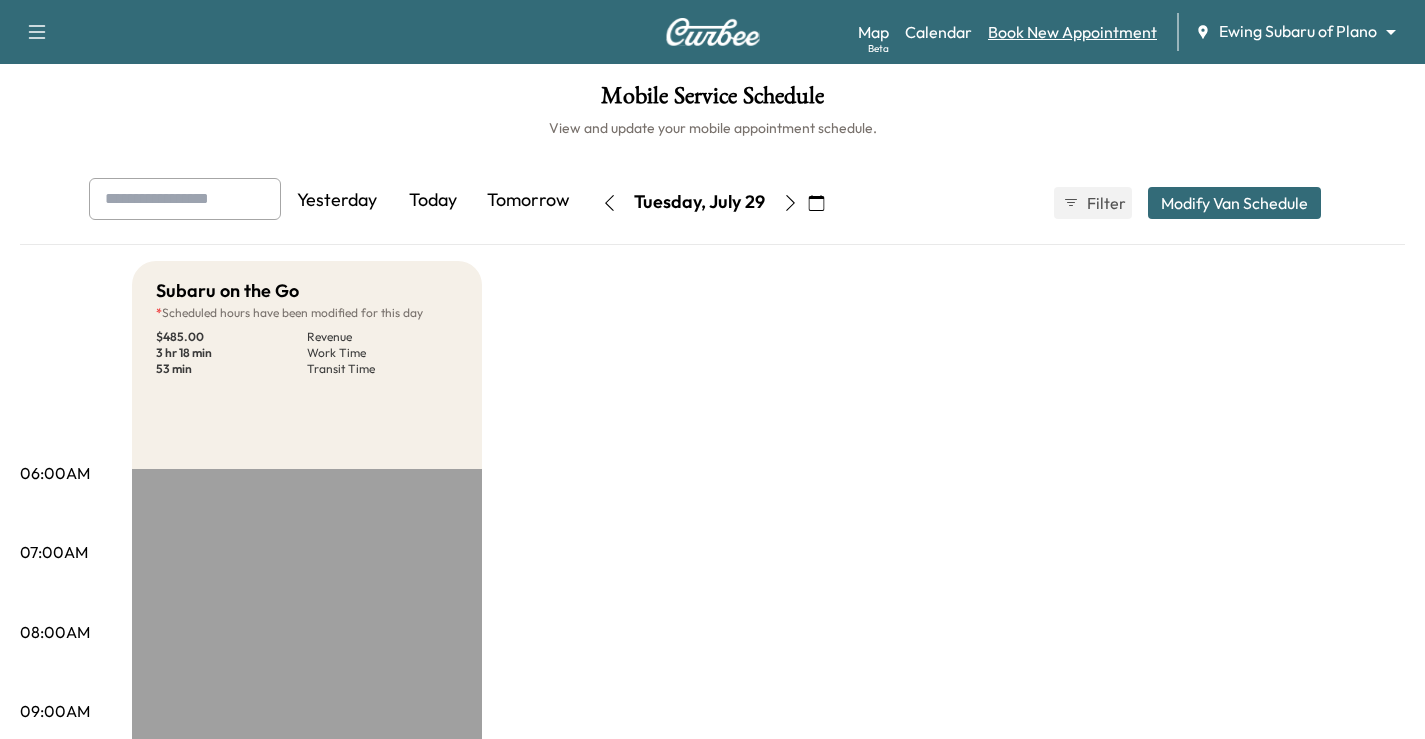 click on "Book New Appointment" at bounding box center (1072, 32) 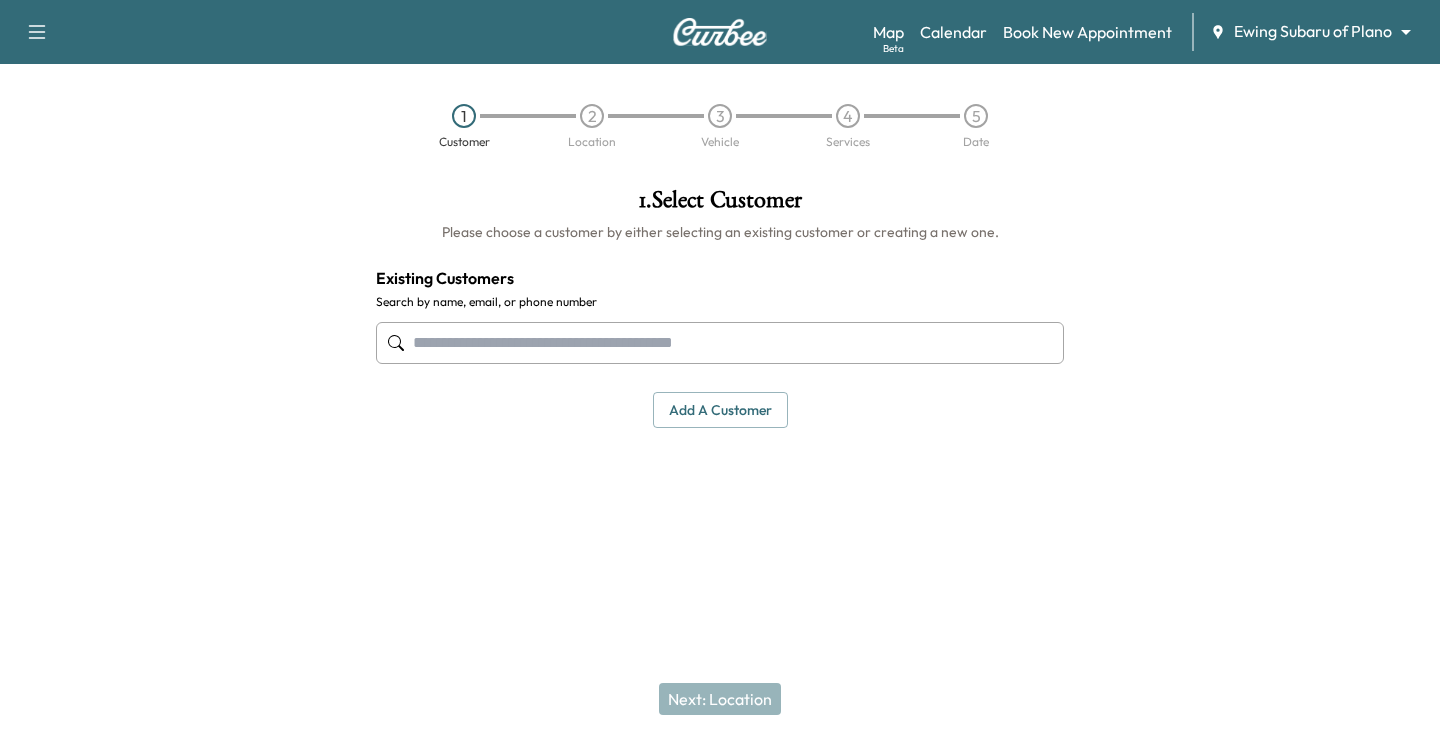 click at bounding box center (720, 343) 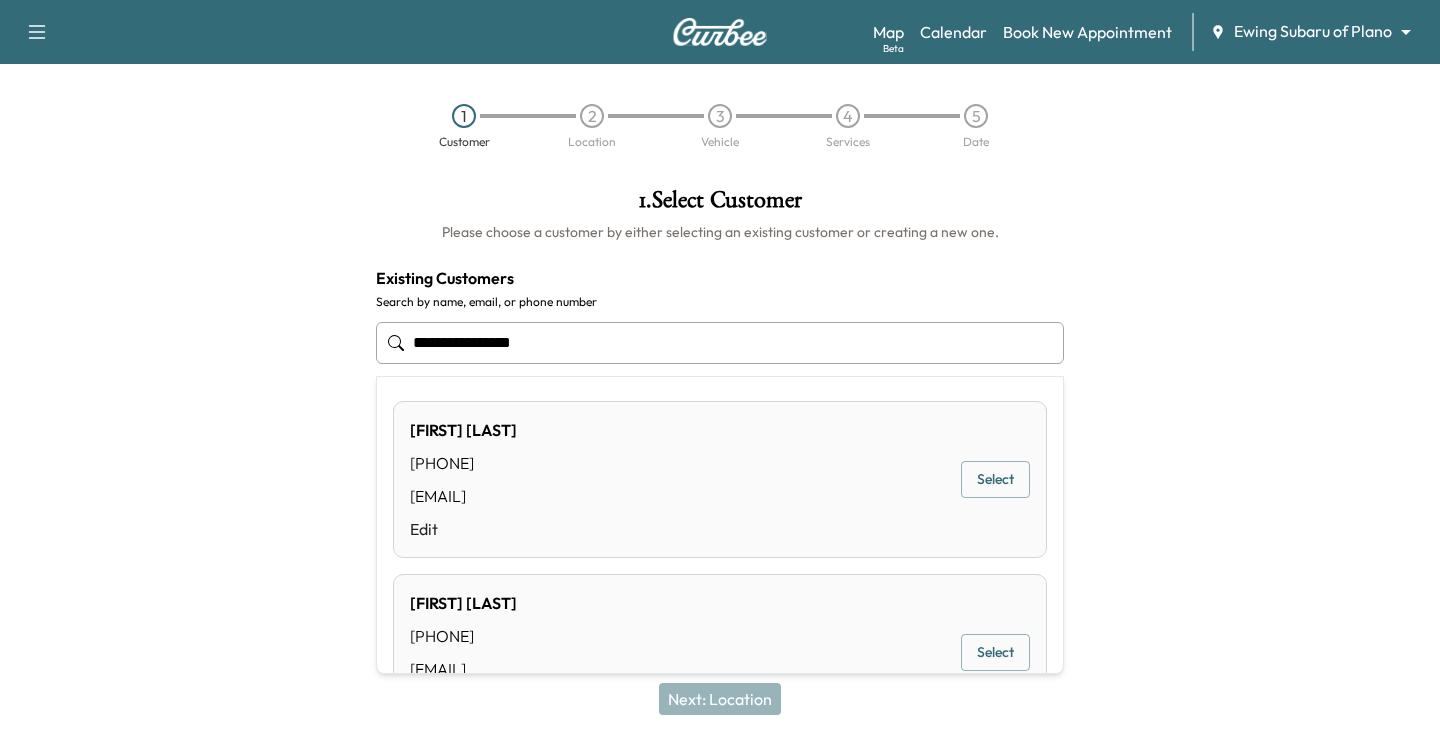 click on "Select" at bounding box center [995, 479] 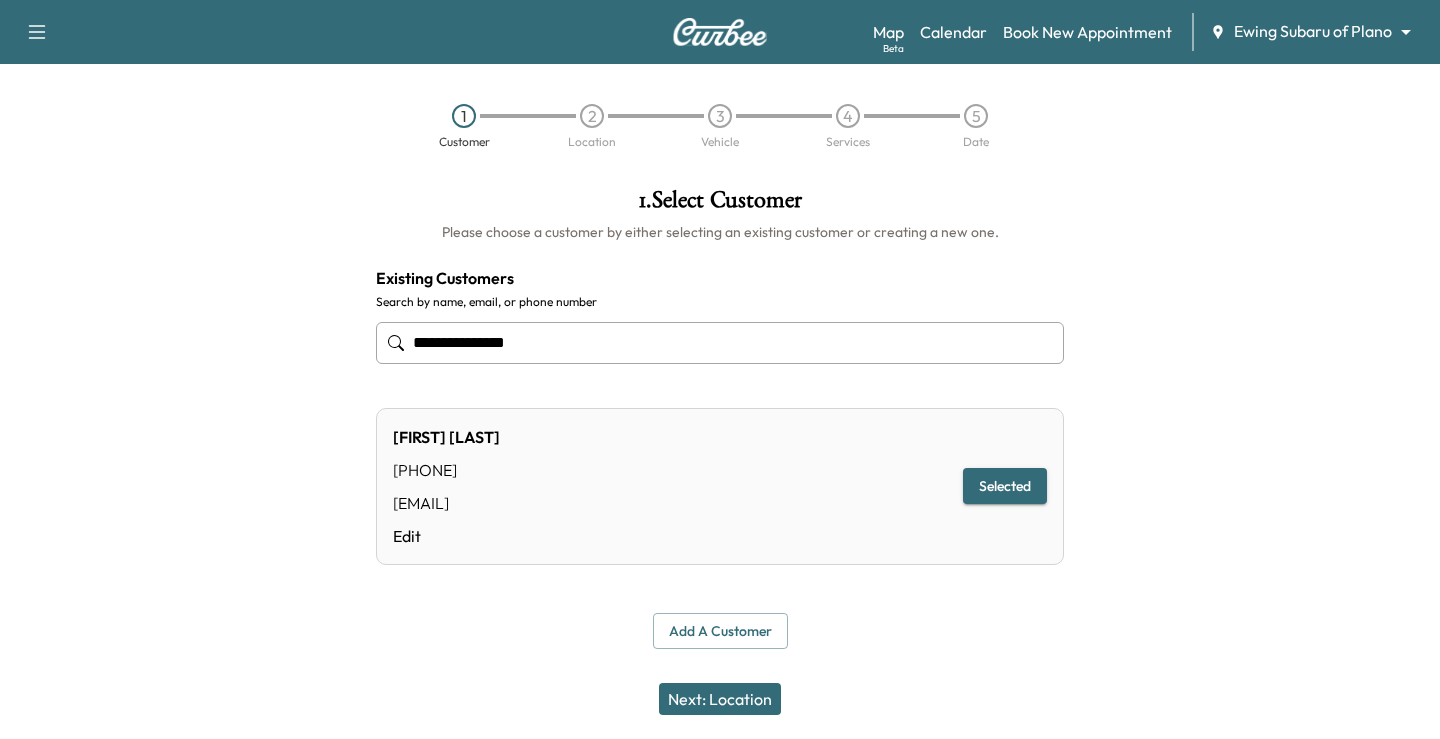 type on "**********" 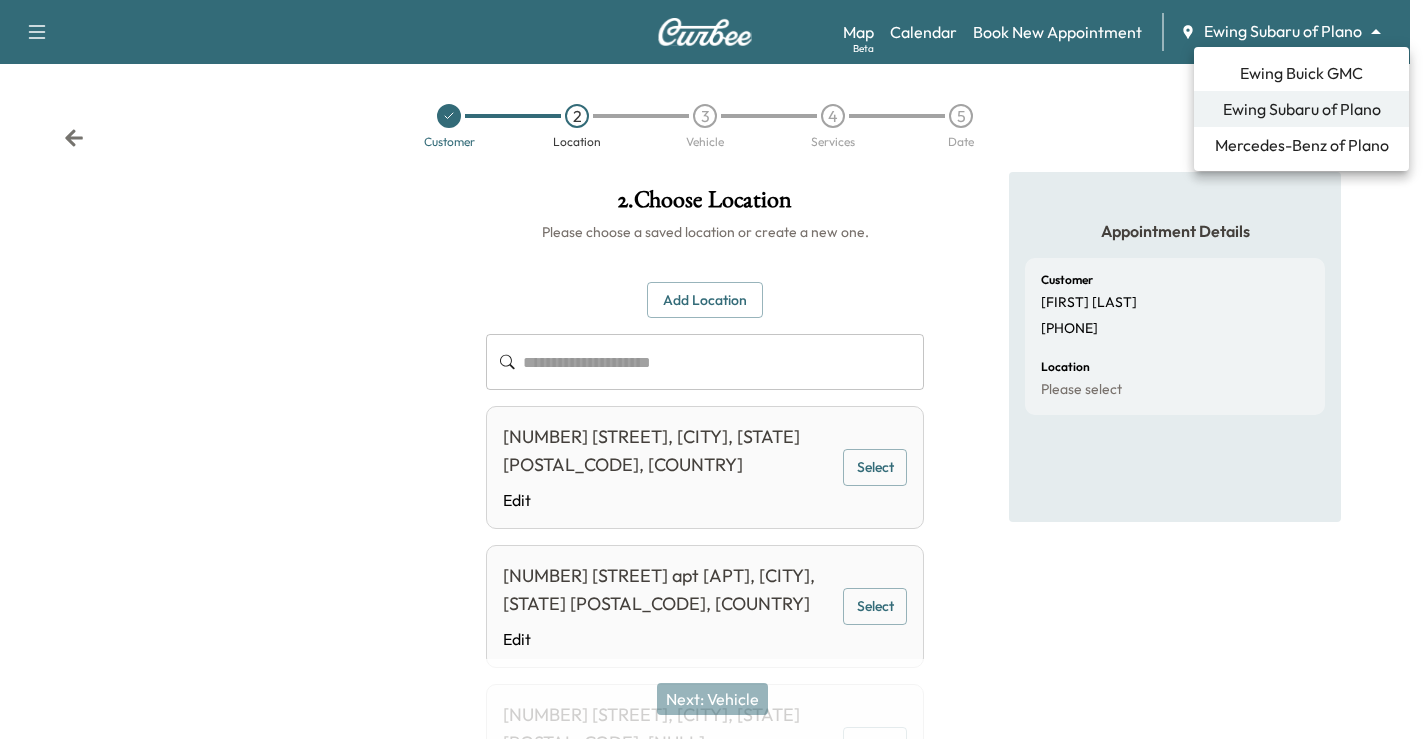 click on "**********" at bounding box center (712, 369) 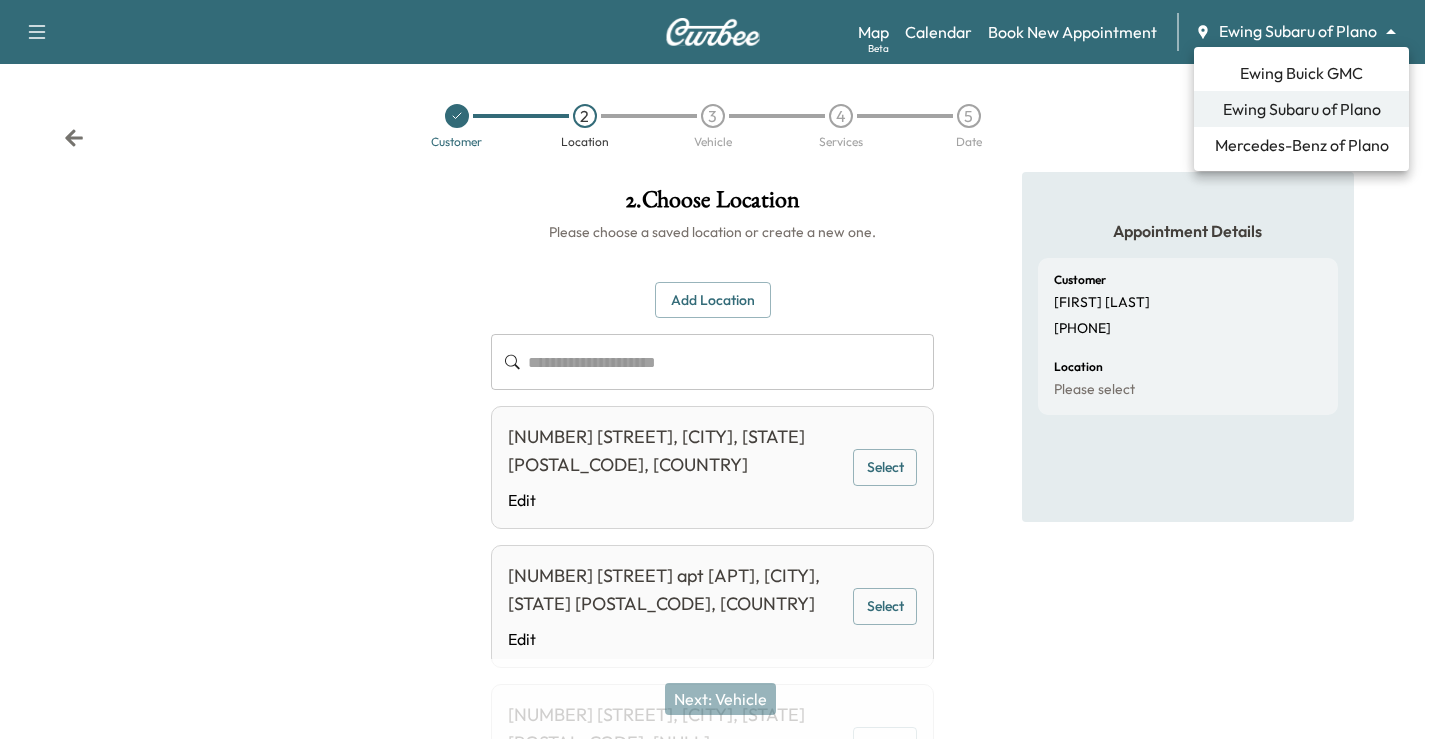 click on "Ewing Buick GMC" at bounding box center [1301, 73] 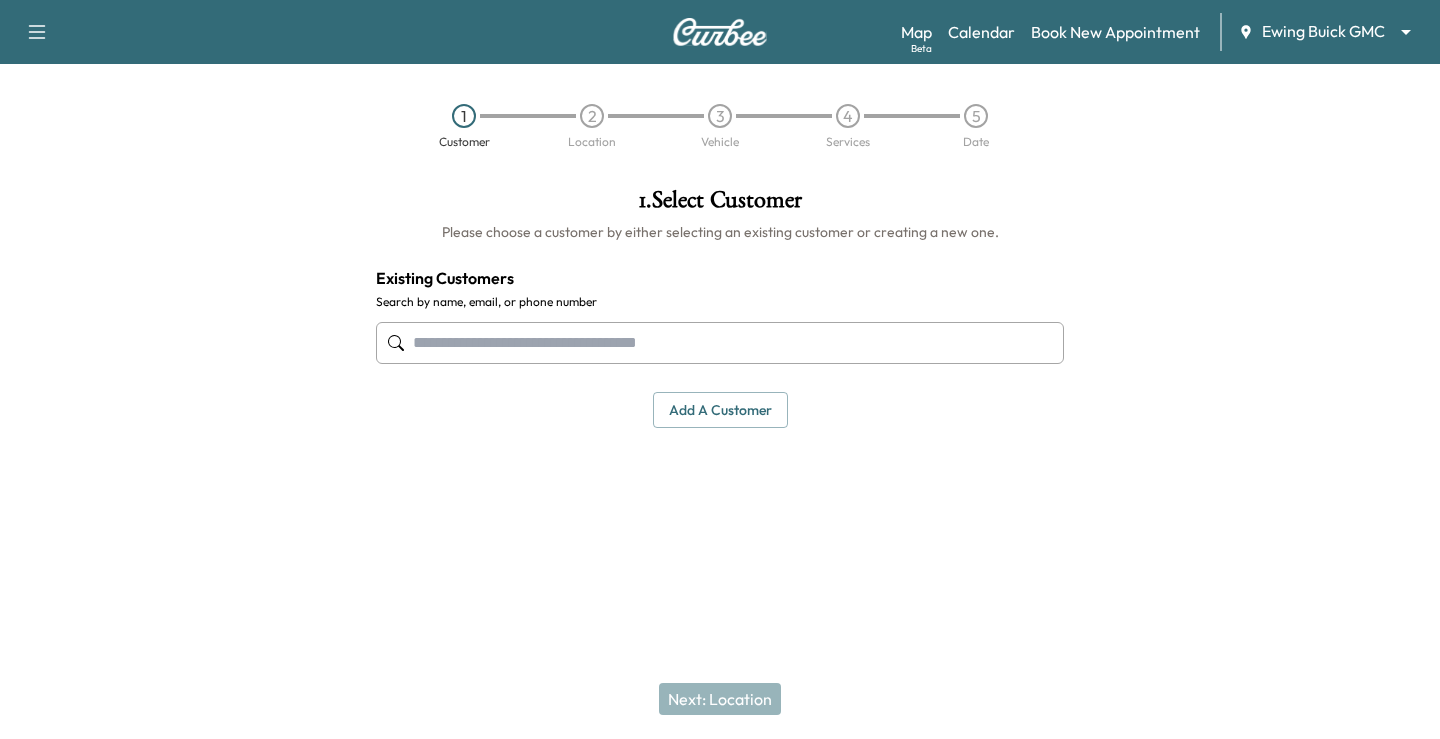 paste on "**********" 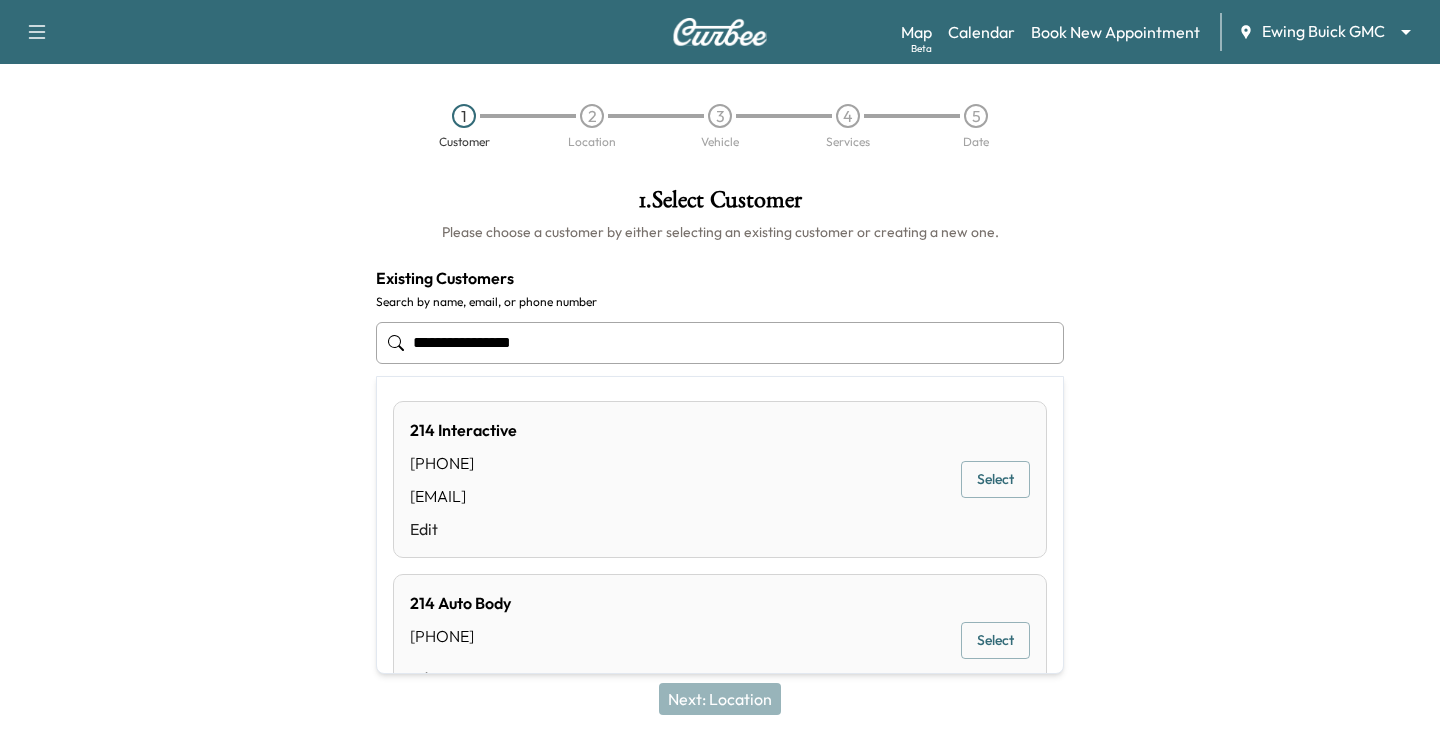 type on "**********" 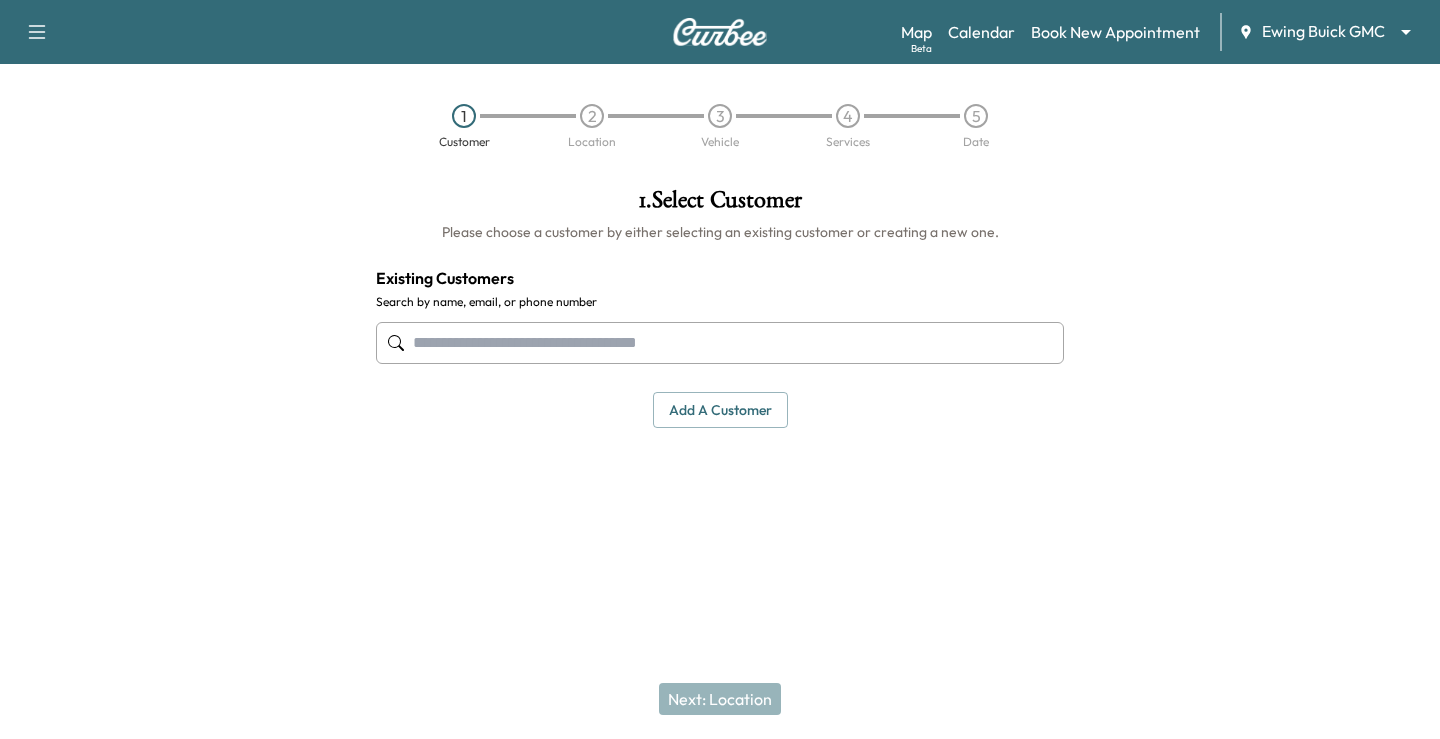 paste on "**********" 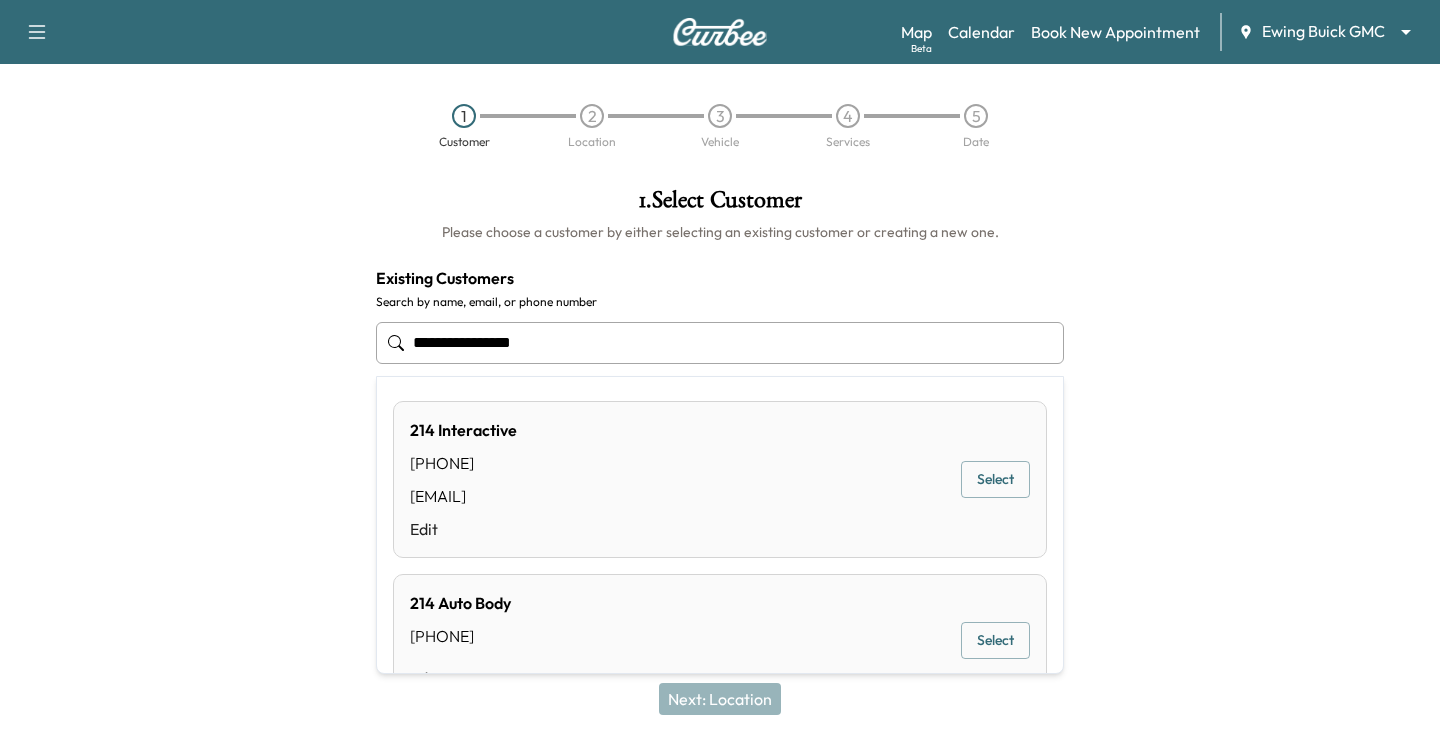 click on "**********" at bounding box center (720, 343) 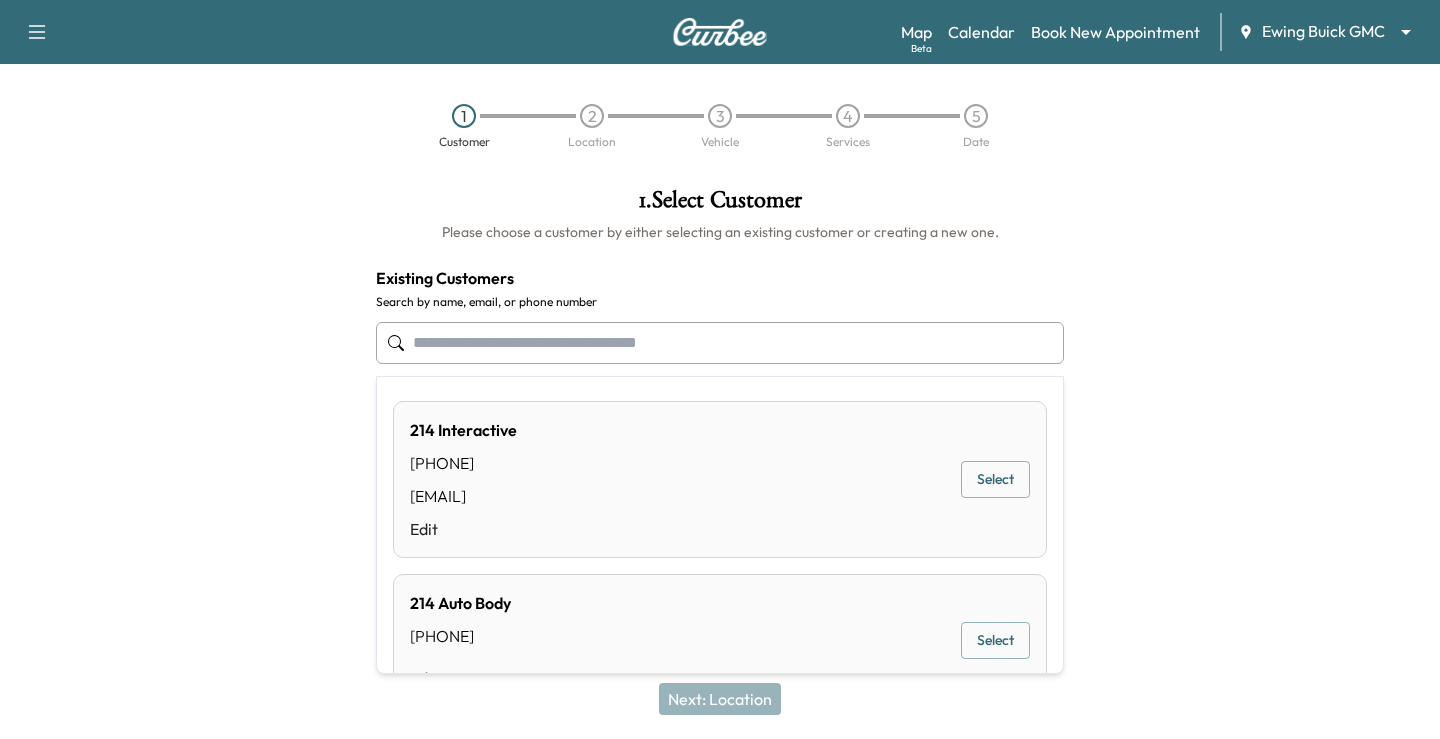 click at bounding box center [1260, 357] 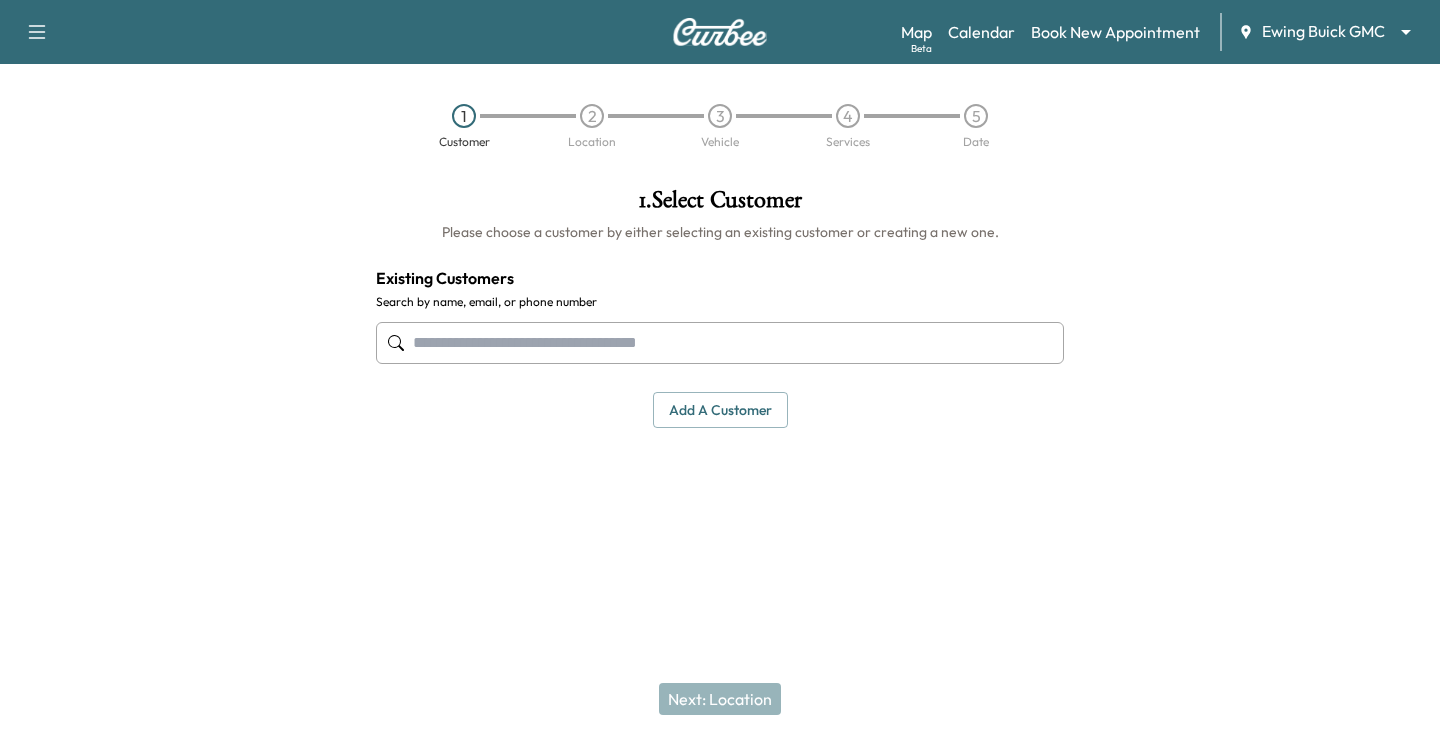 click on "Add a customer" at bounding box center (720, 410) 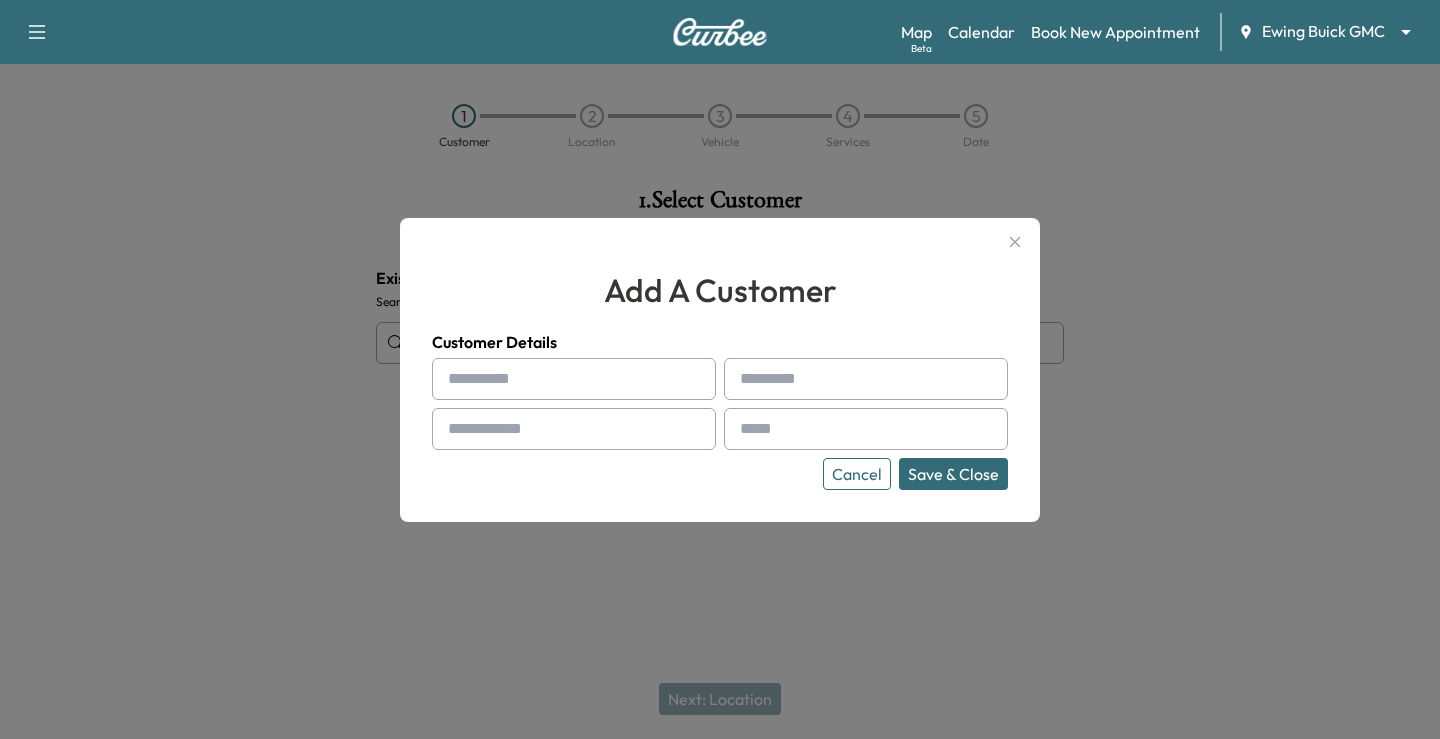 click at bounding box center [574, 379] 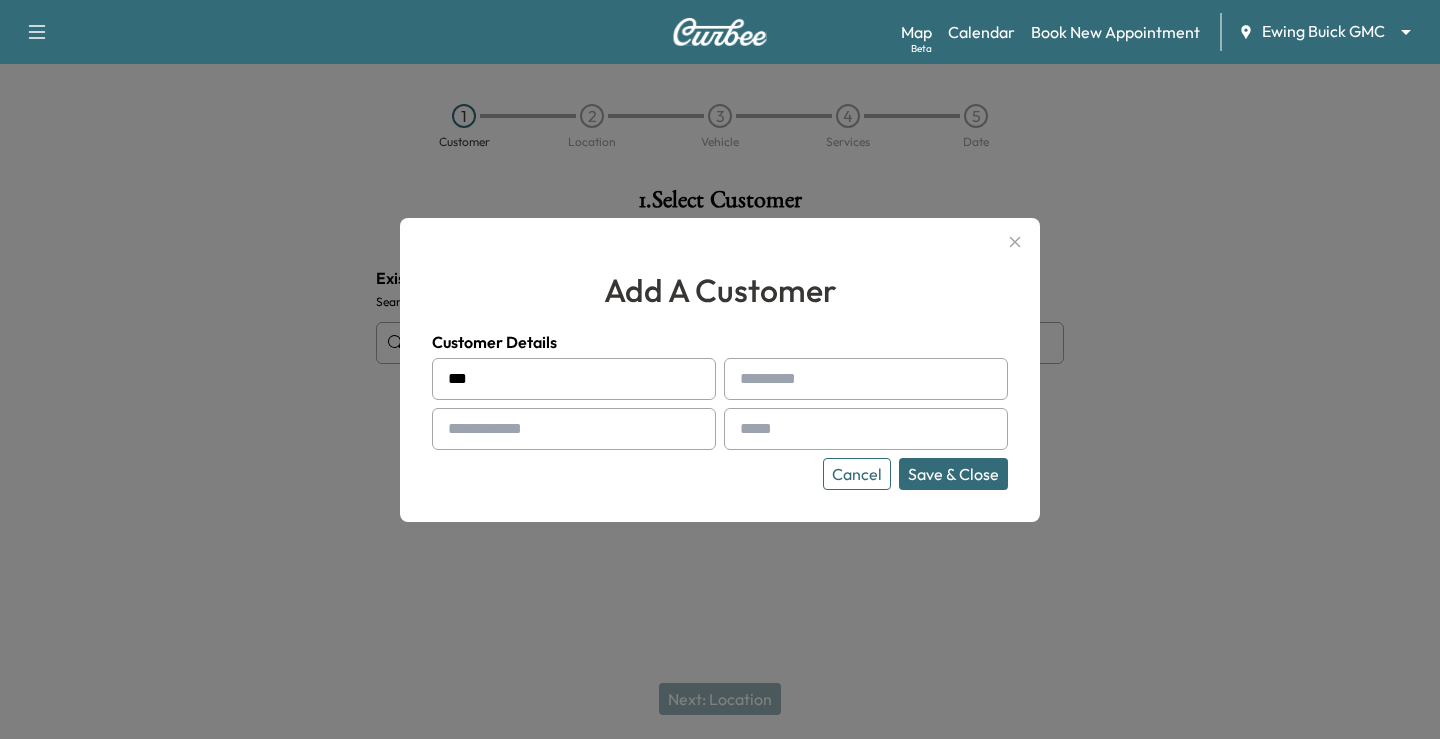 type on "***" 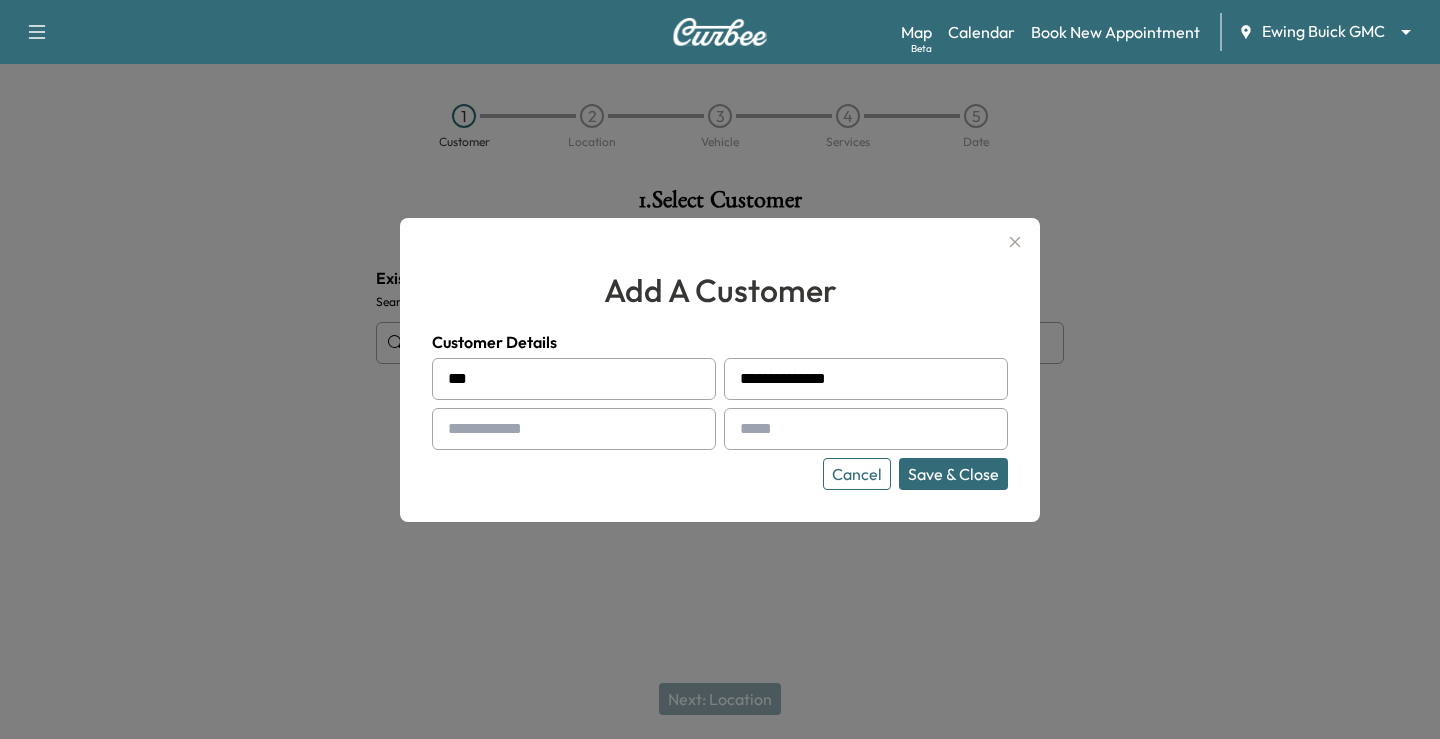click on "**********" at bounding box center [866, 379] 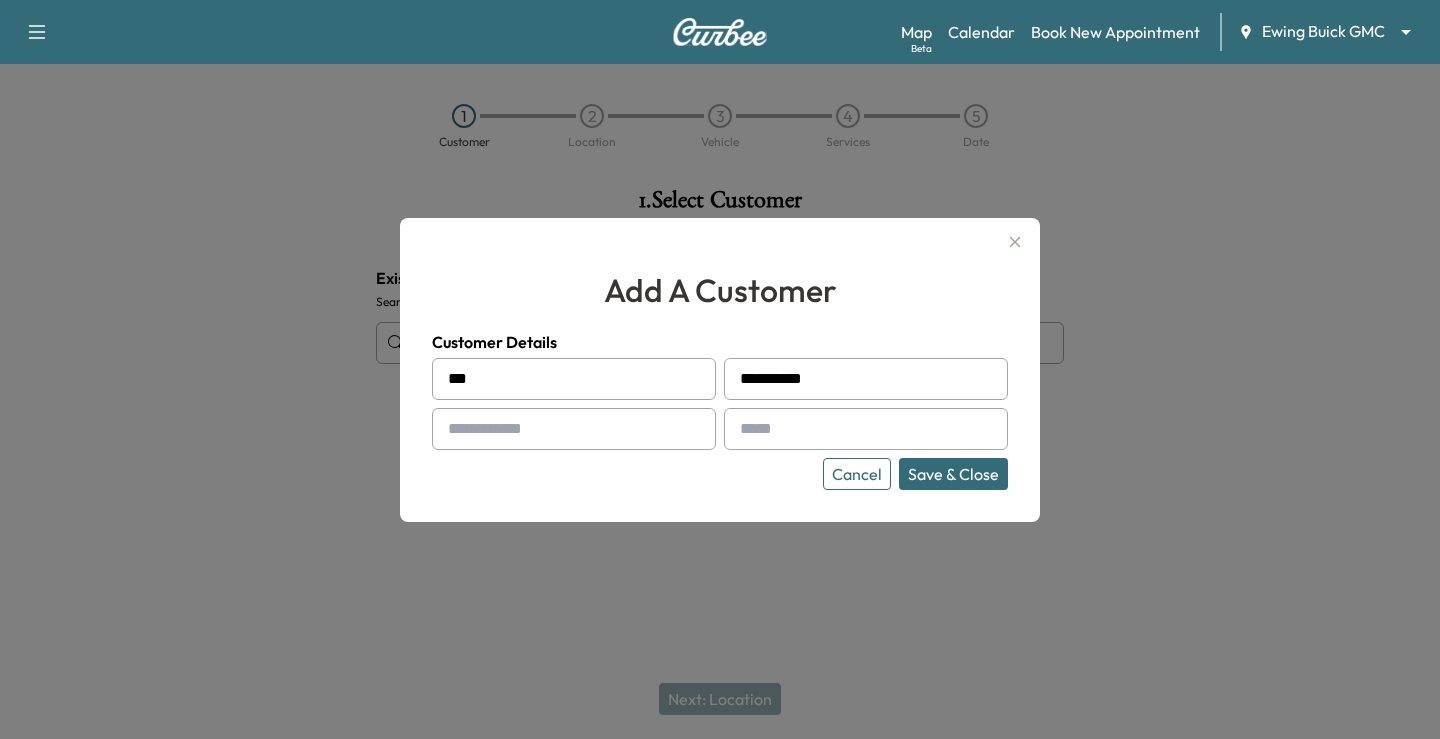 click on "**********" at bounding box center (866, 379) 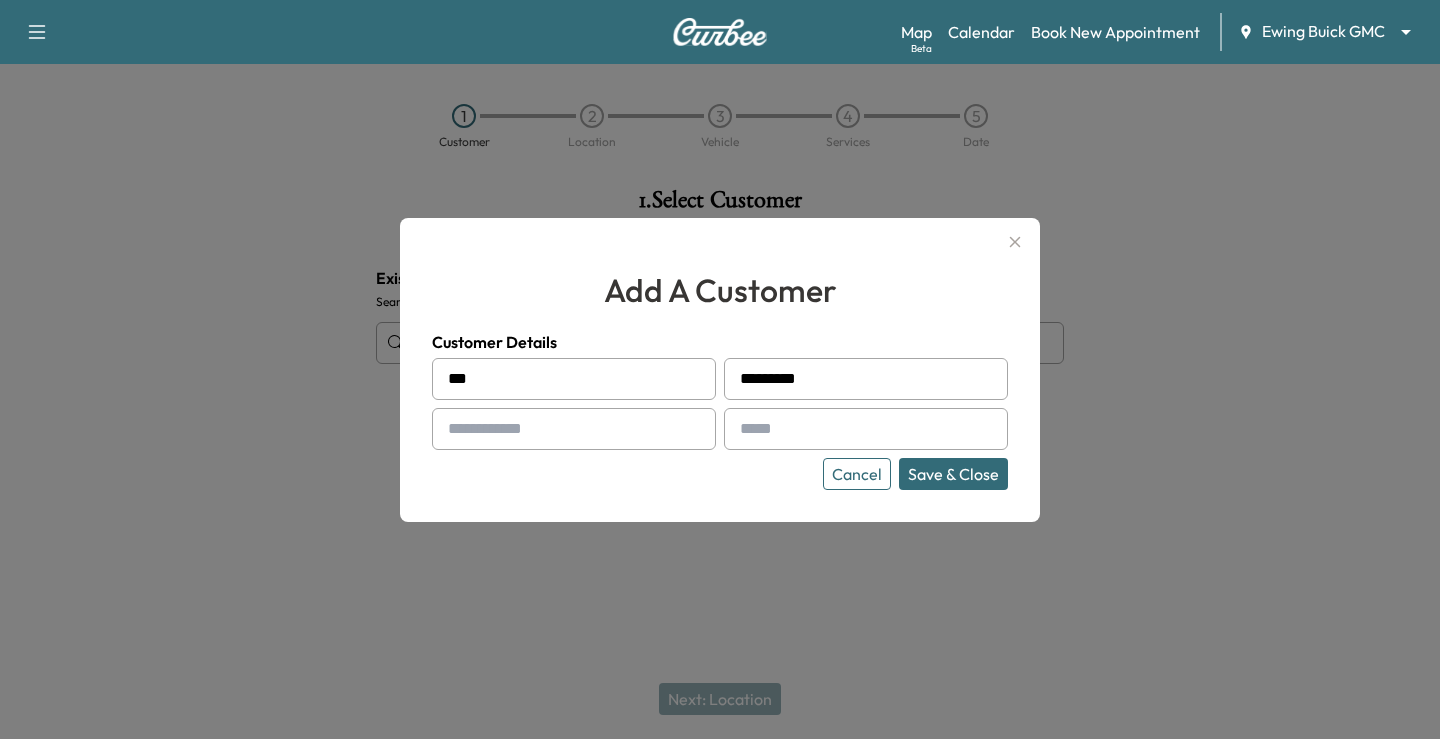 type on "*********" 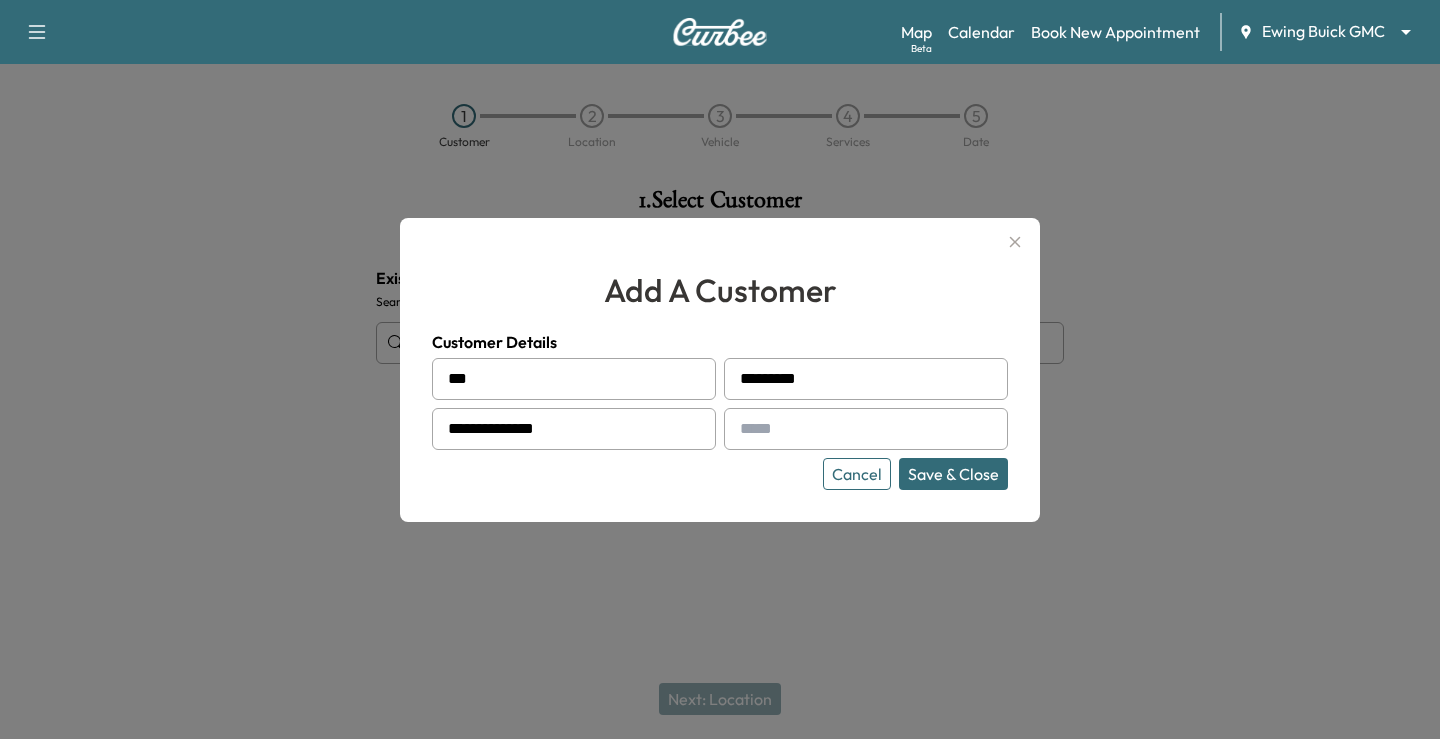 type on "**********" 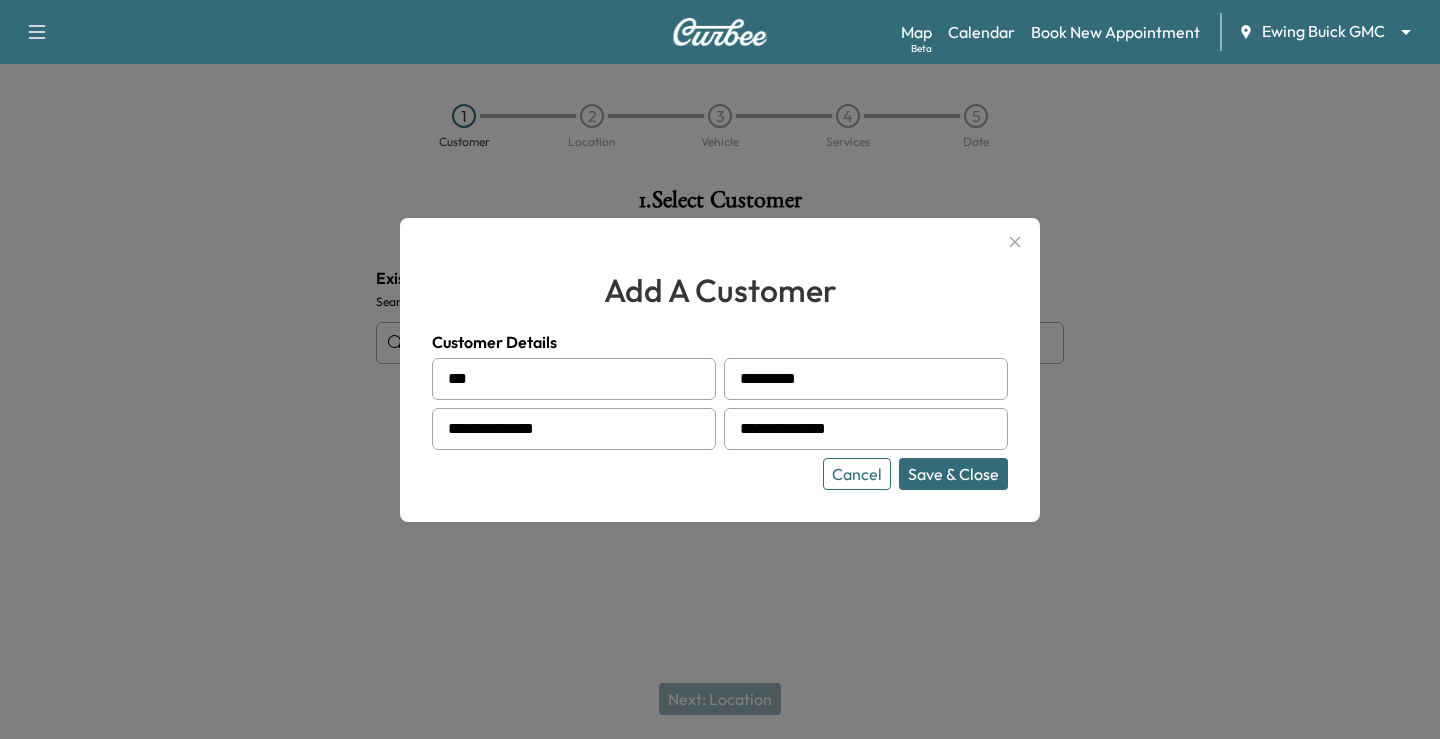 click on "Save & Close" at bounding box center (953, 474) 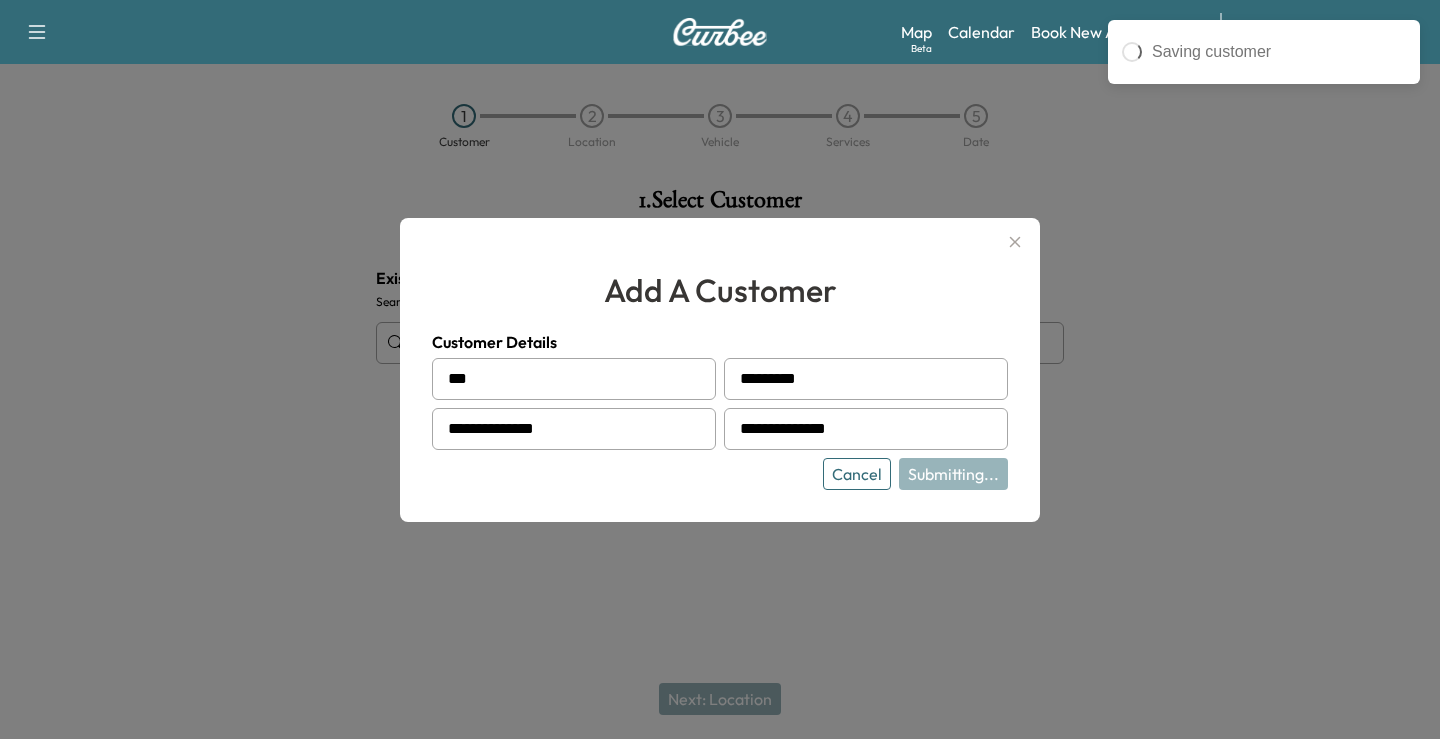 type on "**********" 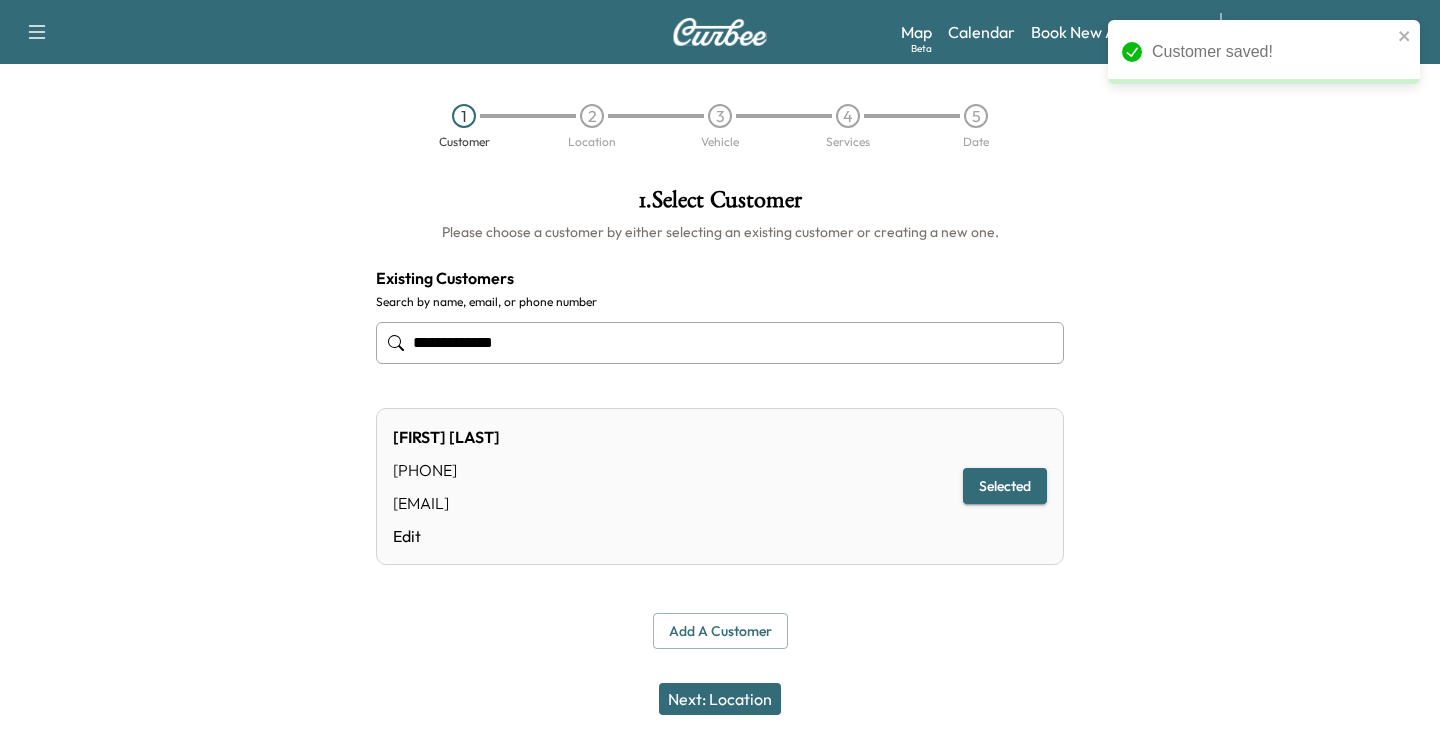 click on "Next: Location" at bounding box center (720, 699) 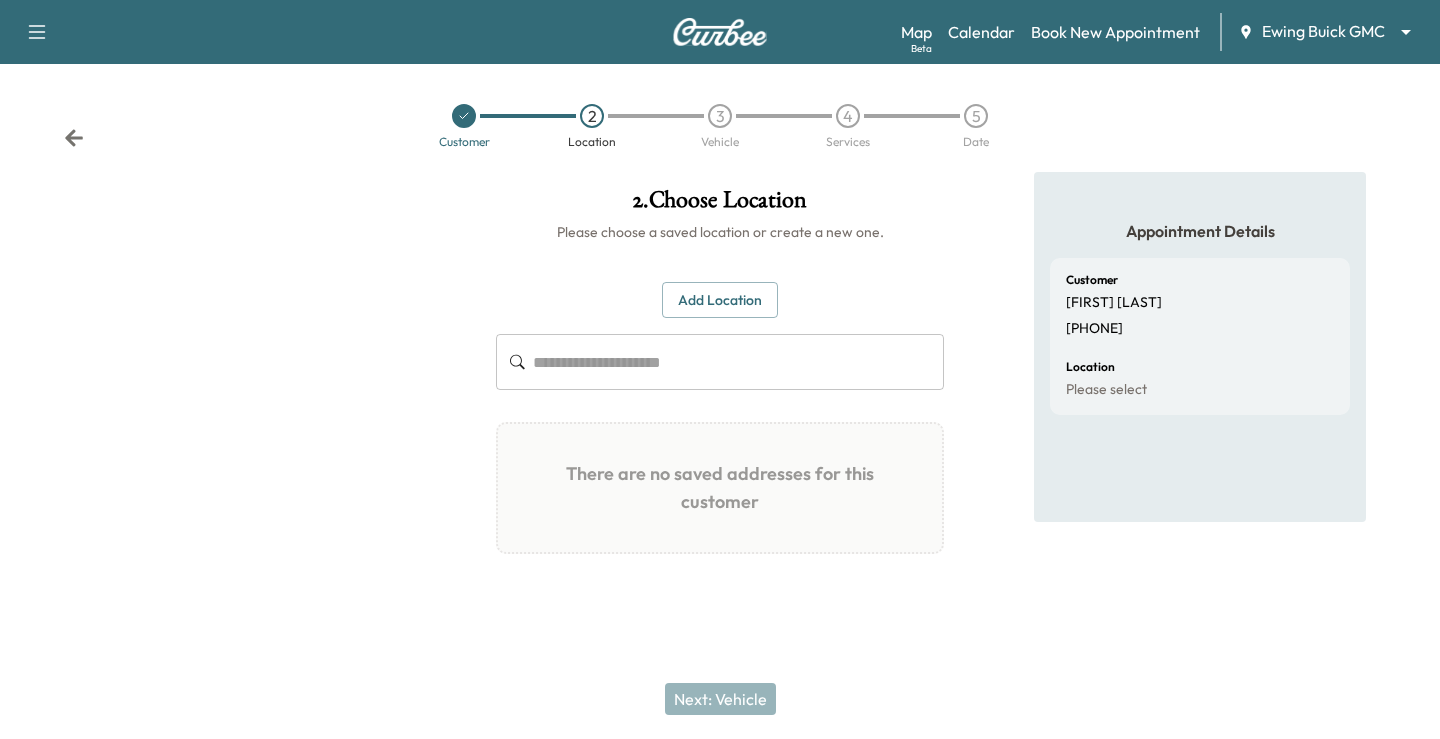 click on "Add Location" at bounding box center (720, 300) 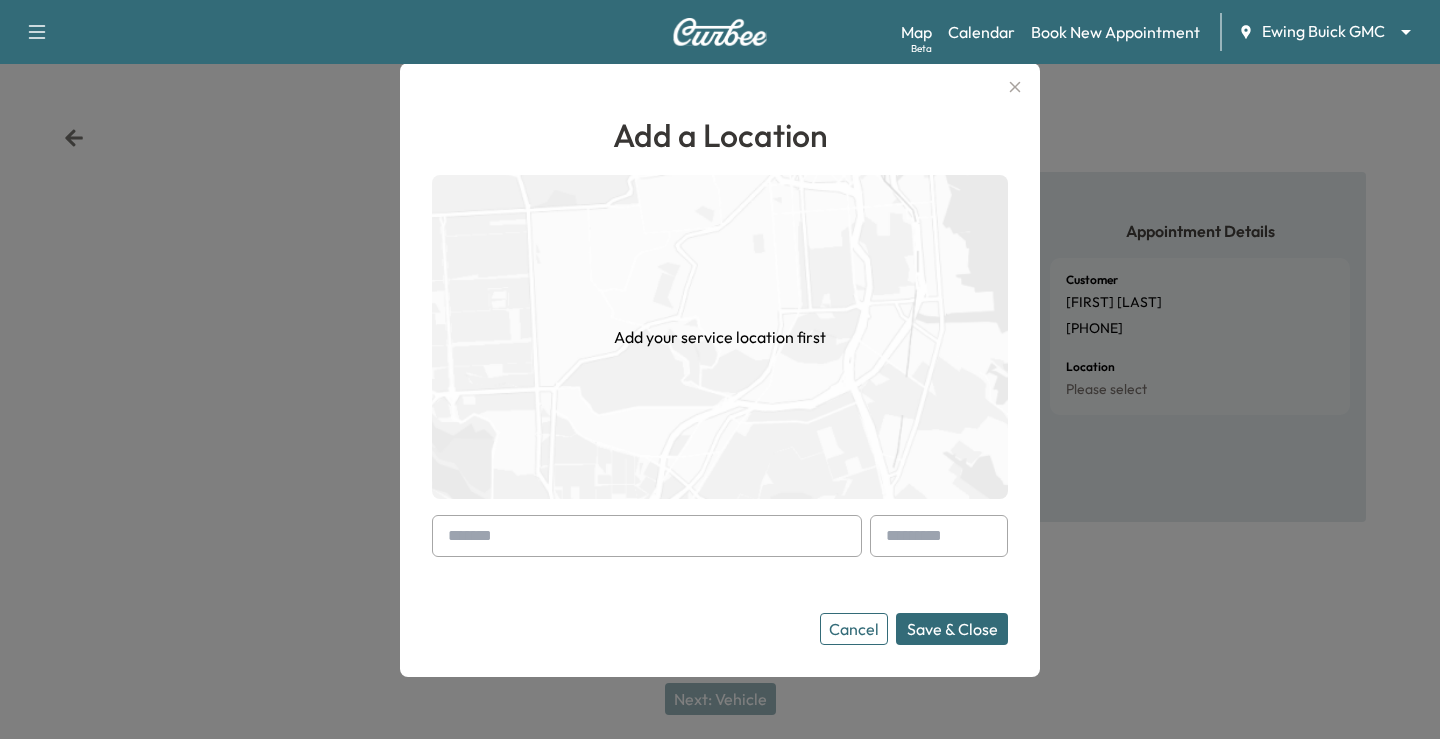 click at bounding box center (647, 536) 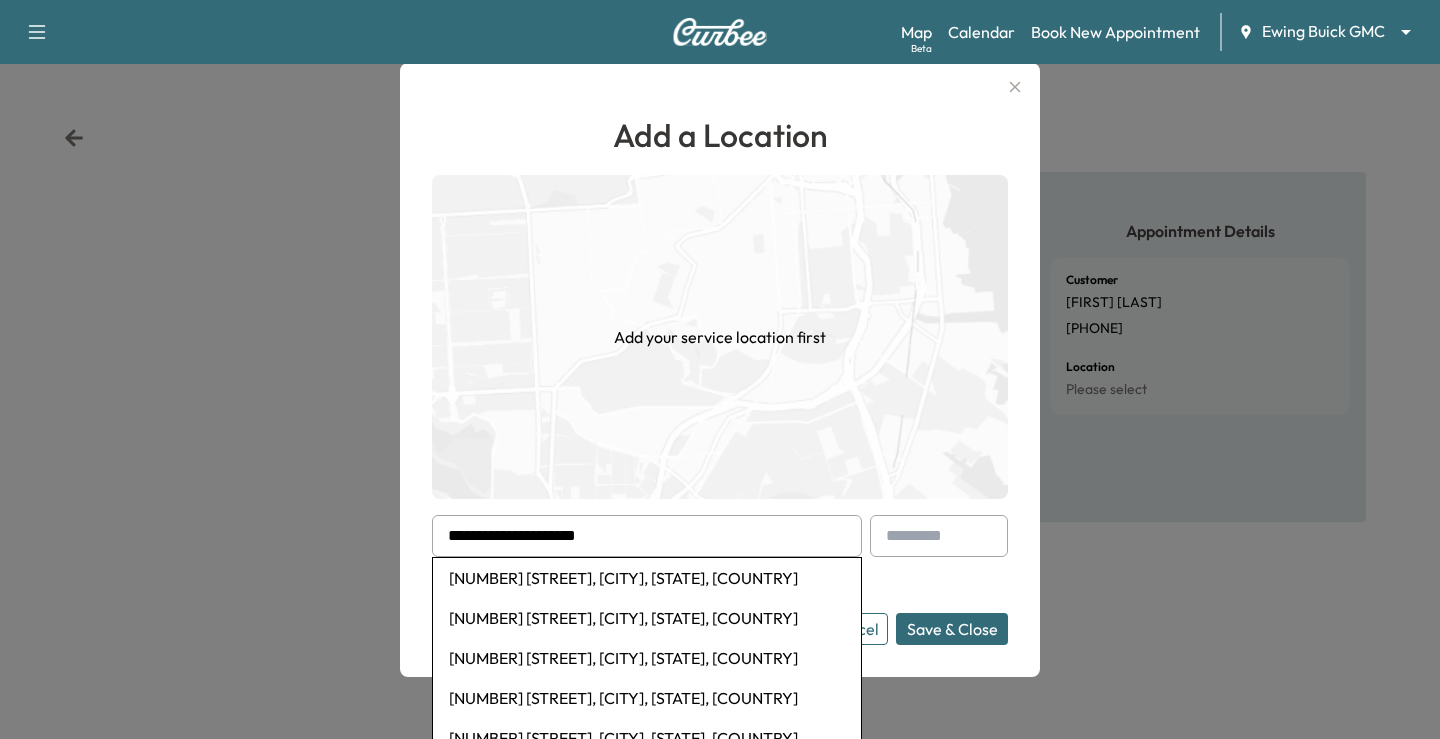 click on "[NUMBER] [STREET], [CITY], [STATE], [COUNTRY]" at bounding box center [647, 578] 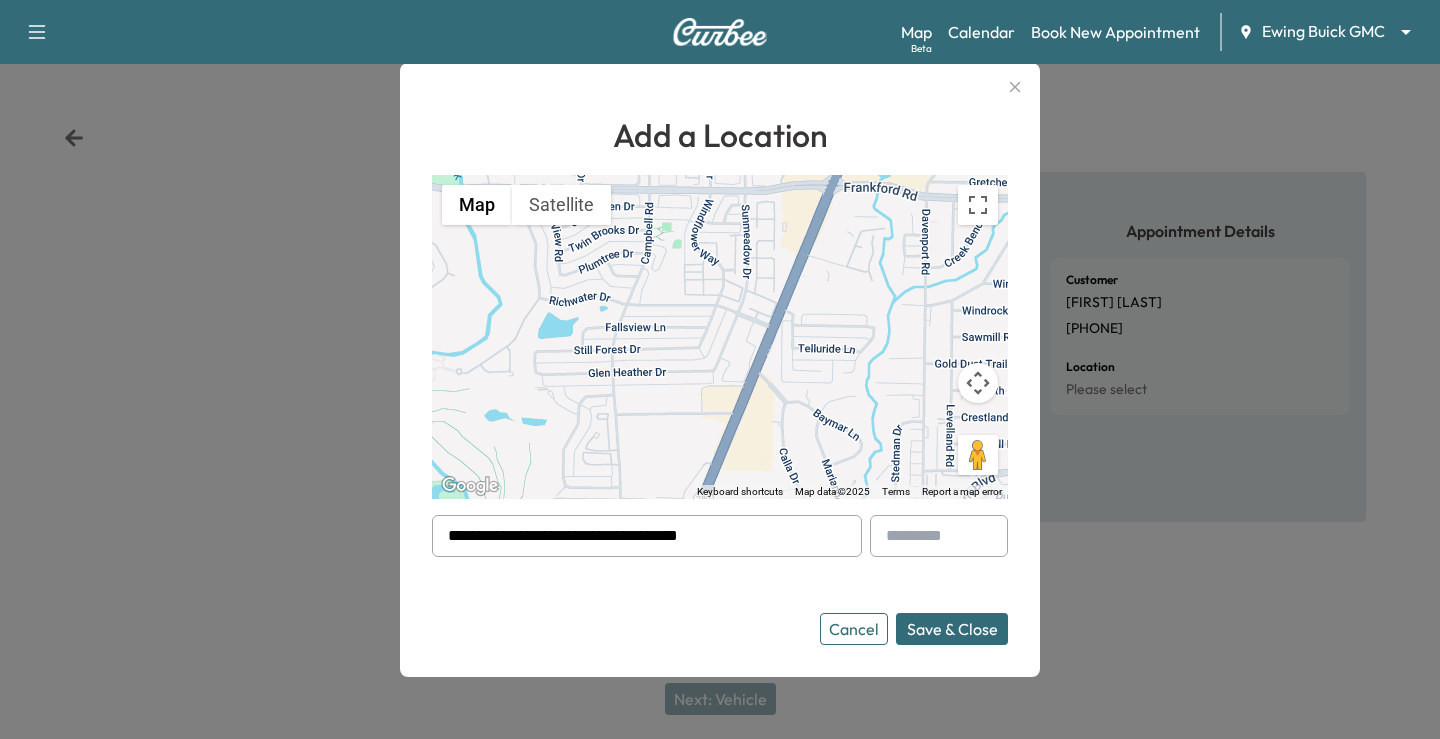click on "Save & Close" at bounding box center [952, 629] 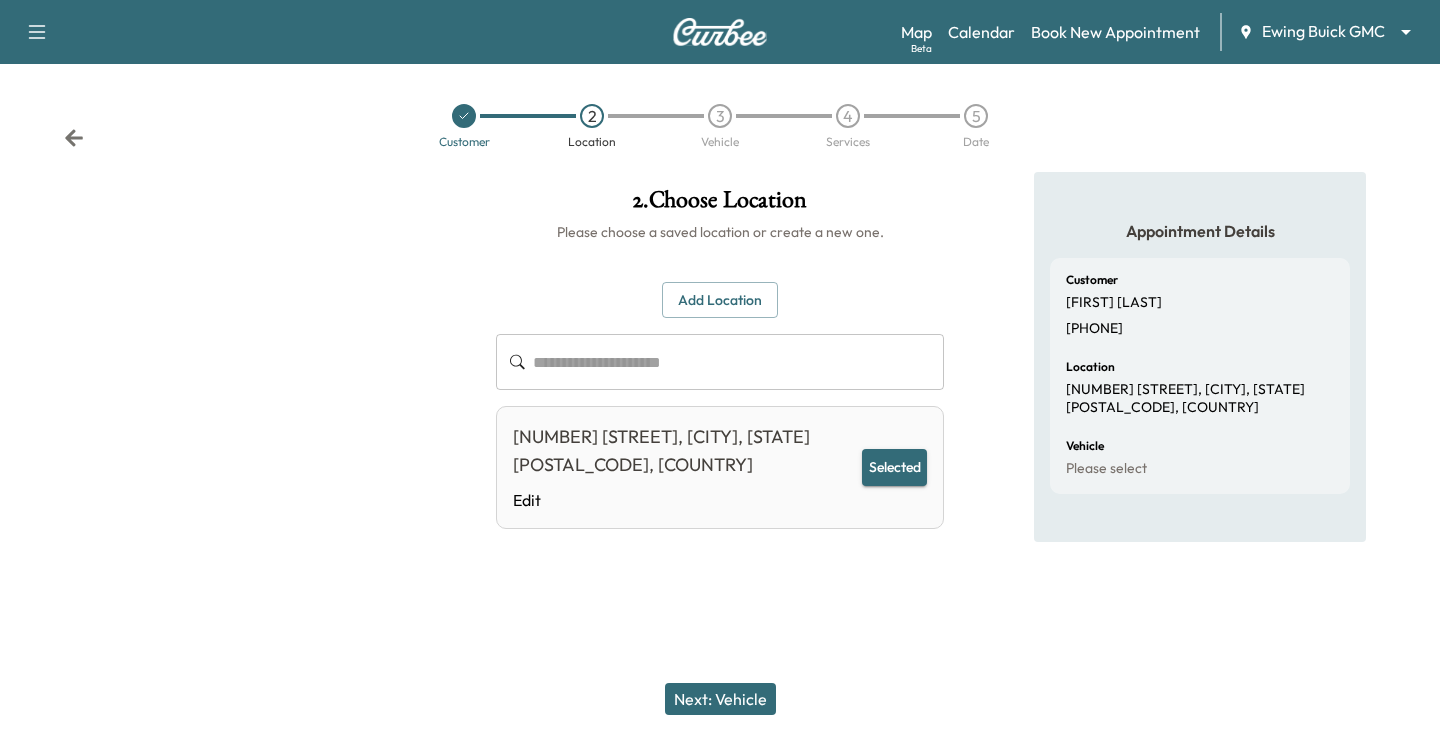 click on "Next: Vehicle" at bounding box center [720, 699] 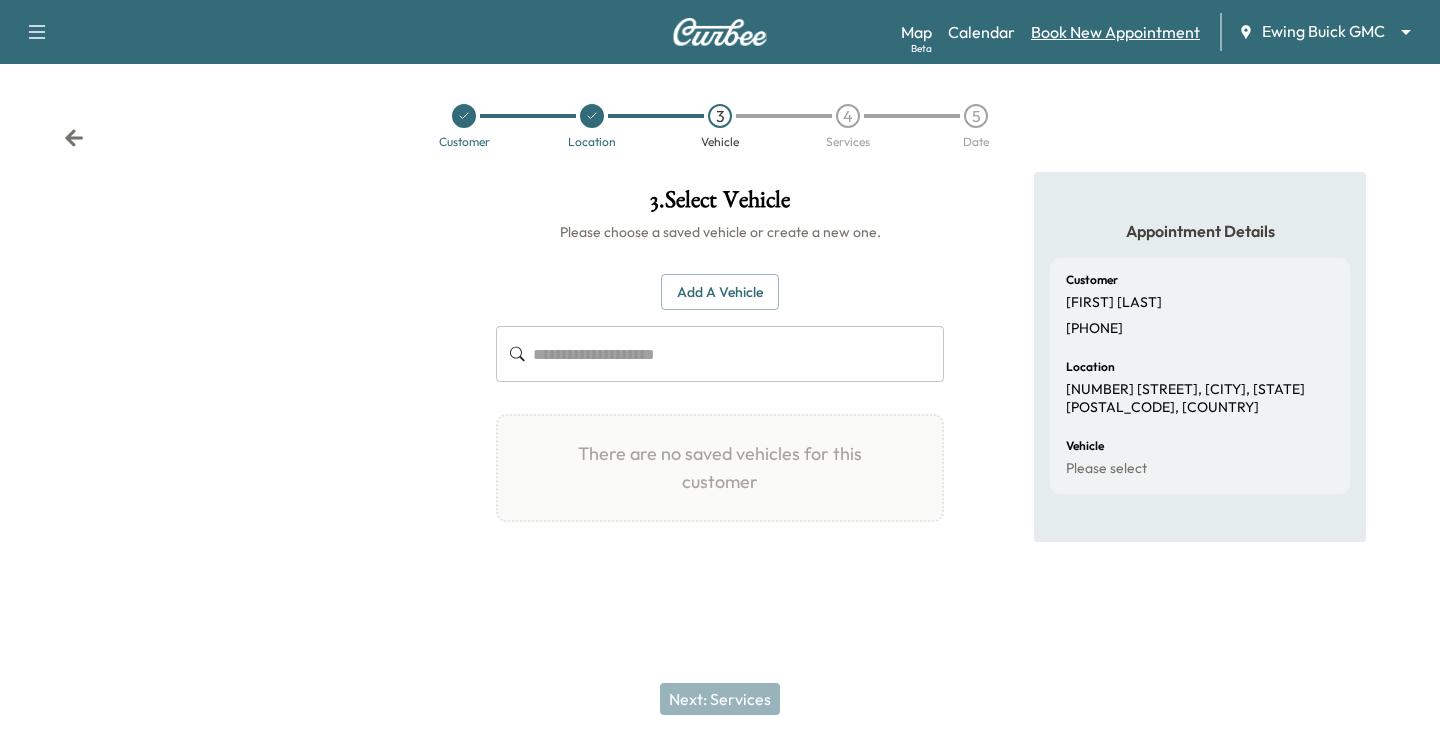 click on "Book New Appointment" at bounding box center [1115, 32] 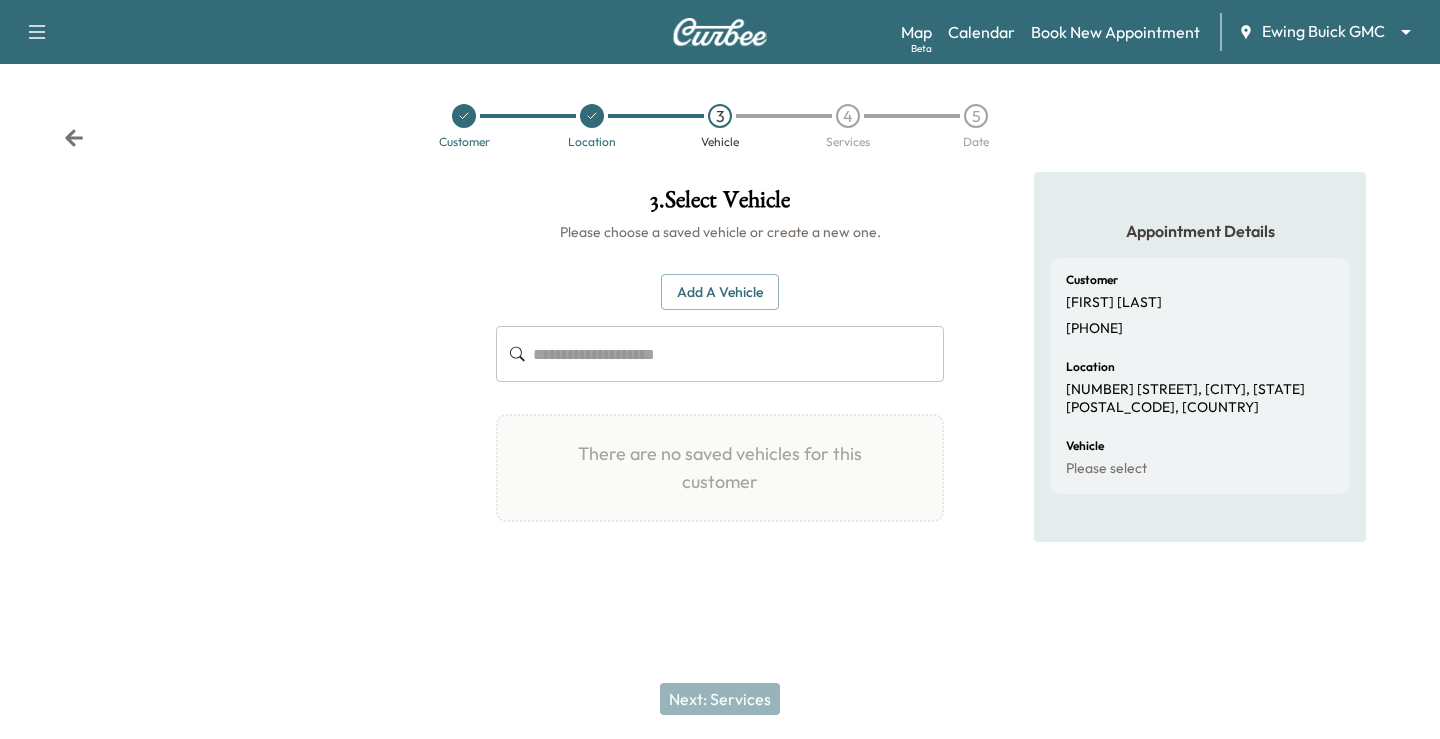 click on "Customer Location 3 Vehicle 4 Services 5 Date" at bounding box center (720, 126) 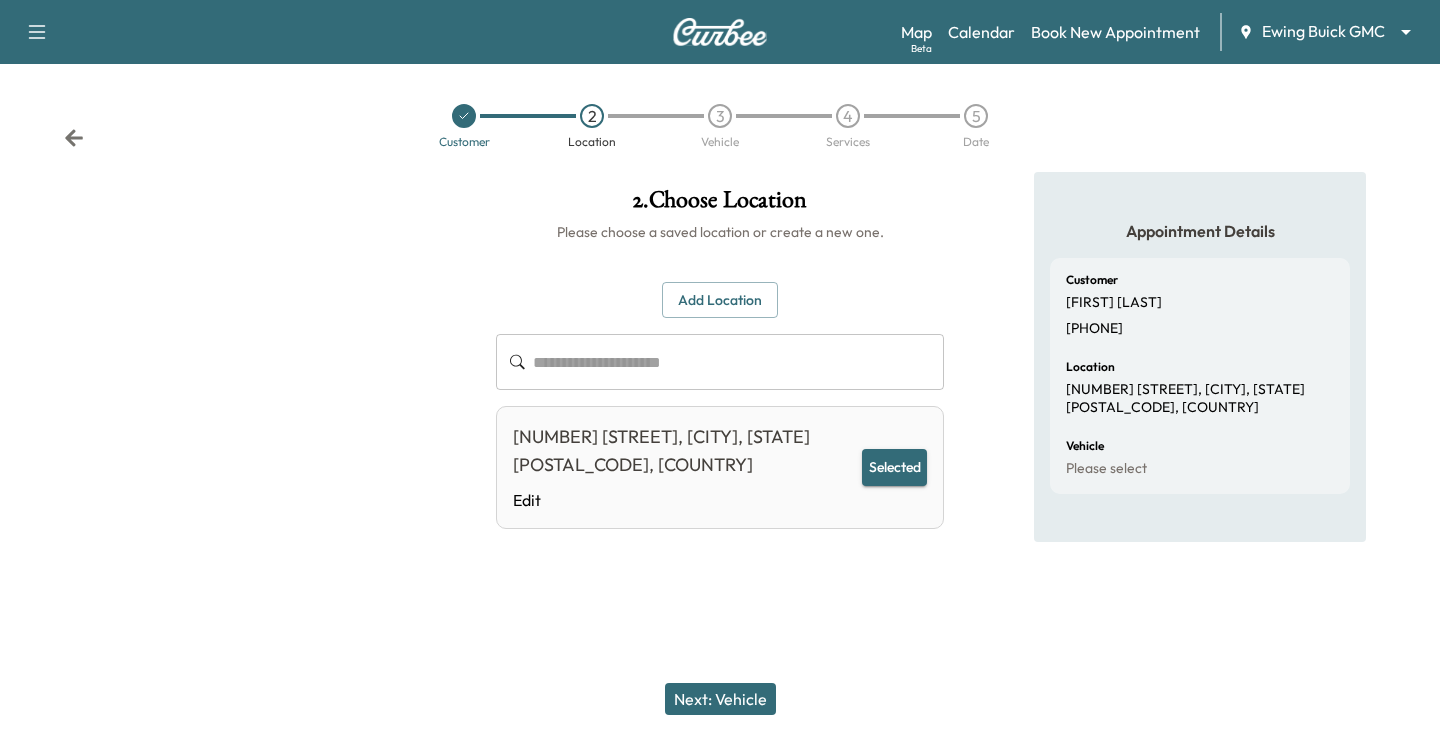 click 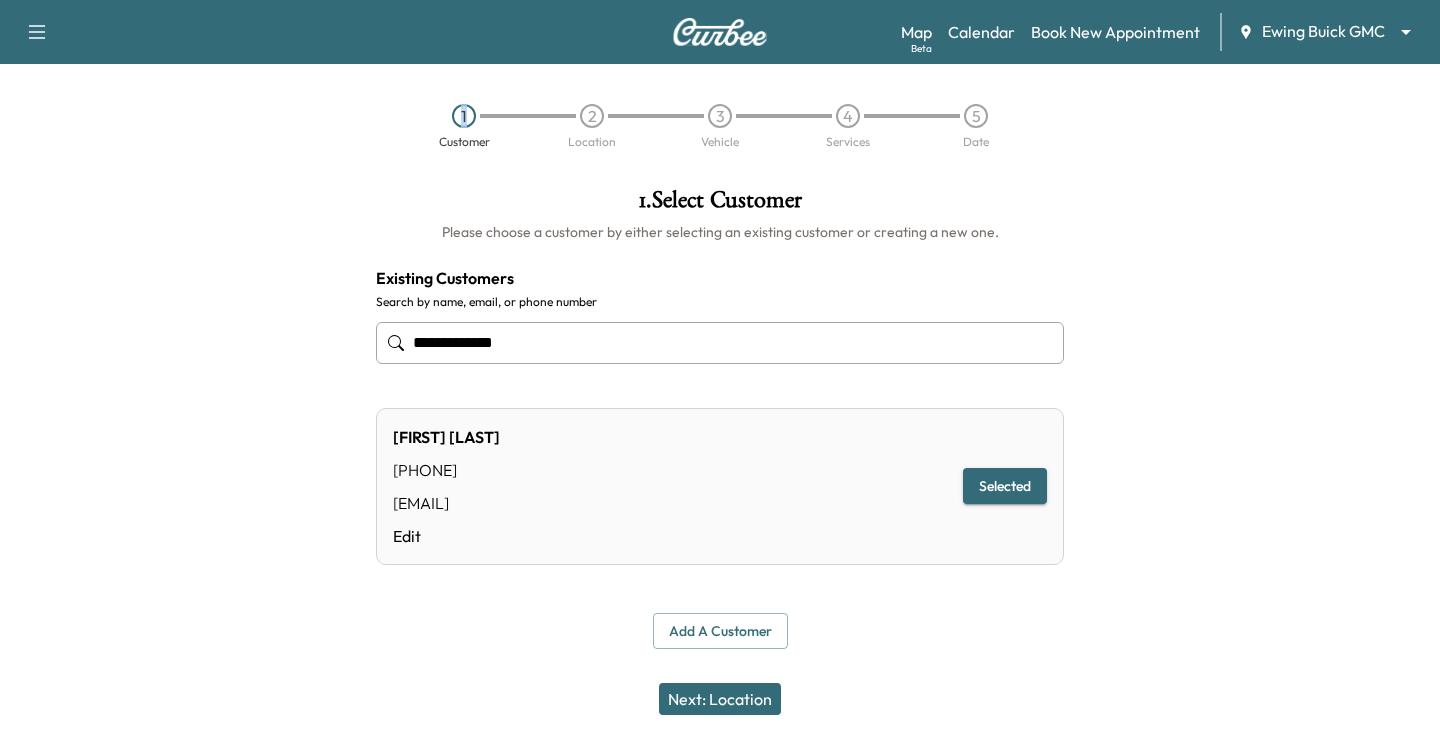 click on "1 Customer 2 Location 3 Vehicle 4 Services 5 Date" at bounding box center (720, 126) 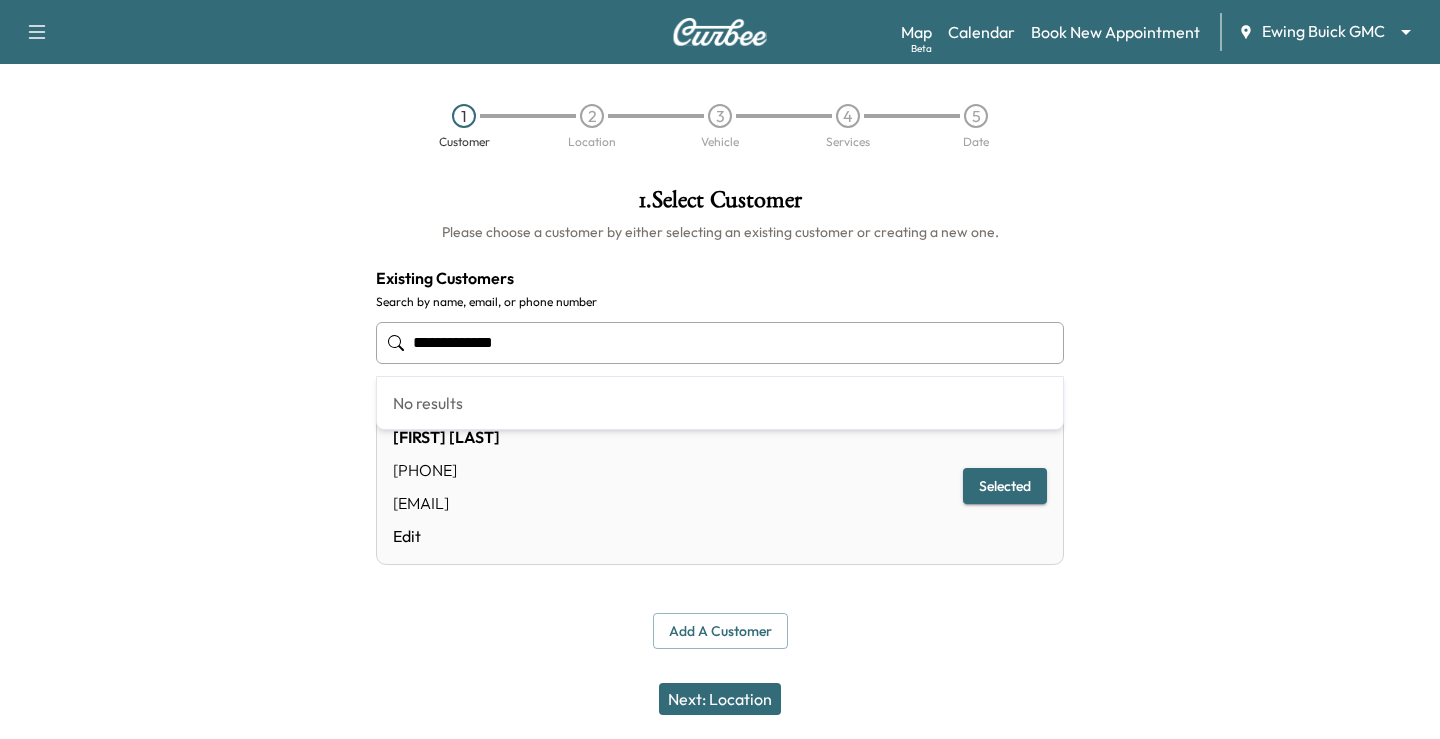 drag, startPoint x: 579, startPoint y: 345, endPoint x: 347, endPoint y: 345, distance: 232 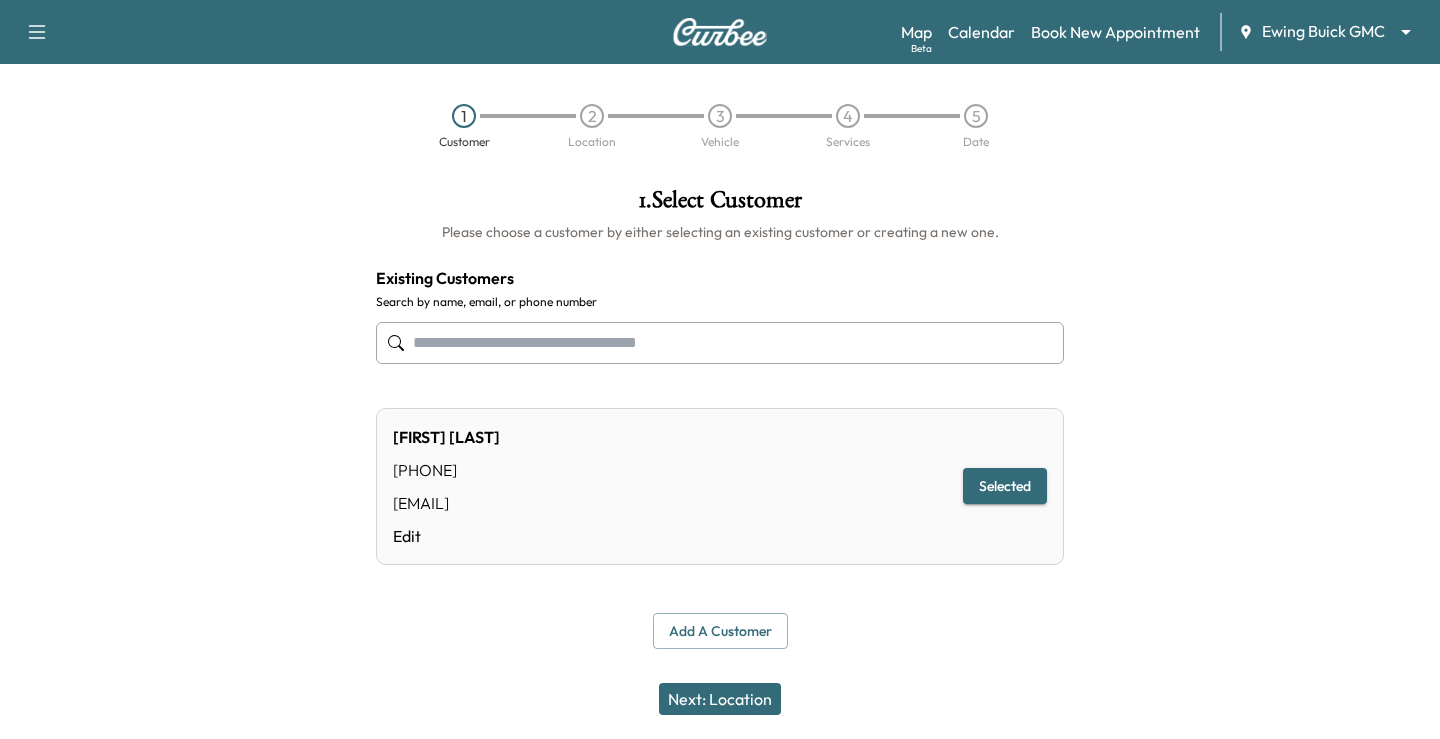 paste on "**********" 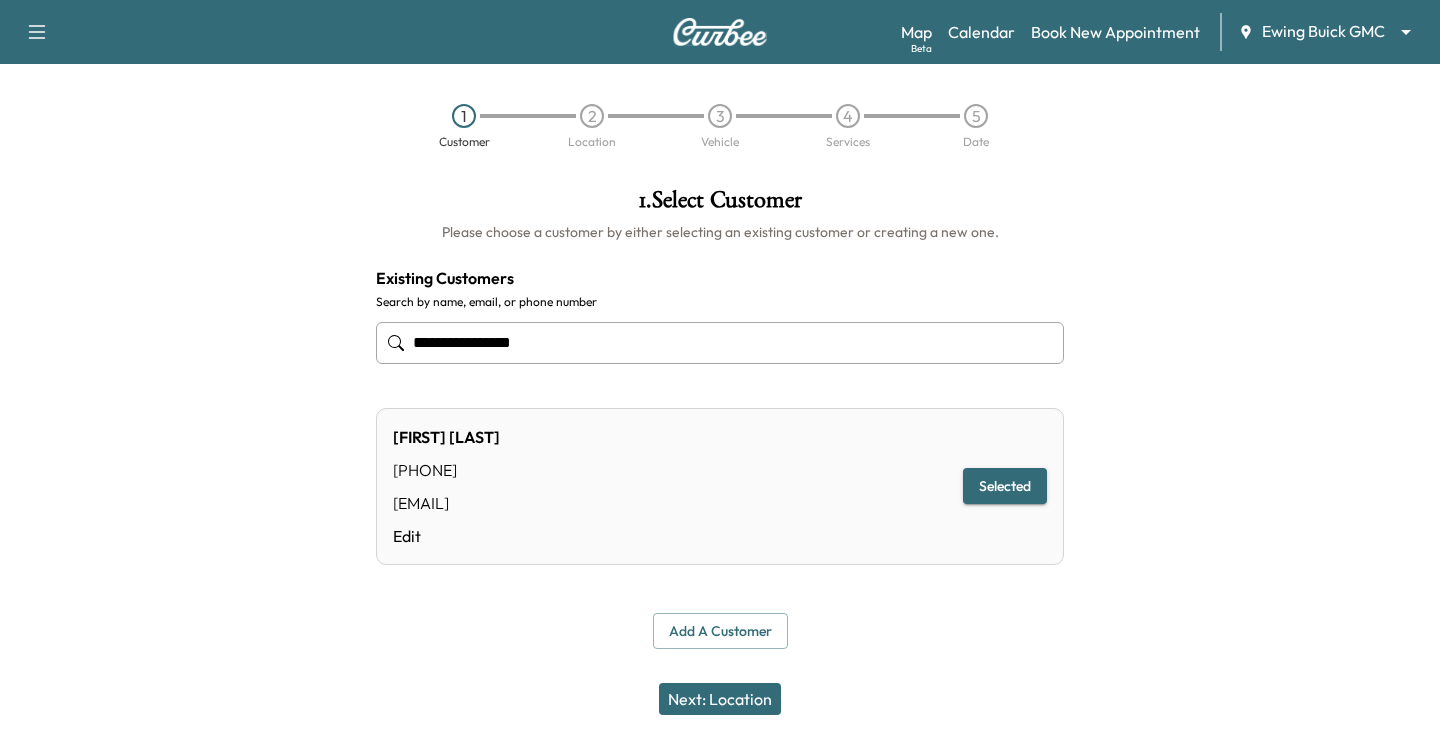 type on "**********" 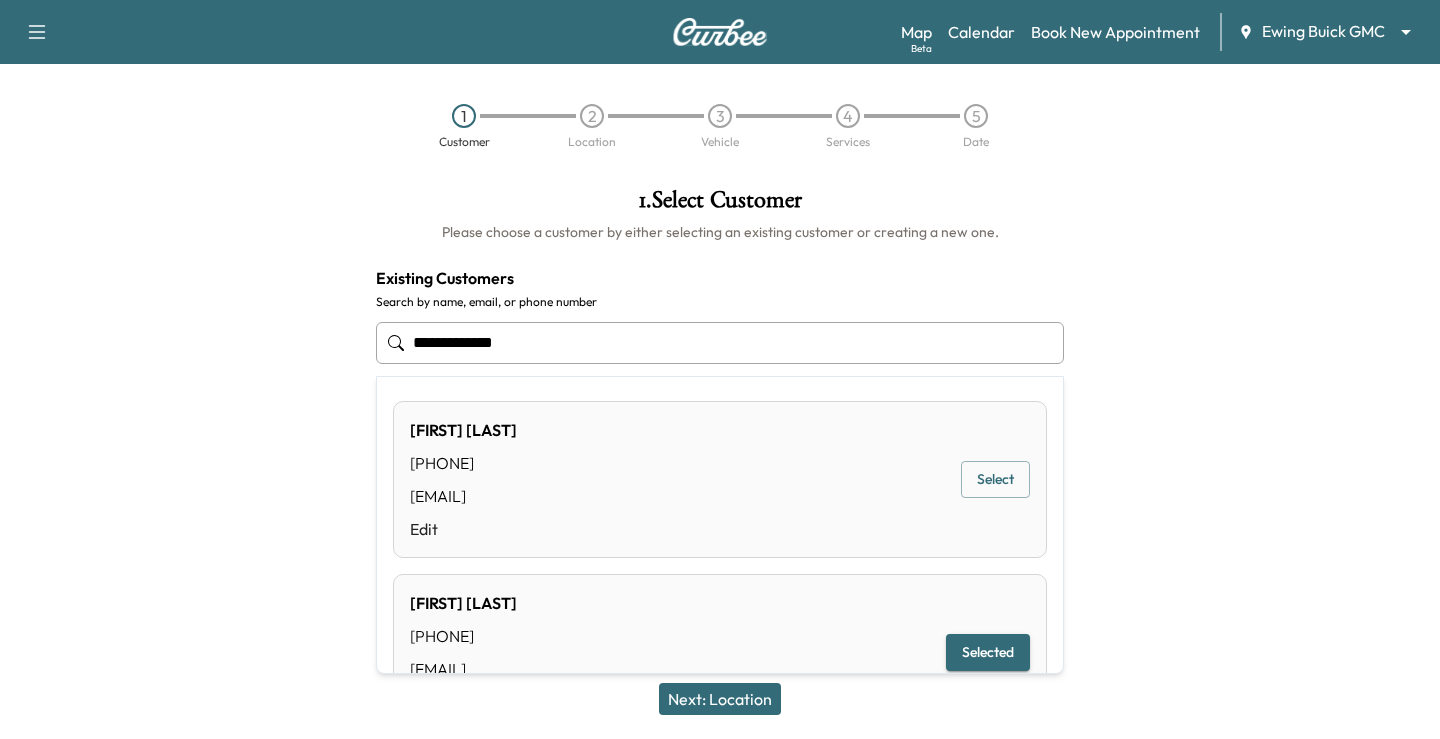 drag, startPoint x: 572, startPoint y: 330, endPoint x: 366, endPoint y: 338, distance: 206.15529 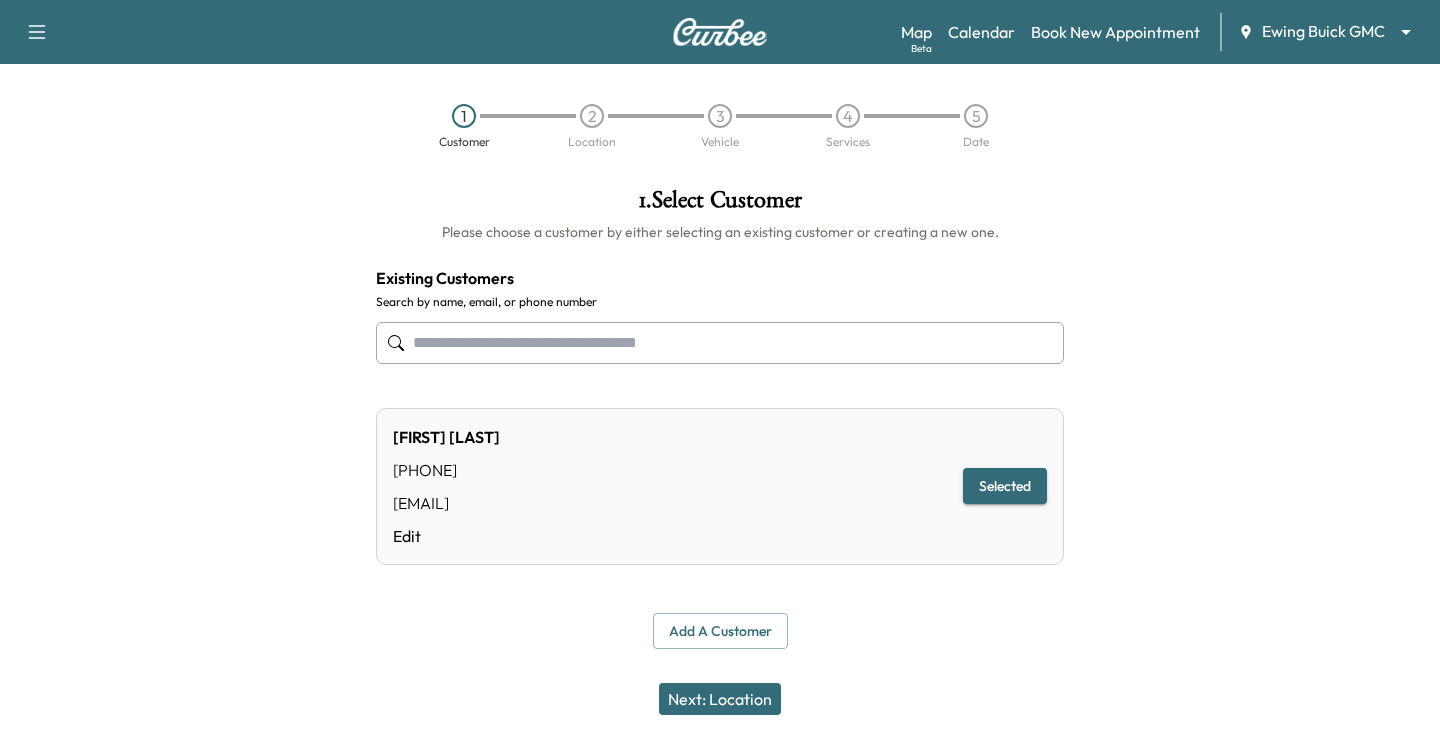 paste on "**********" 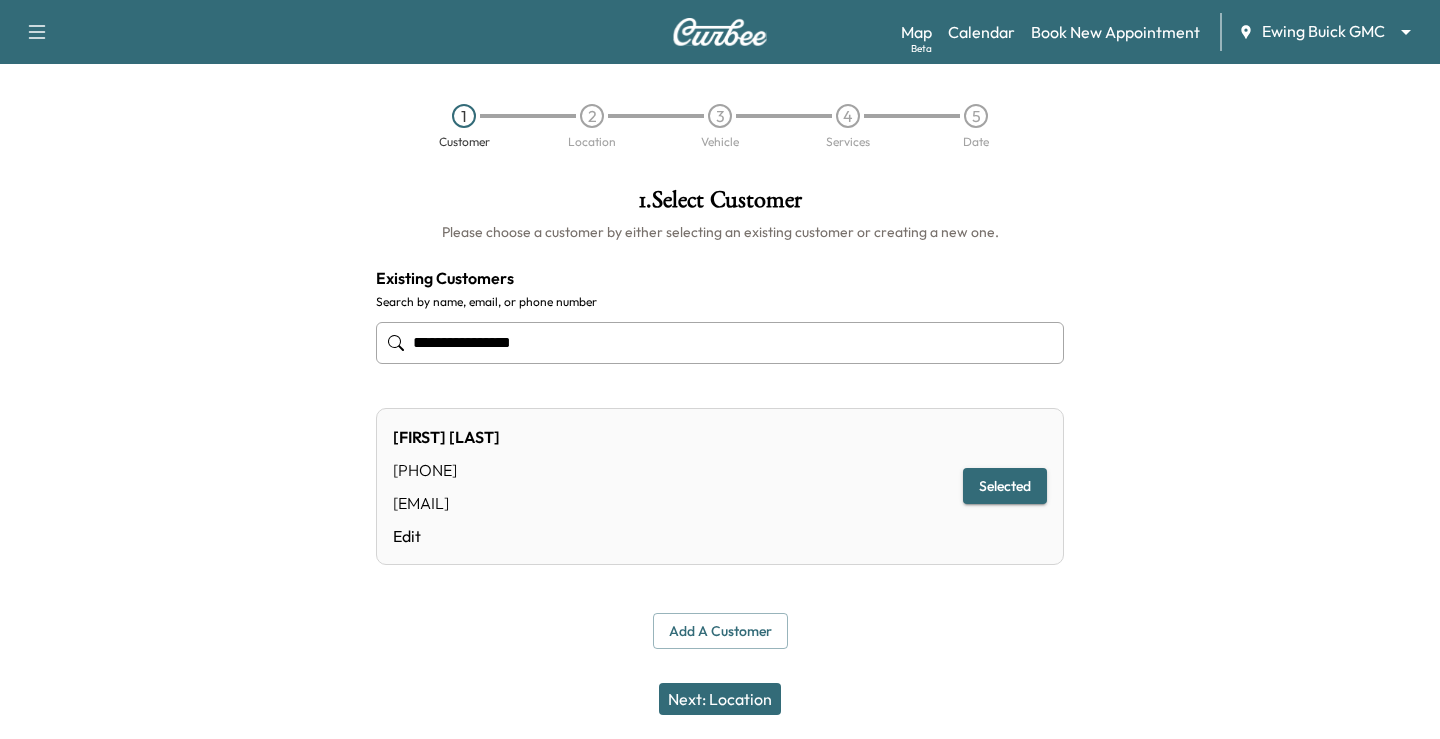 type on "**********" 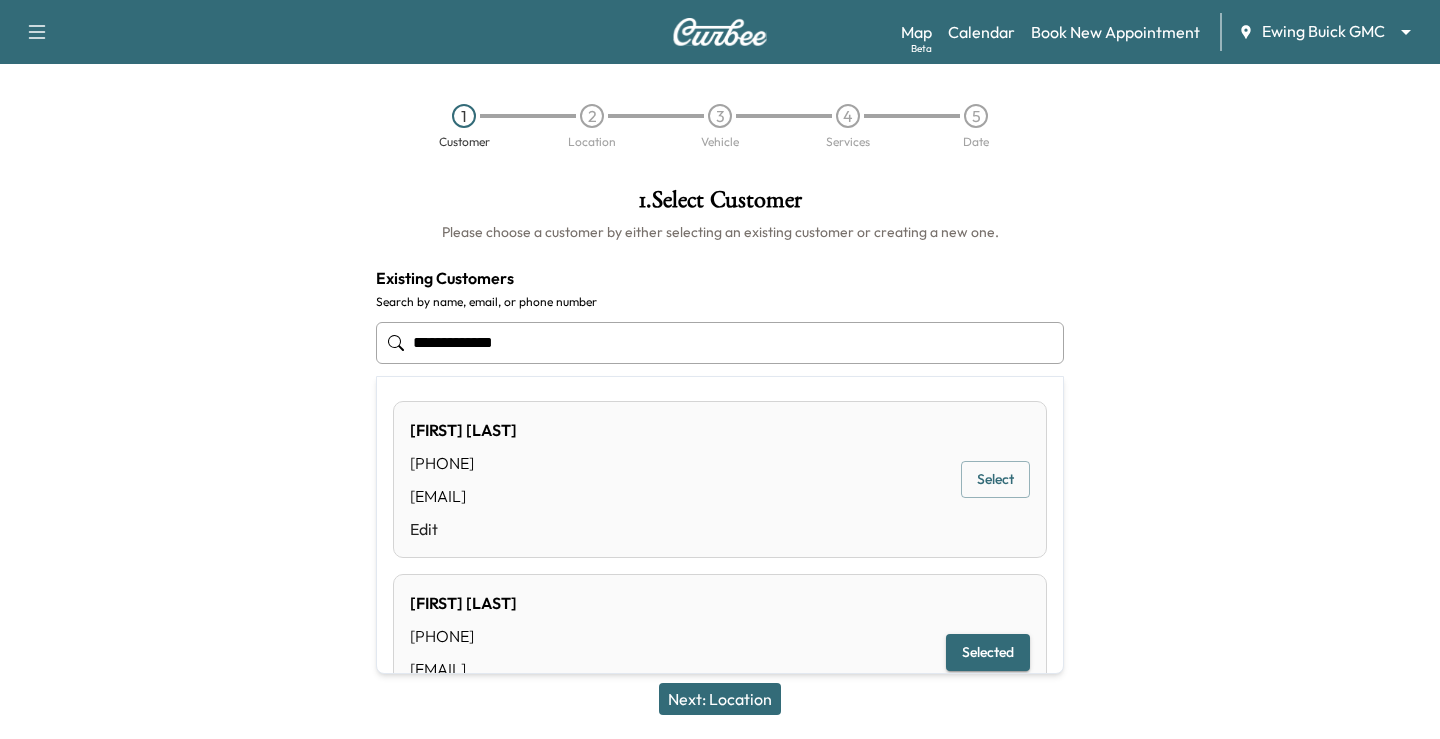 drag, startPoint x: 583, startPoint y: 330, endPoint x: 264, endPoint y: 339, distance: 319.12692 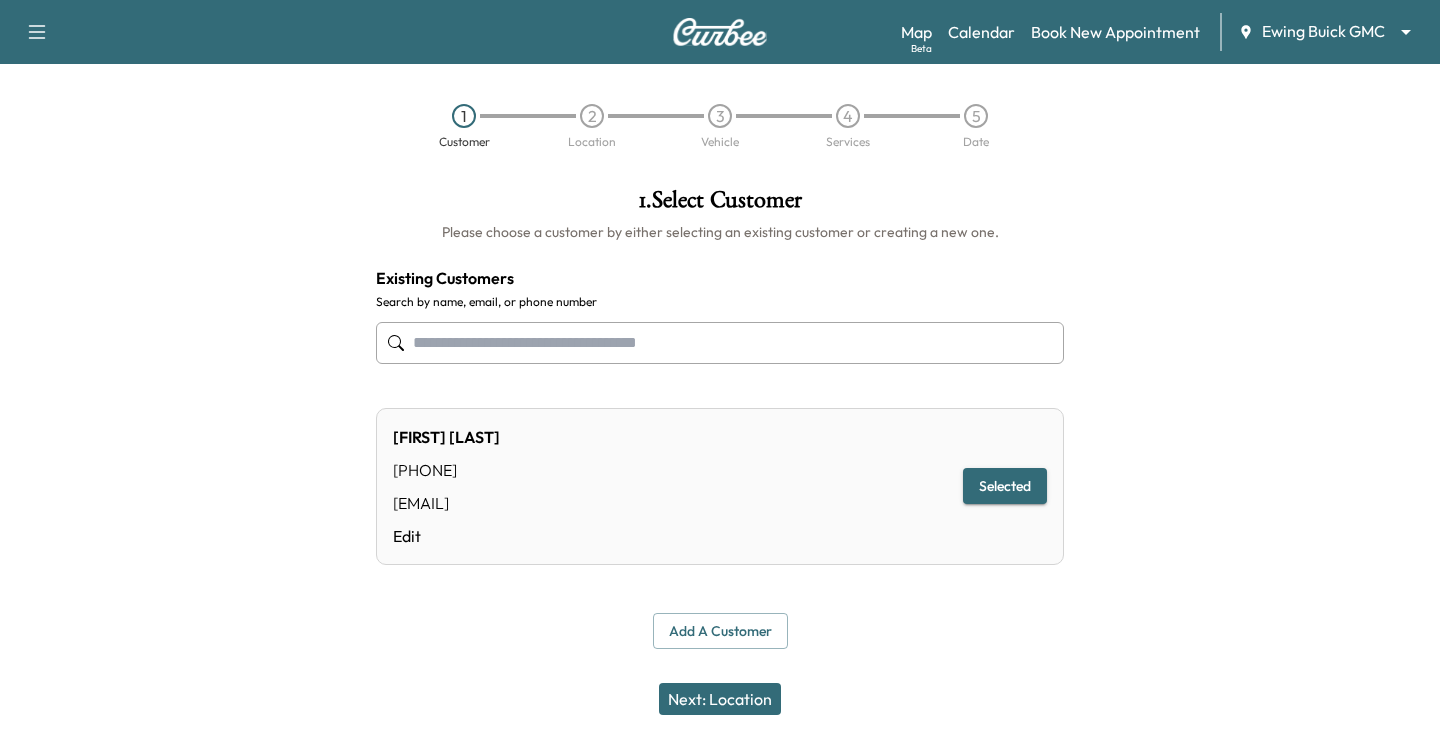 paste on "**********" 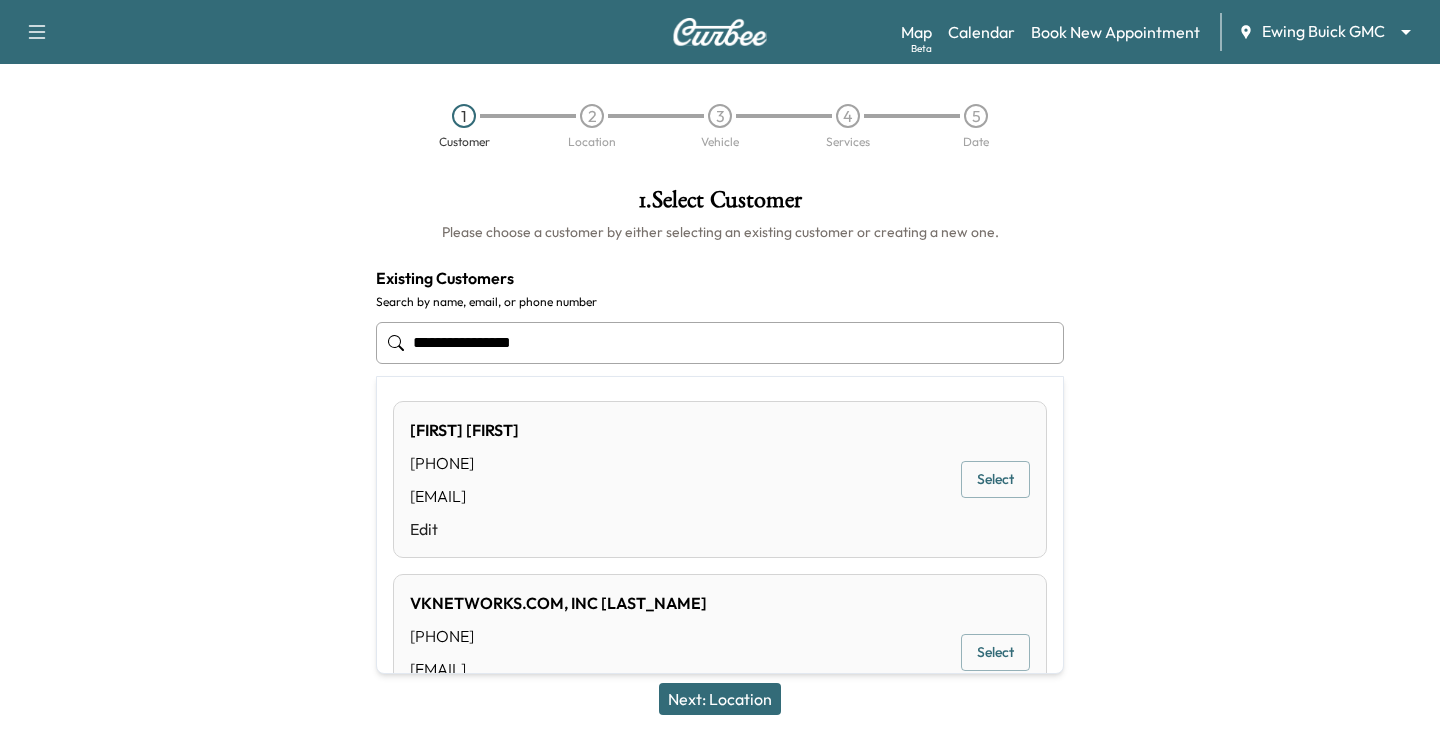 scroll, scrollTop: 82, scrollLeft: 0, axis: vertical 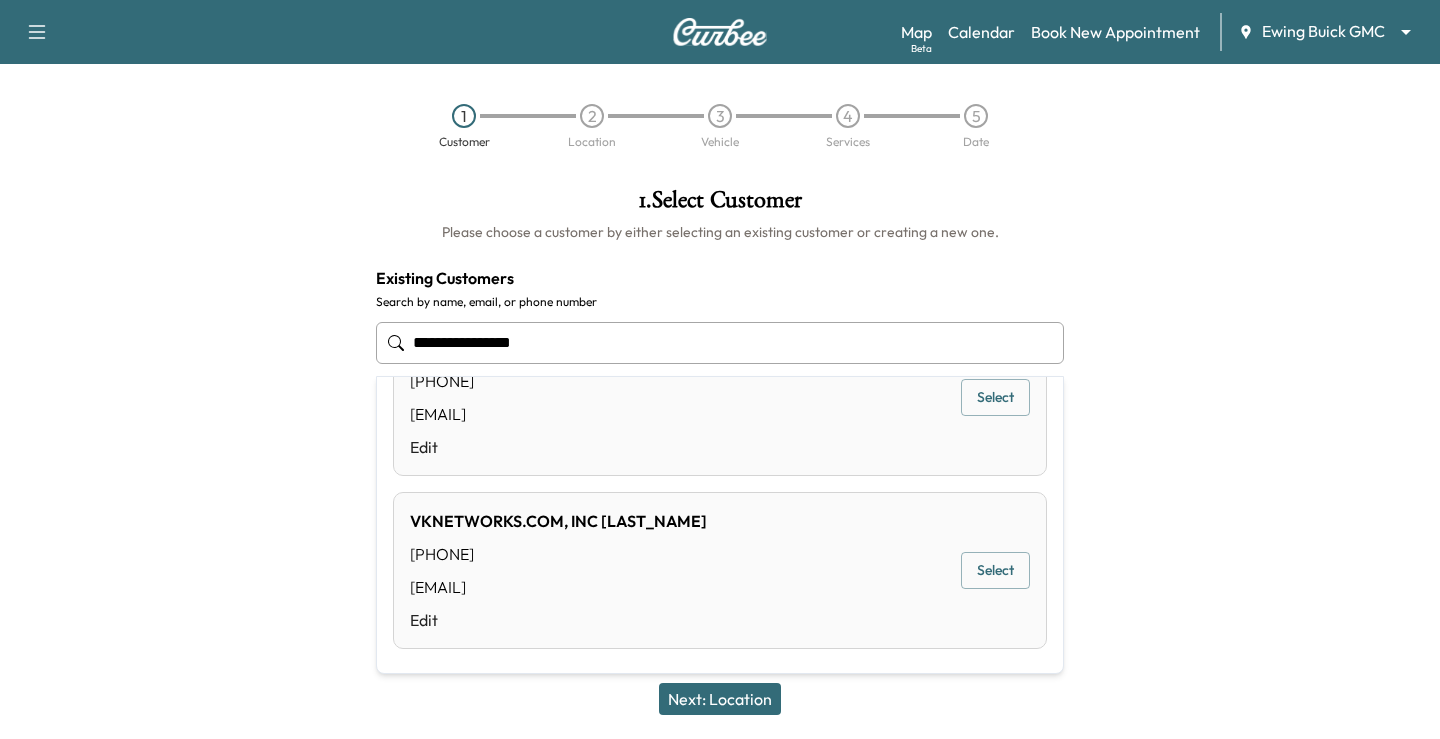 drag, startPoint x: 945, startPoint y: 598, endPoint x: 956, endPoint y: 582, distance: 19.416489 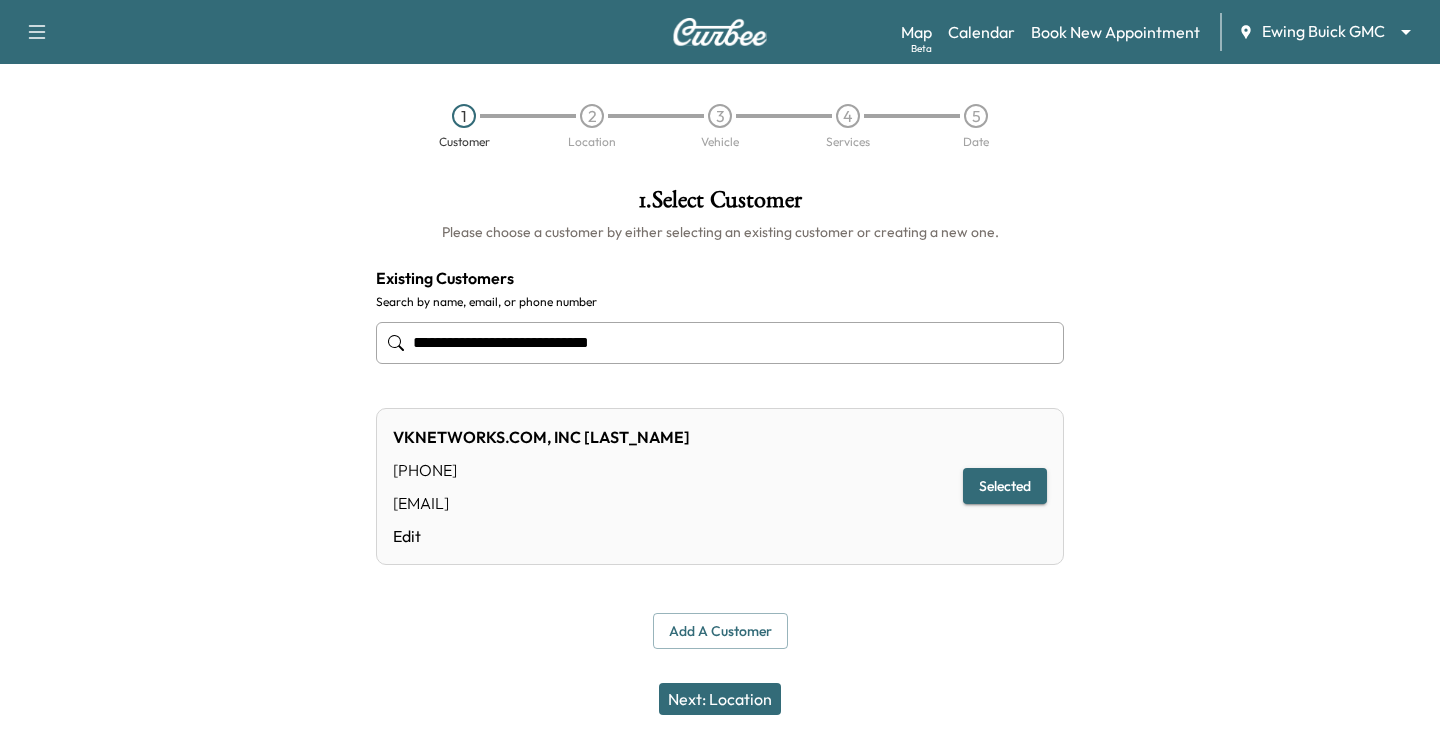 type on "**********" 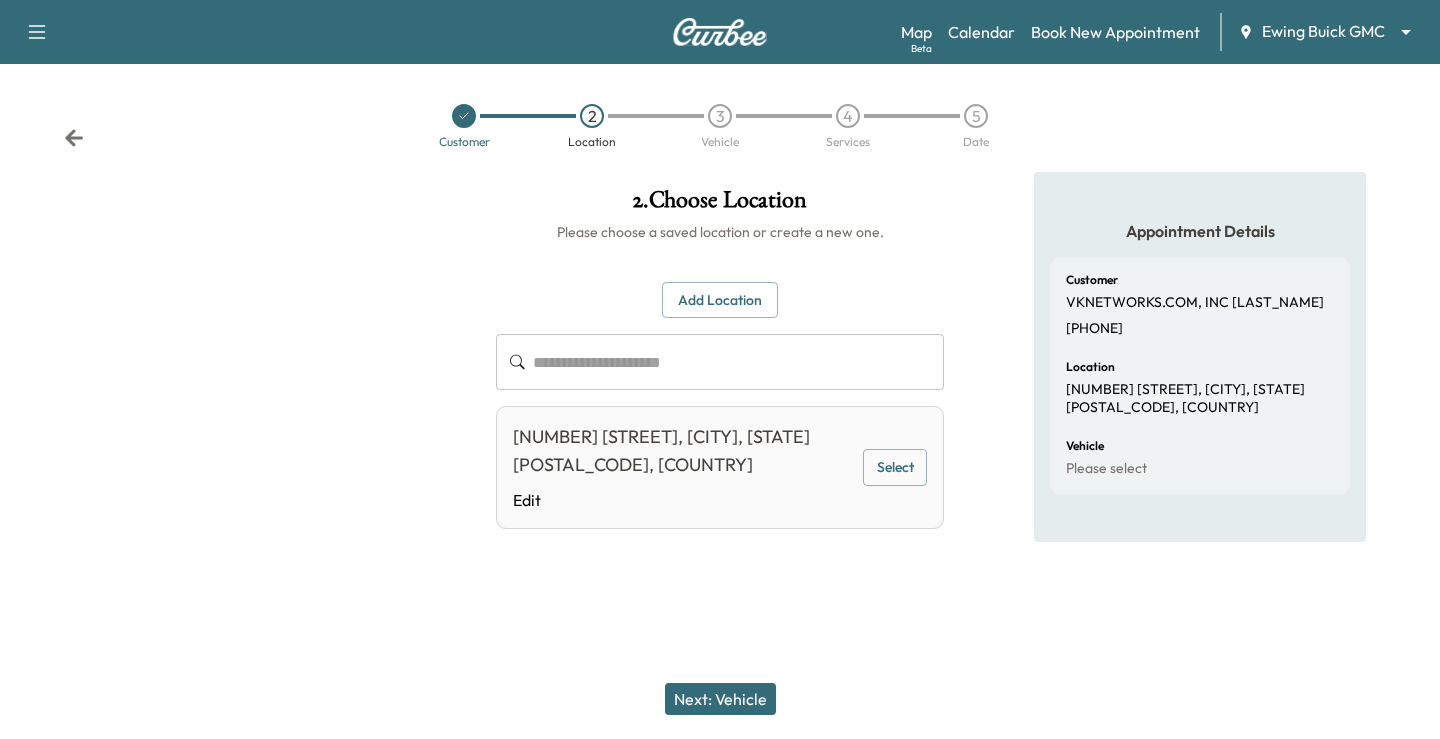 click on "Select" at bounding box center (895, 467) 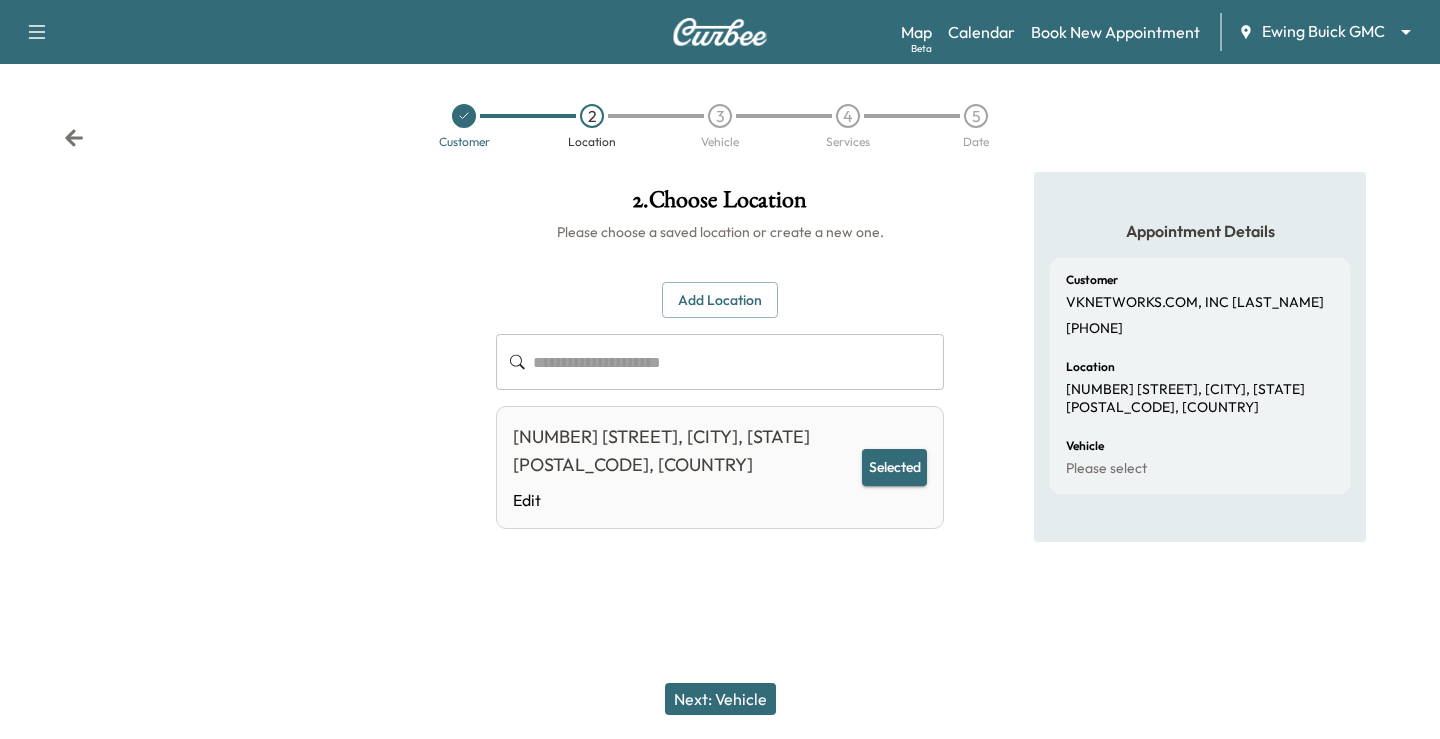 click 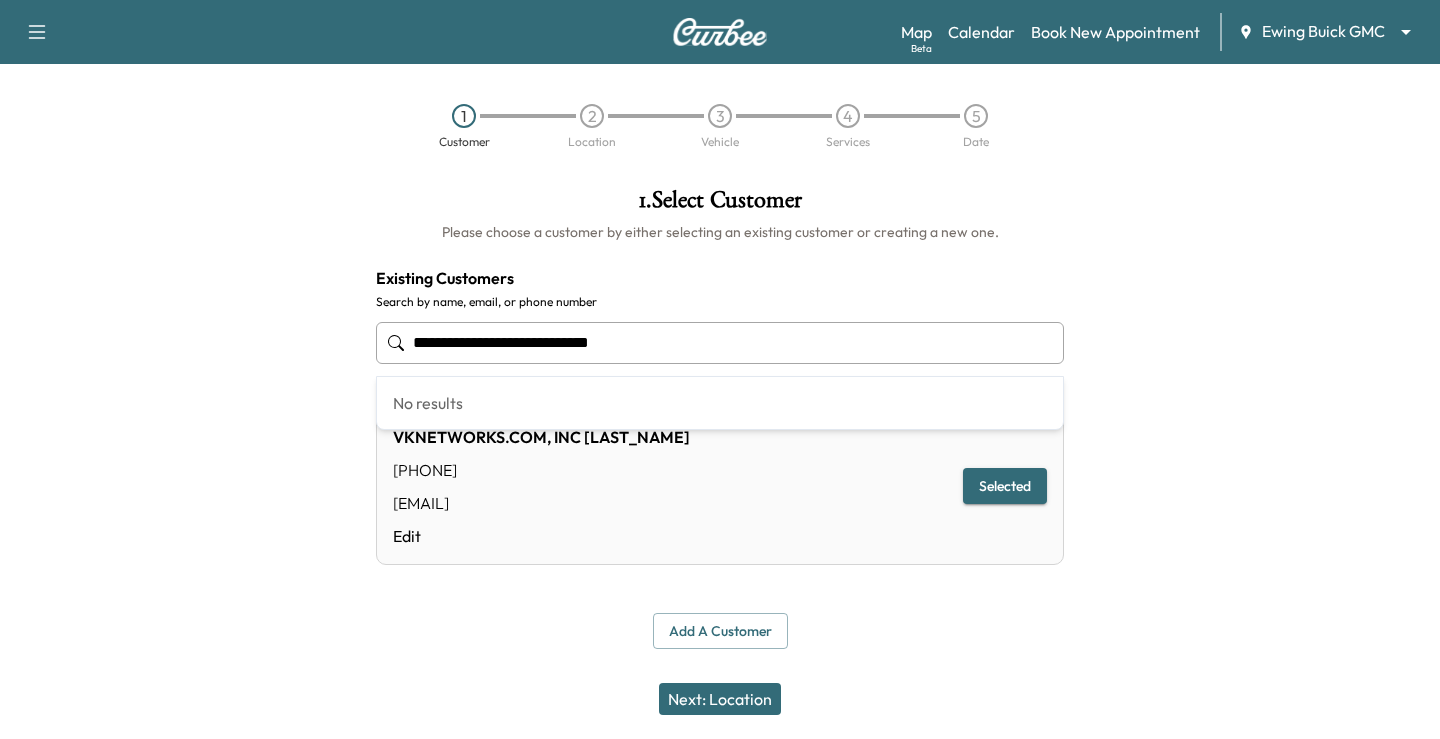 drag, startPoint x: 748, startPoint y: 354, endPoint x: 377, endPoint y: 353, distance: 371.00134 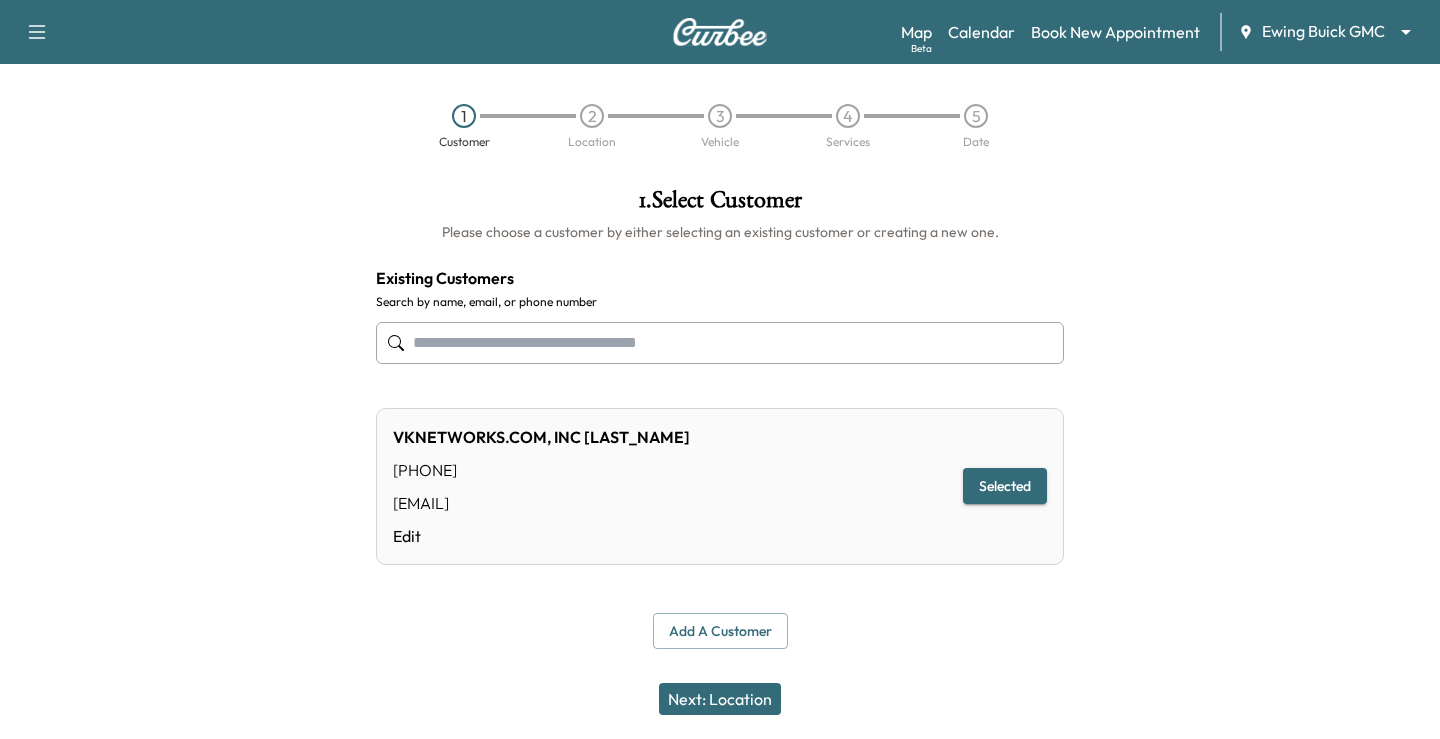 paste on "**********" 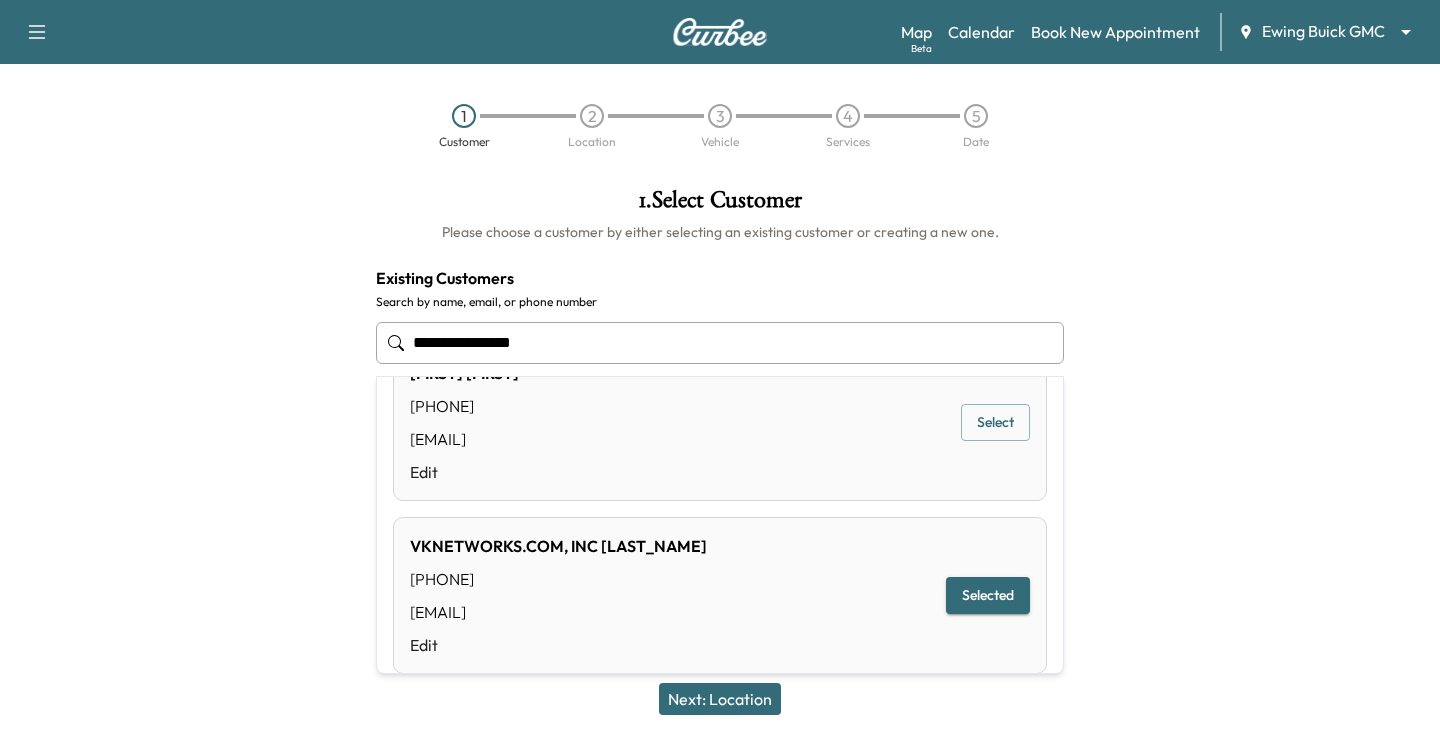 scroll, scrollTop: 82, scrollLeft: 0, axis: vertical 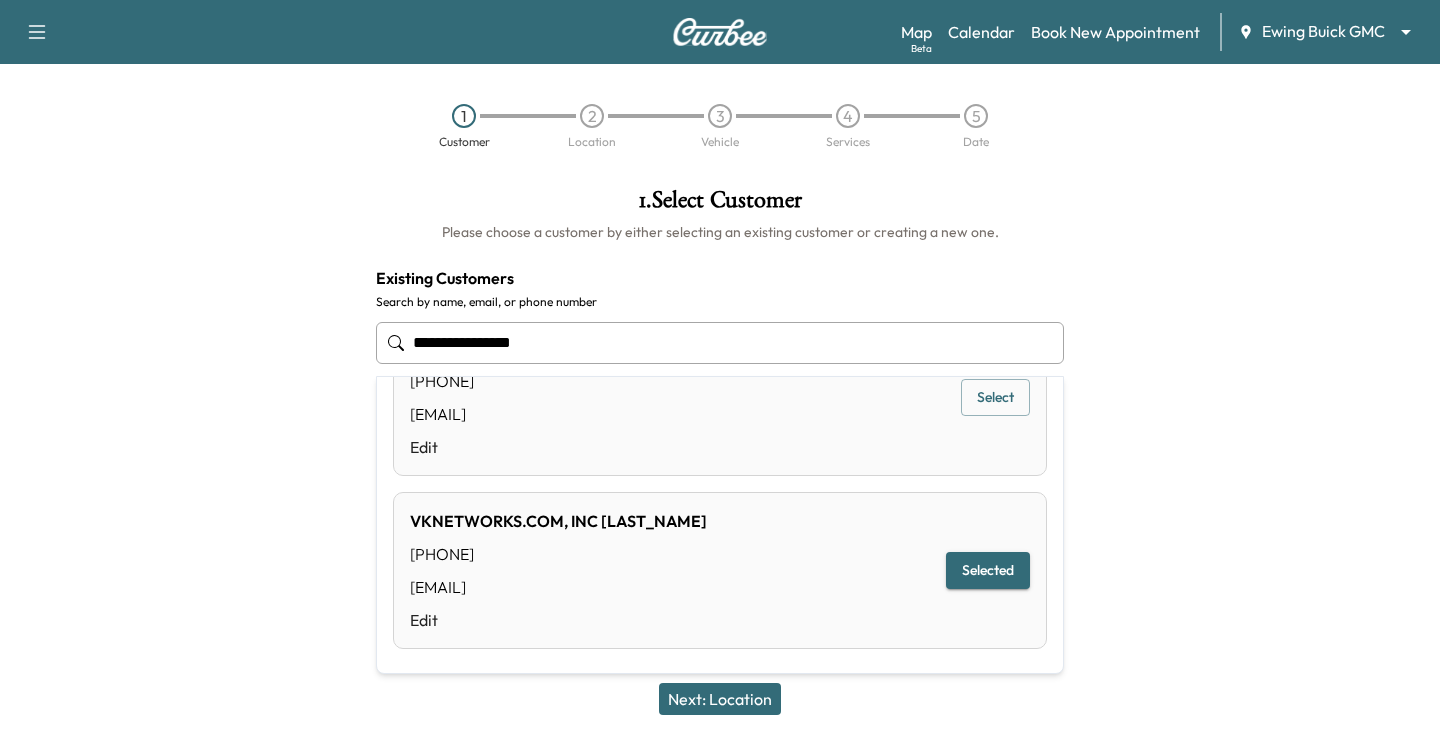 click on "[COMPANY_NAME] [LAST_NAME] ([PHONE]) [EMAIL] Edit Selected" at bounding box center [720, 570] 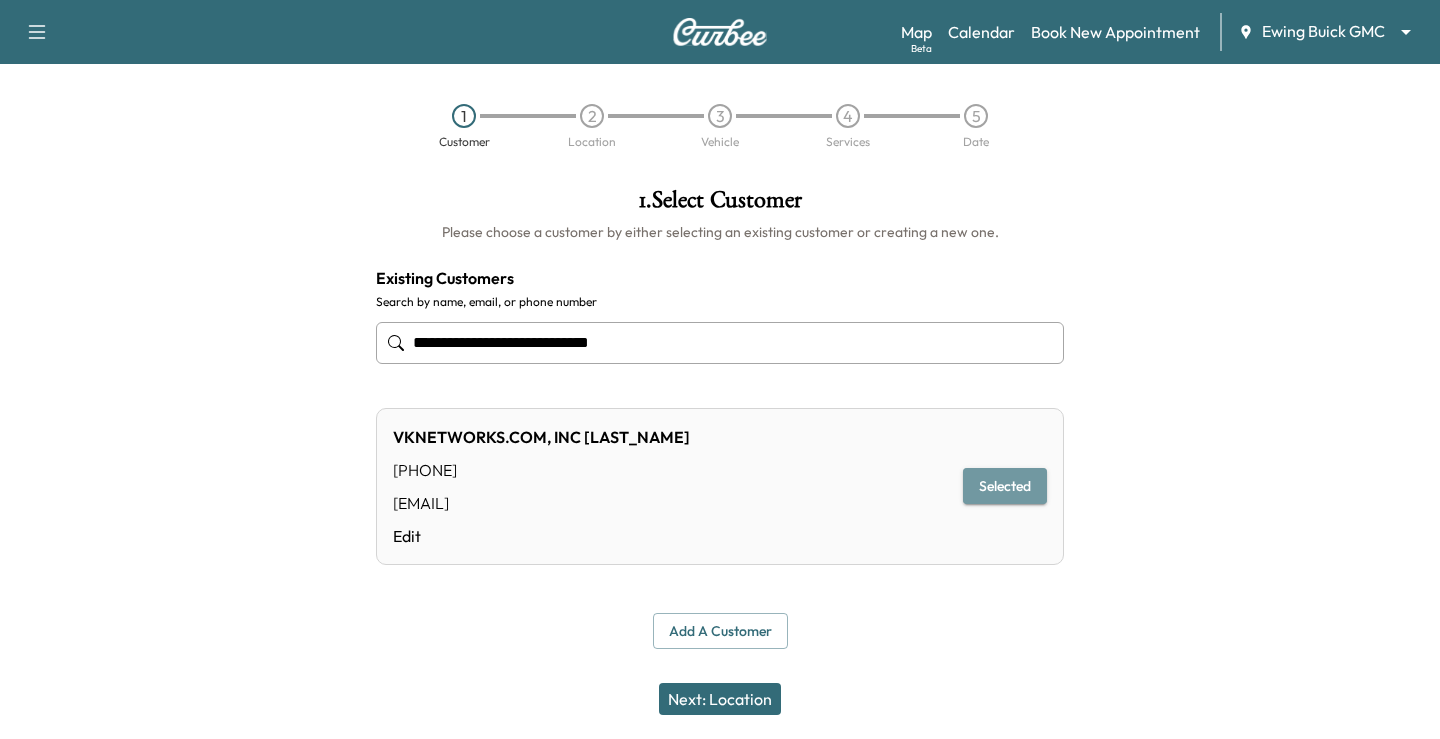 click on "Selected" at bounding box center (1005, 486) 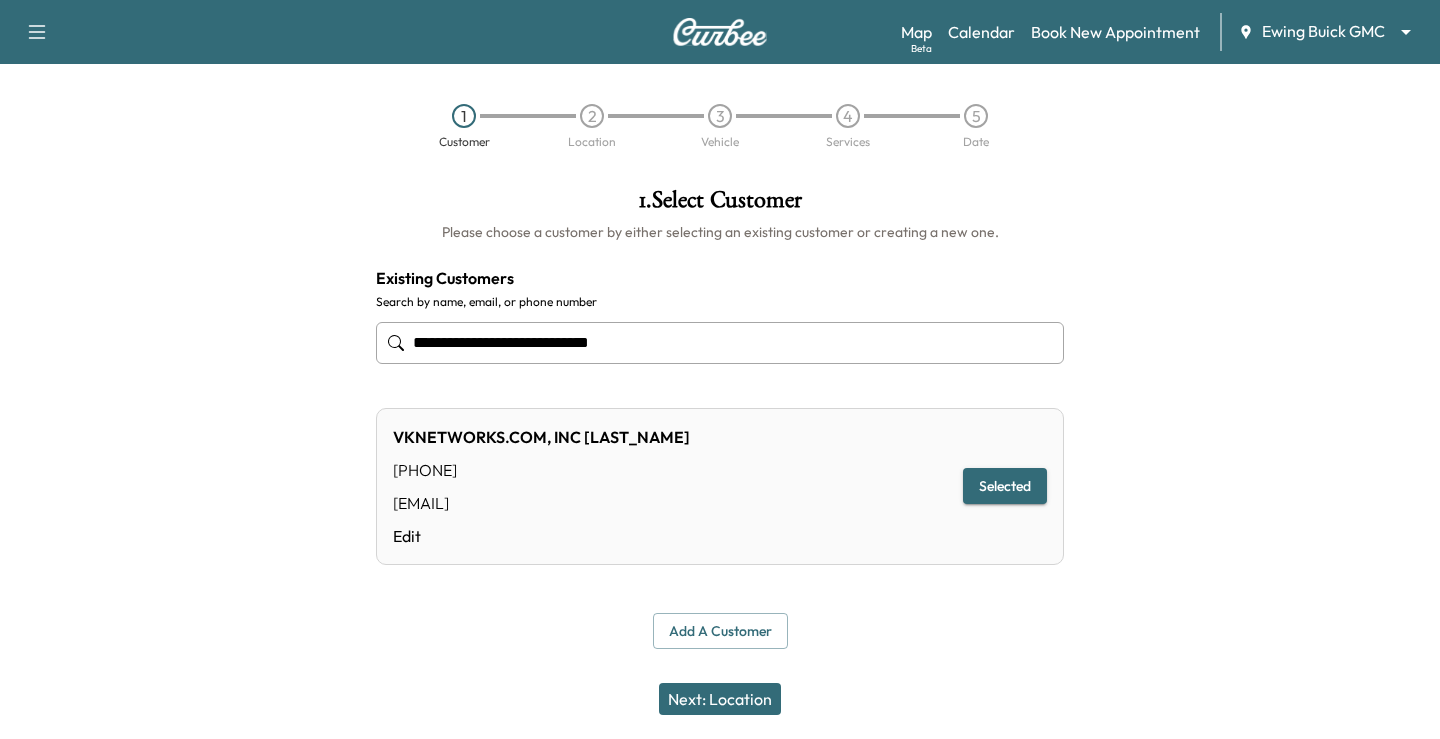 click on "Selected" at bounding box center [1005, 486] 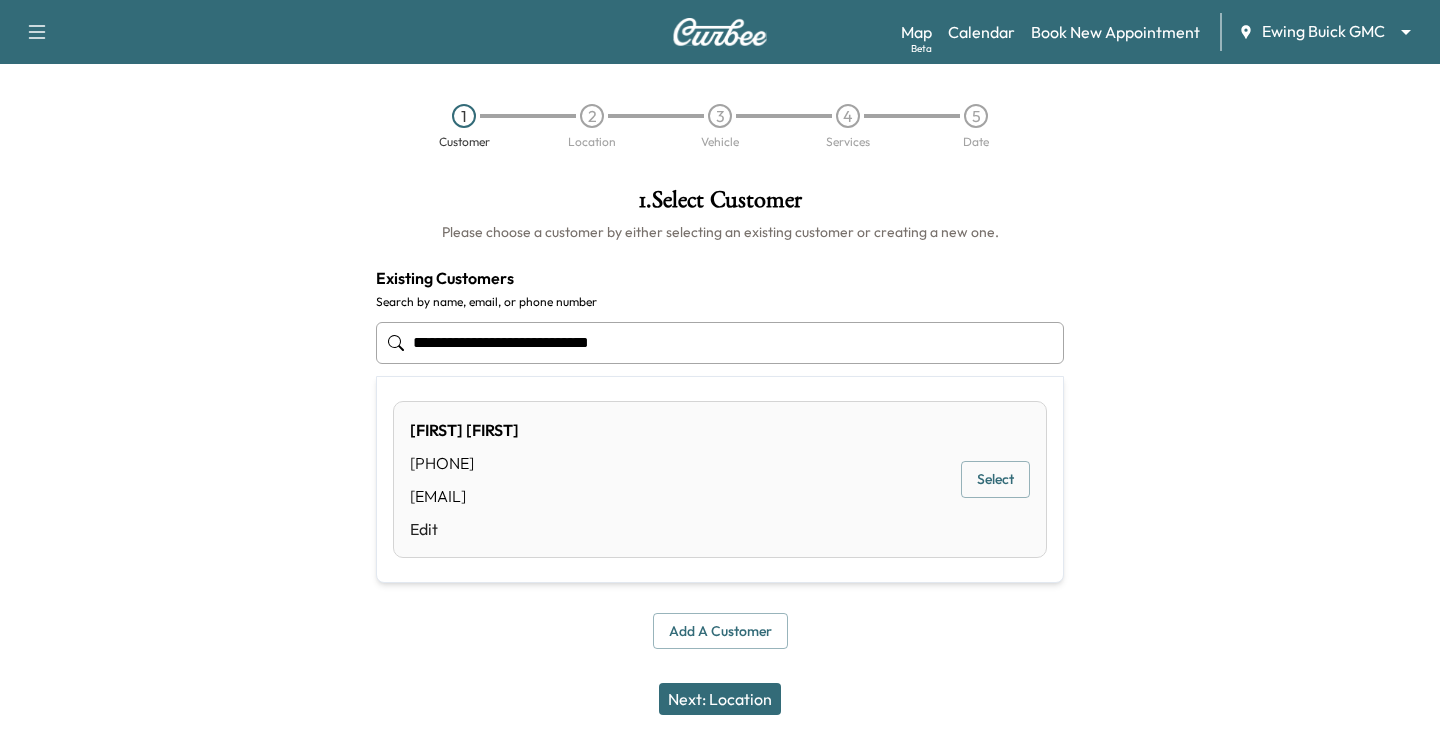 drag, startPoint x: 733, startPoint y: 345, endPoint x: 0, endPoint y: 339, distance: 733.02454 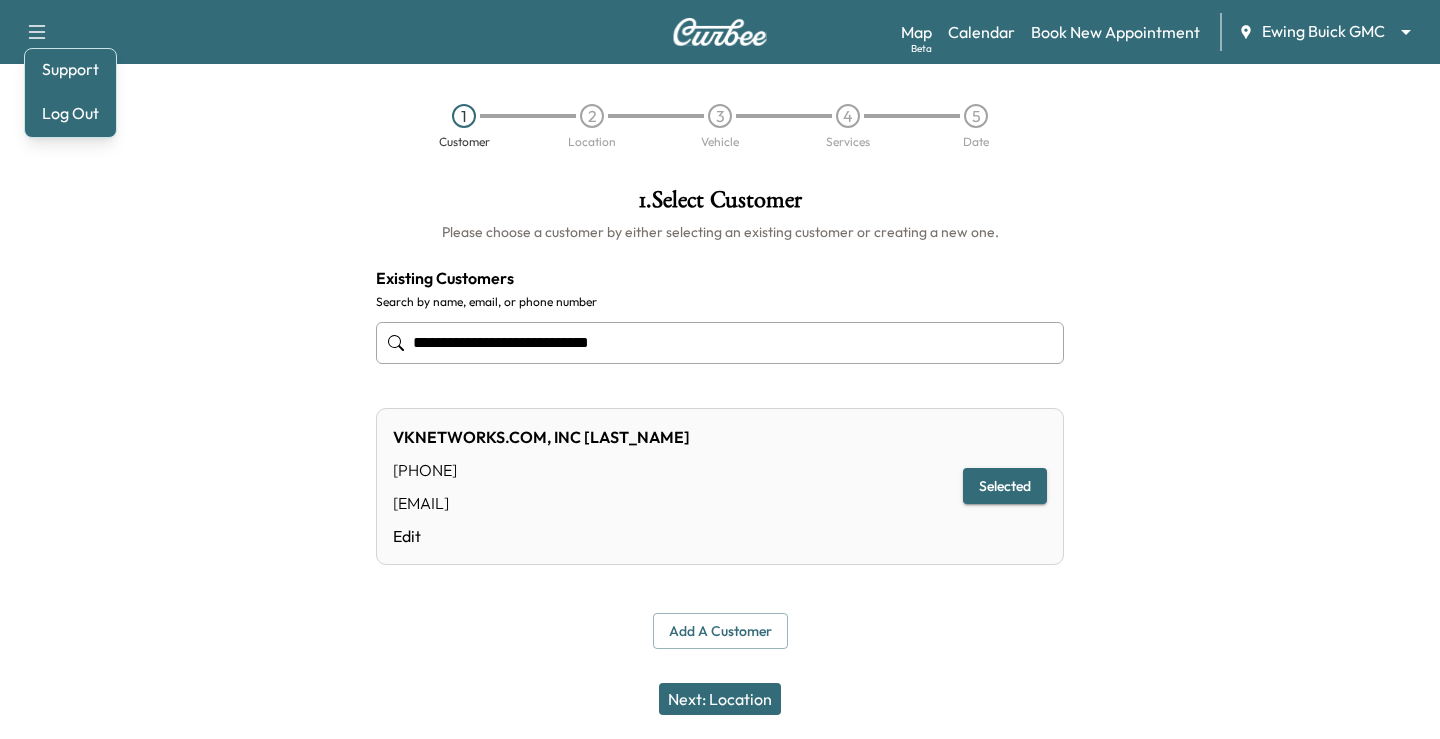 click on "Map Beta Calendar Book New Appointment Ewing Buick GMC ******** ​" at bounding box center [1162, 32] 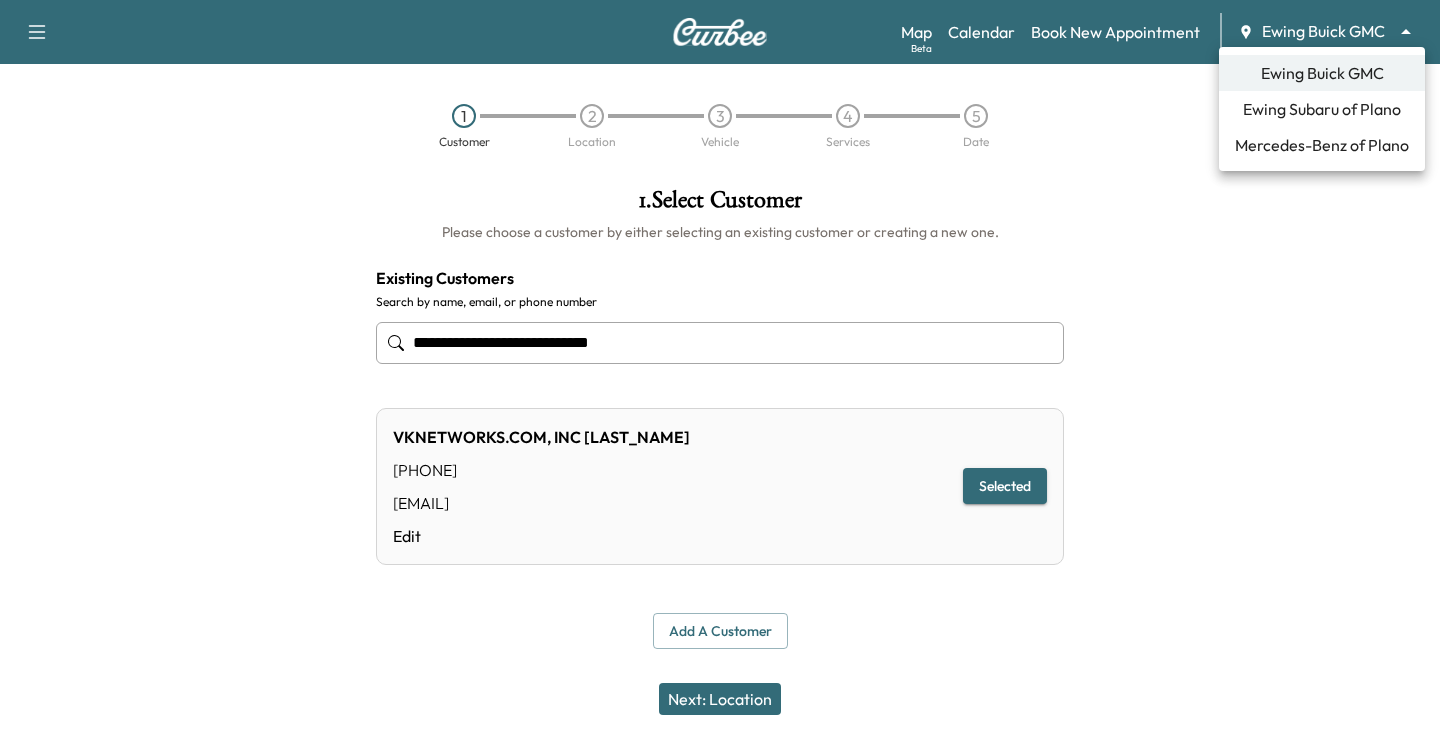 click on "**********" at bounding box center [720, 369] 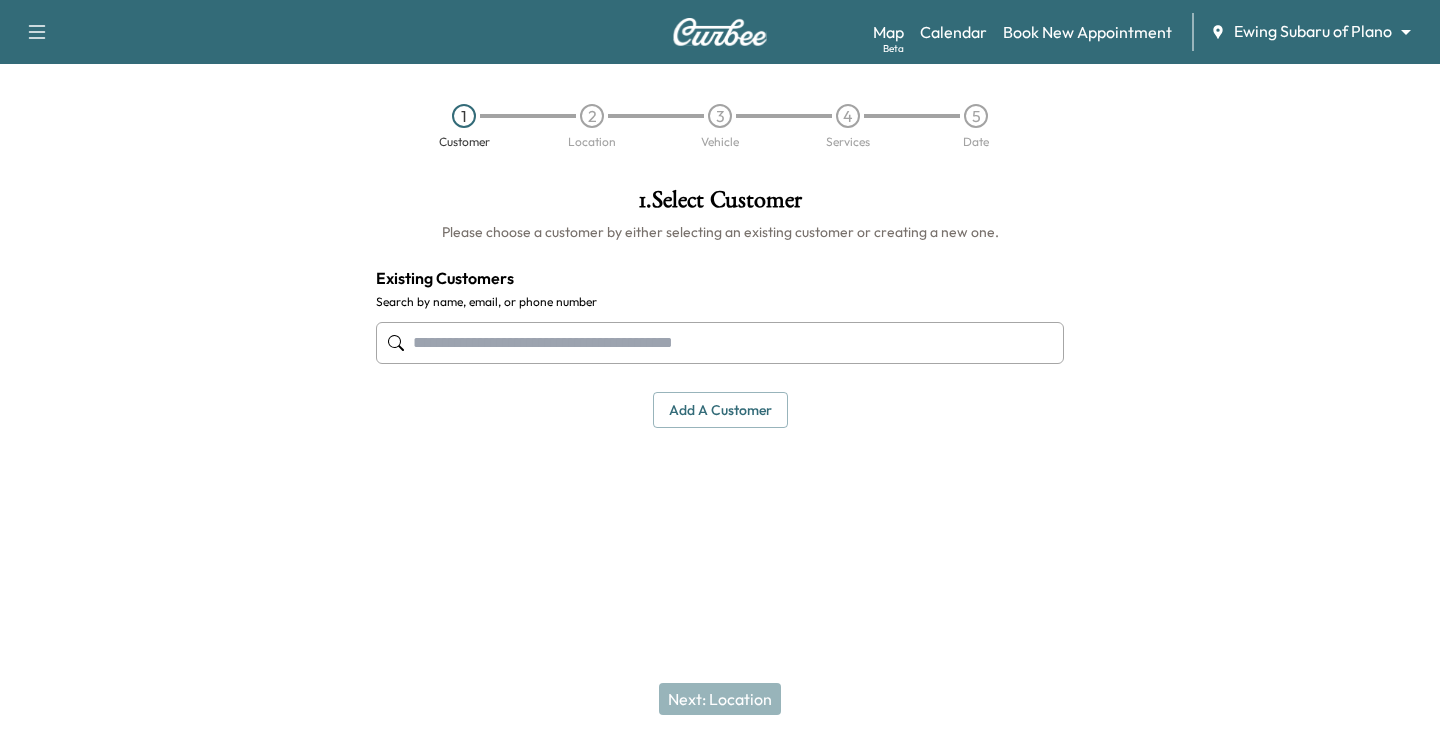 click on "1 . Select Customer Please choose a customer by either selecting an existing customer or creating a new one. Existing Customers Search by name, email, or phone number Add a customer add a customer Customer Details Cancel Save & Close Next: Location" at bounding box center [720, 369] 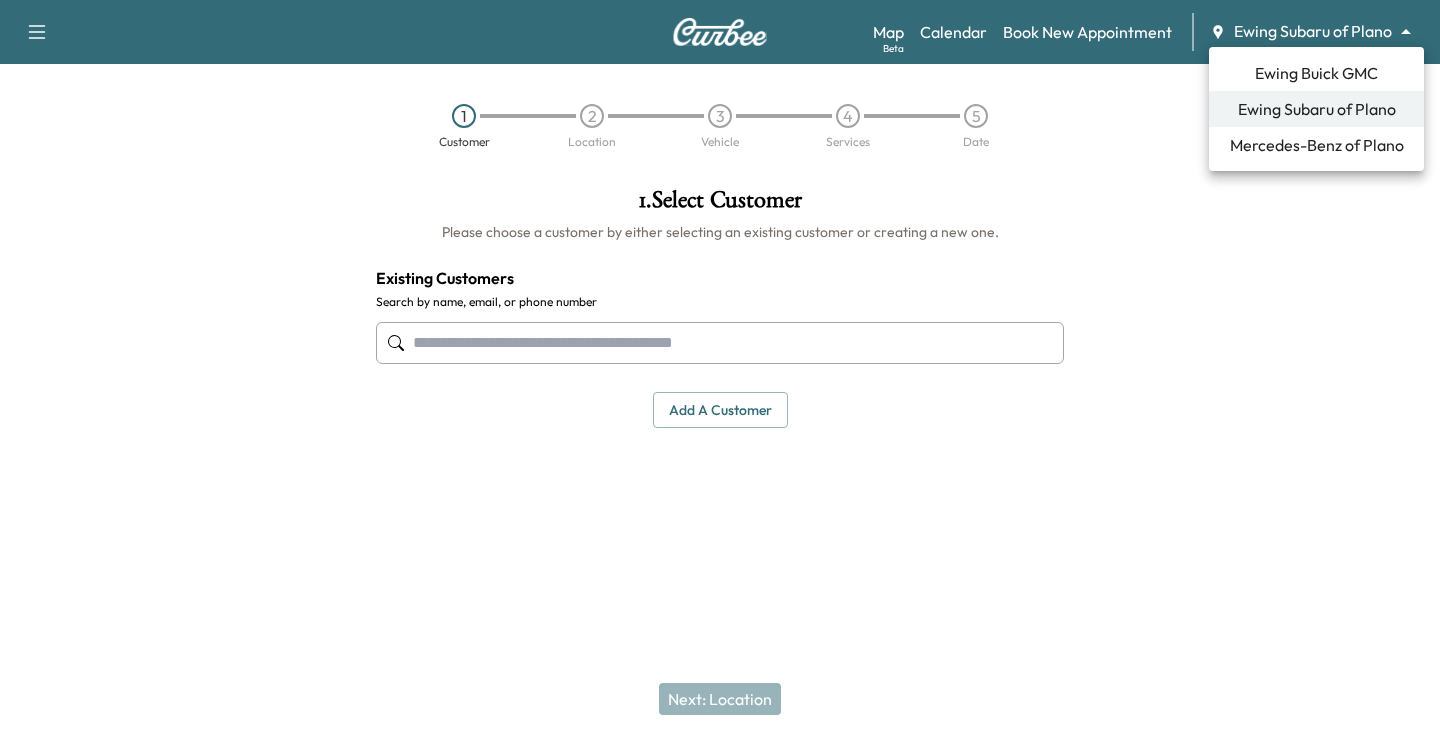 click on "Ewing Buick GMC" at bounding box center (1316, 73) 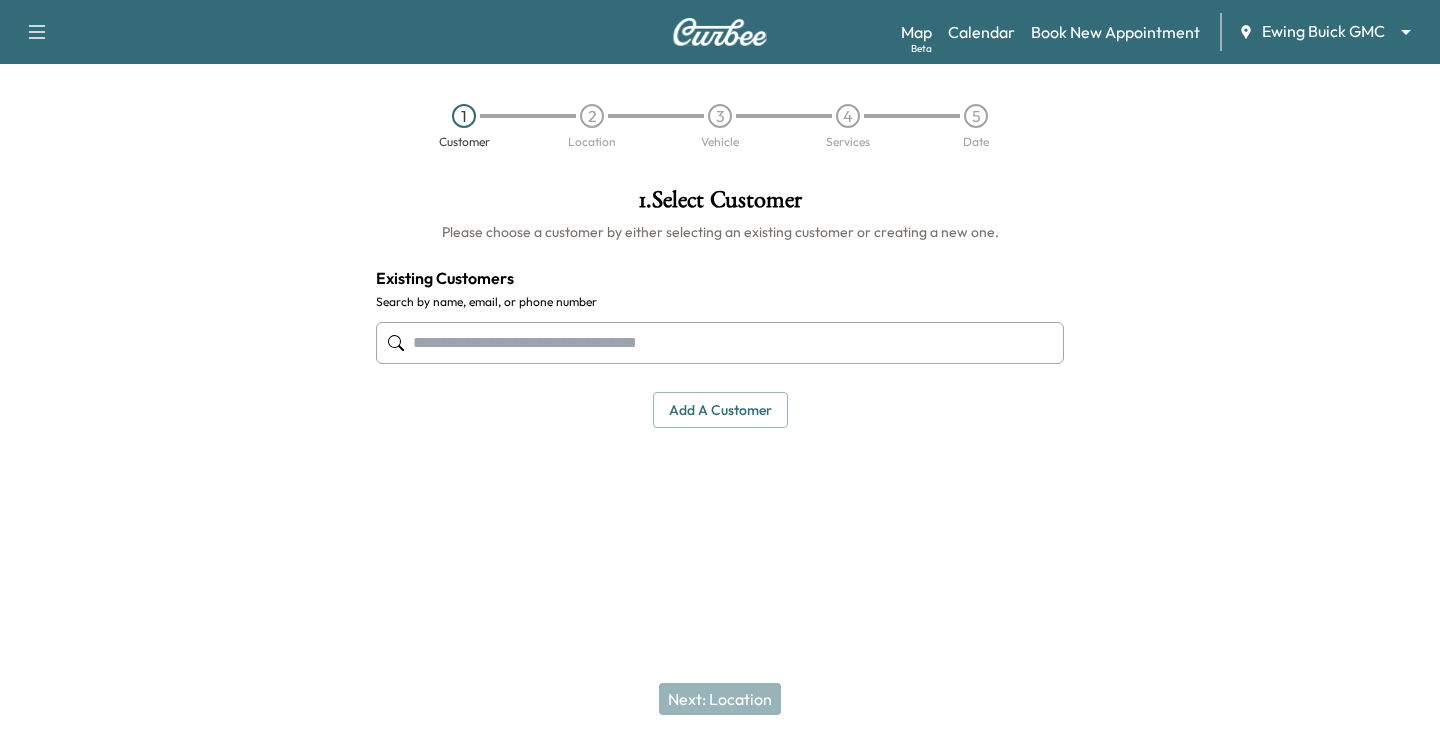 click at bounding box center [720, 343] 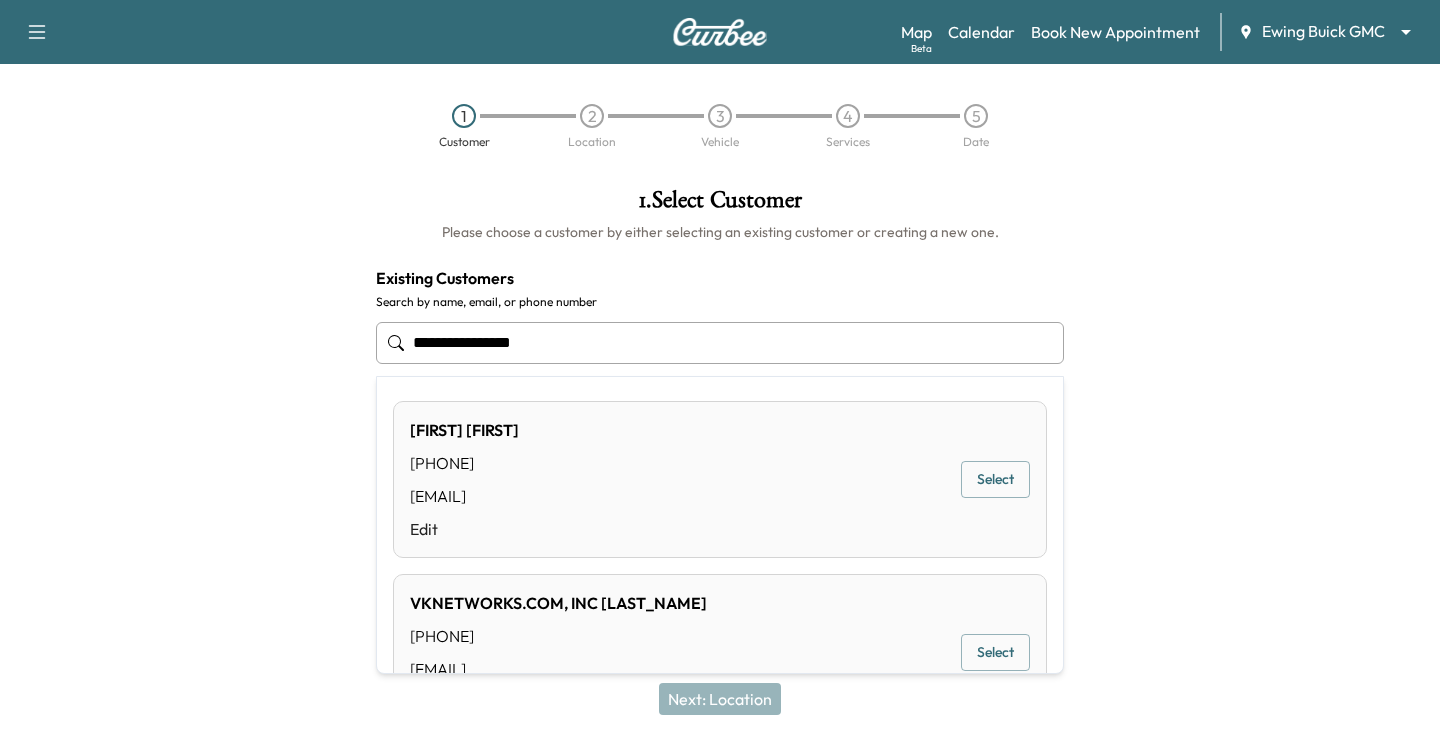 scroll, scrollTop: 82, scrollLeft: 0, axis: vertical 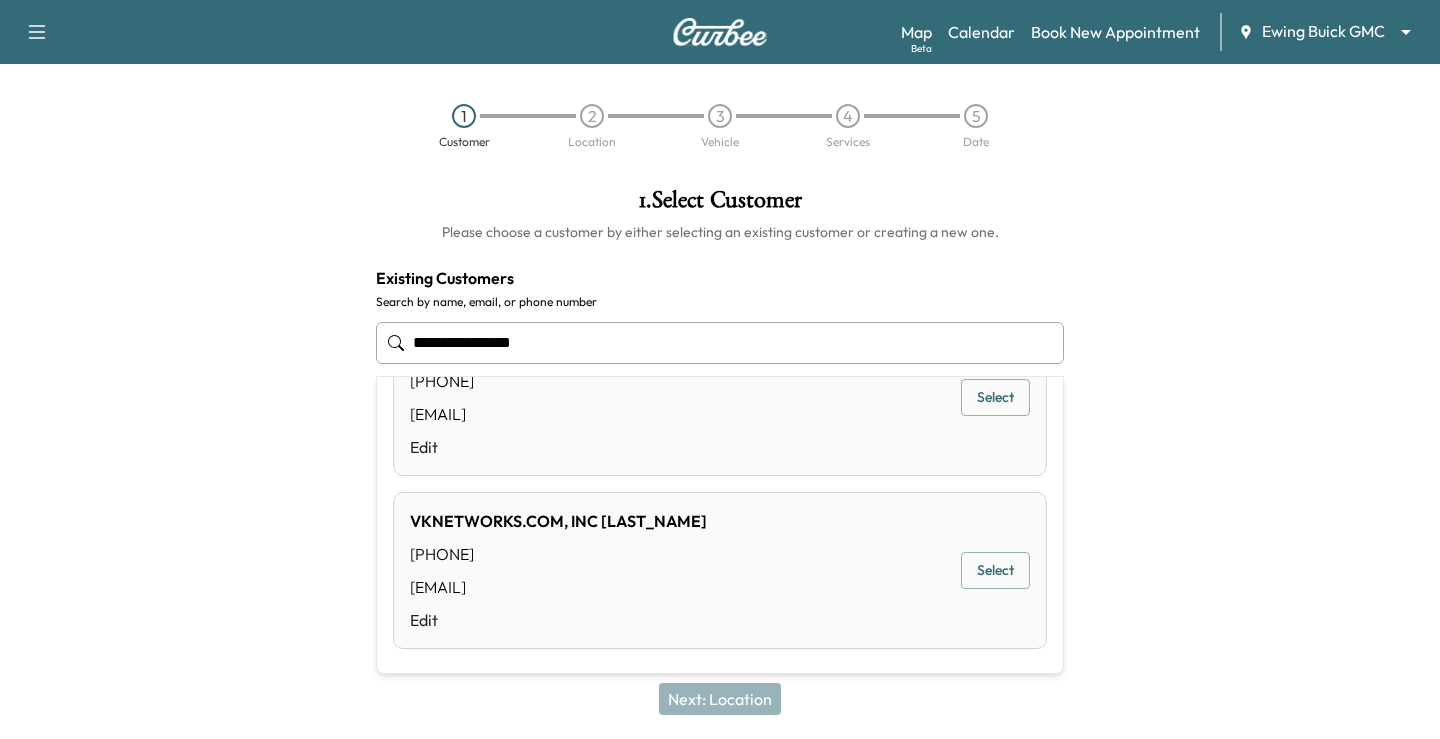 type on "**********" 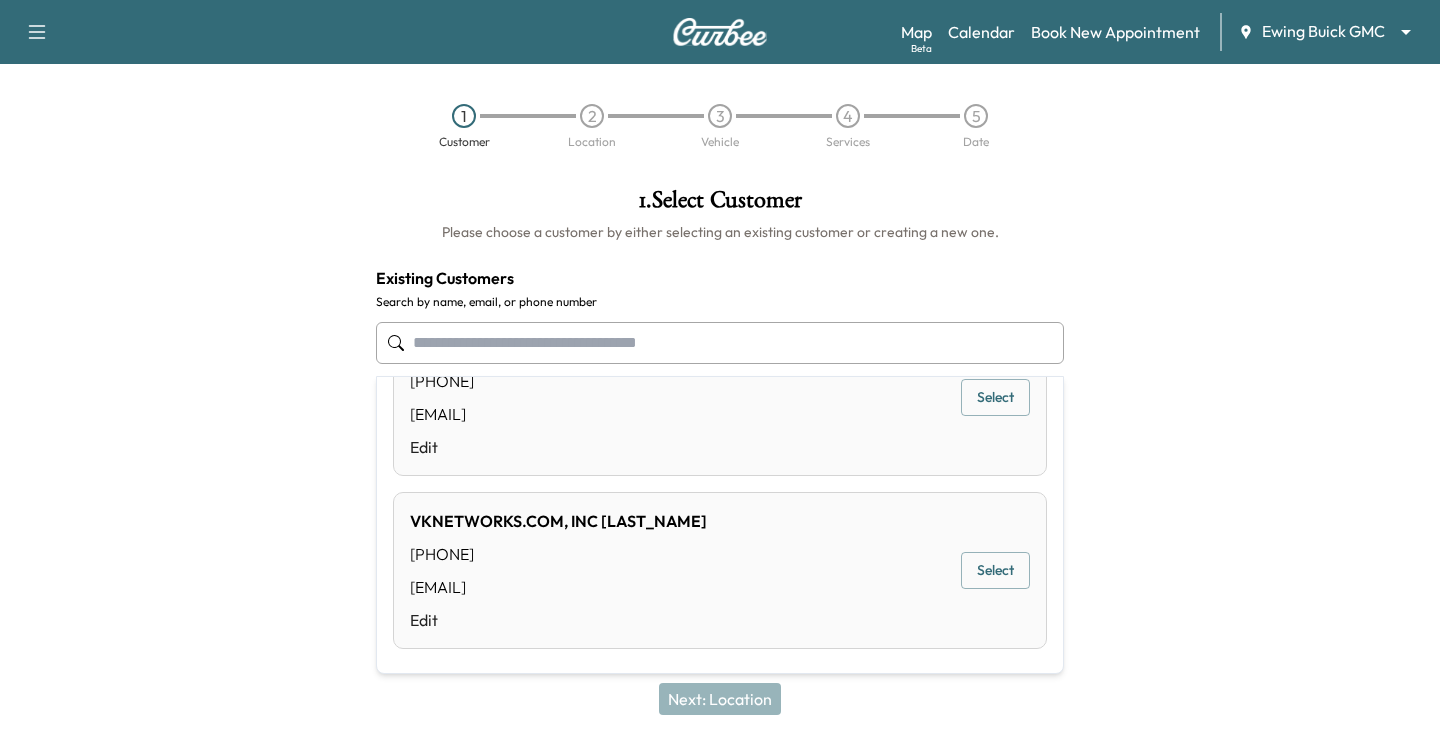 drag, startPoint x: 718, startPoint y: 225, endPoint x: 718, endPoint y: 241, distance: 16 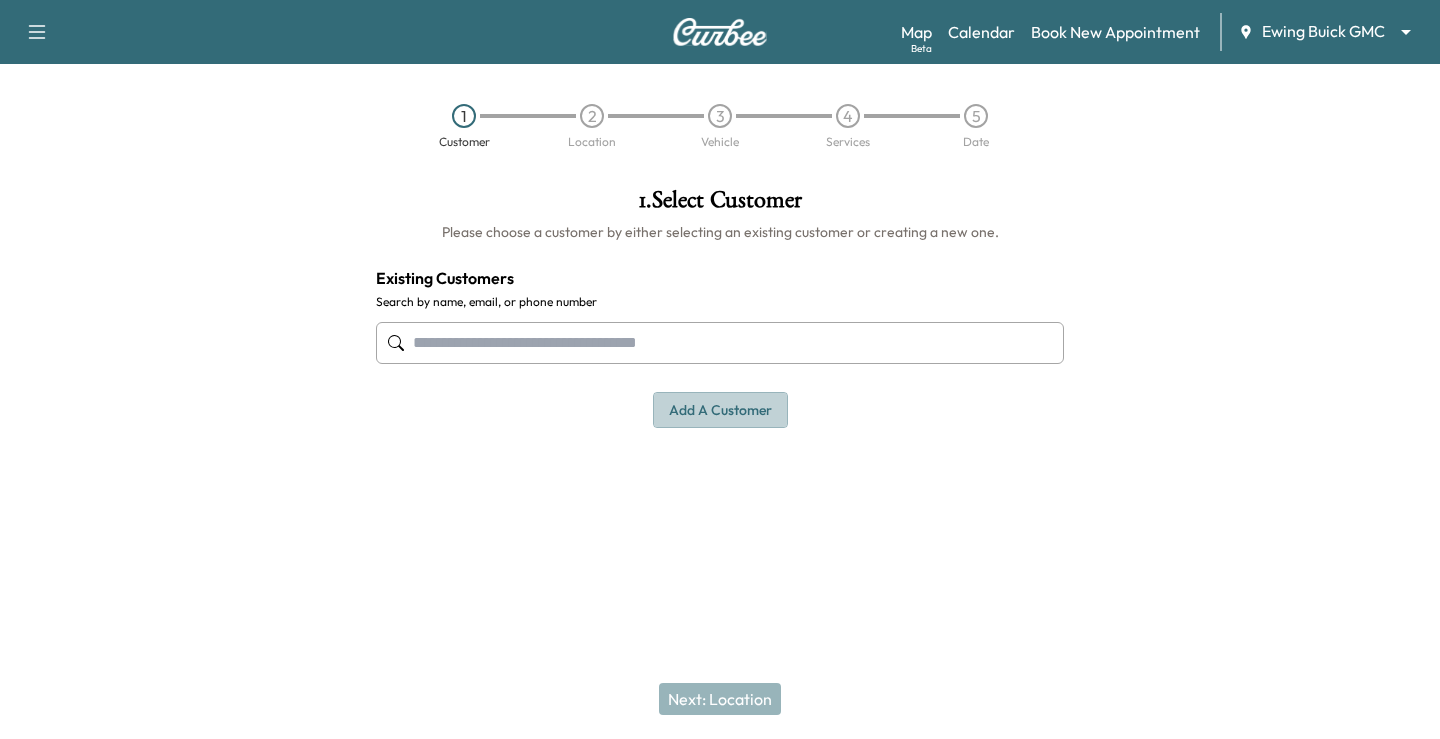 click on "Add a customer" at bounding box center [720, 410] 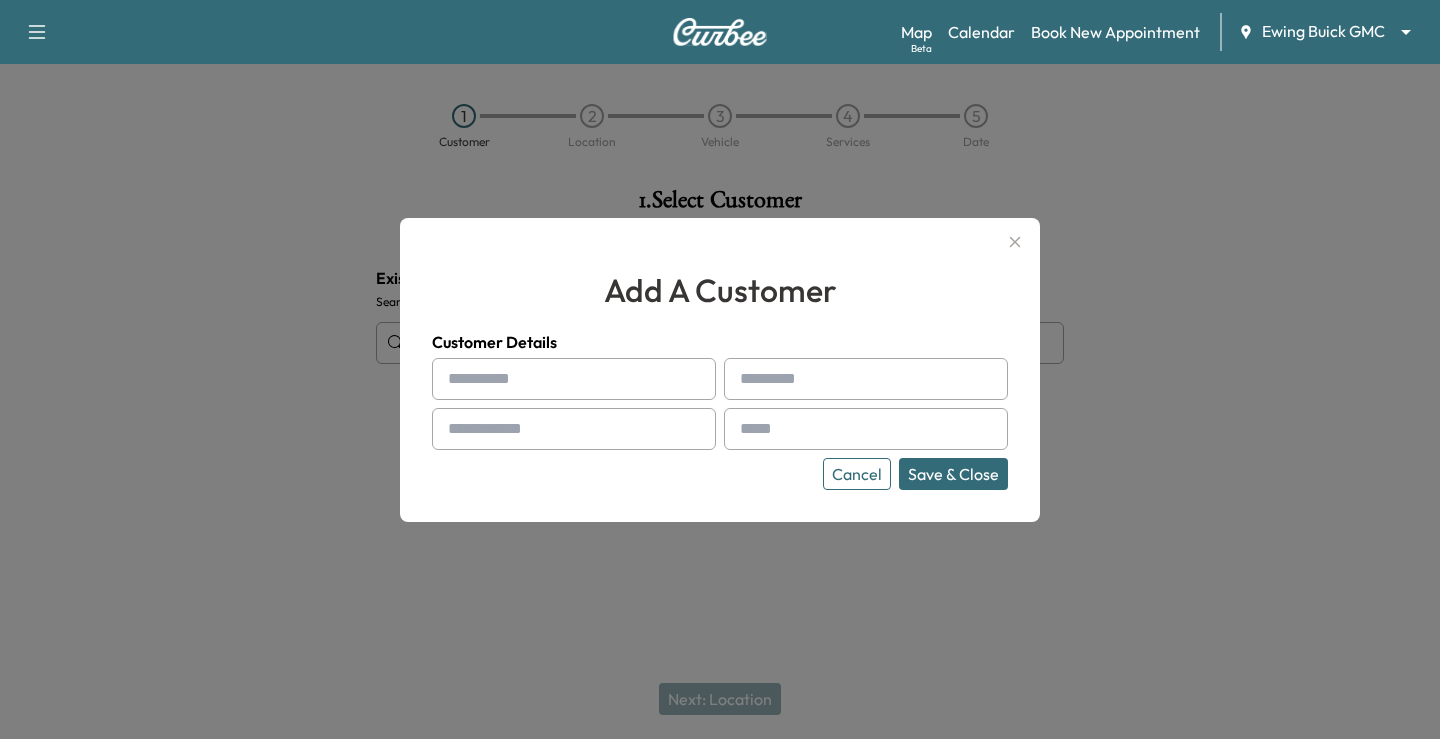 click at bounding box center [574, 379] 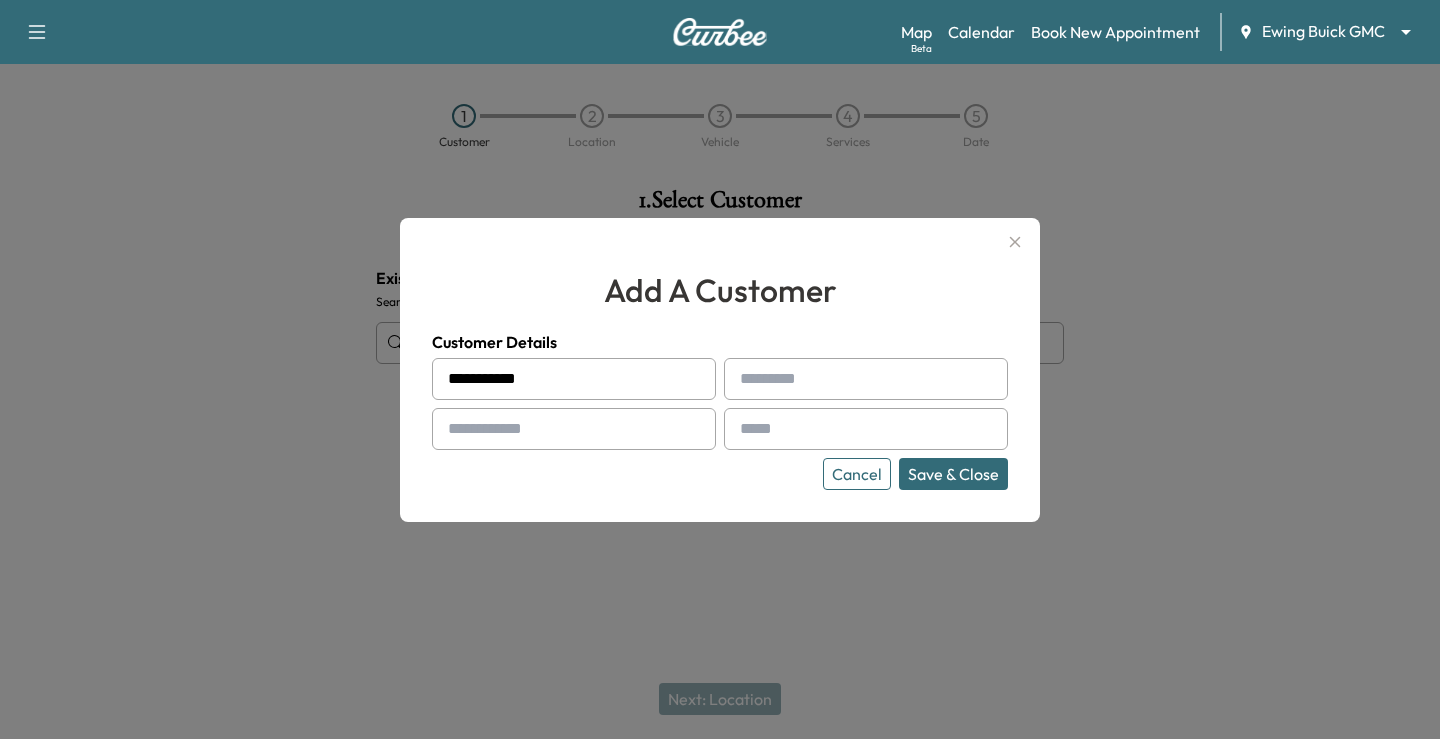 type on "**********" 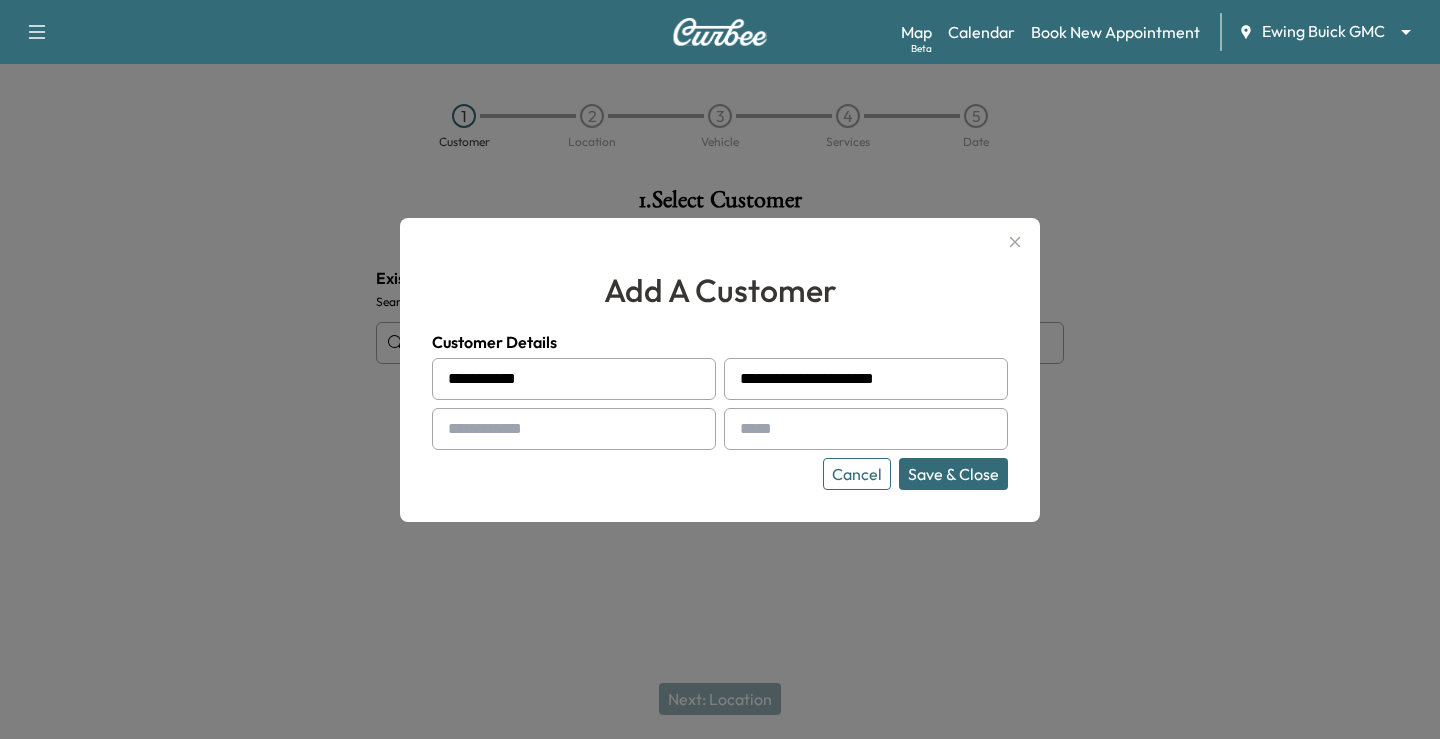 drag, startPoint x: 839, startPoint y: 384, endPoint x: 712, endPoint y: 372, distance: 127.56567 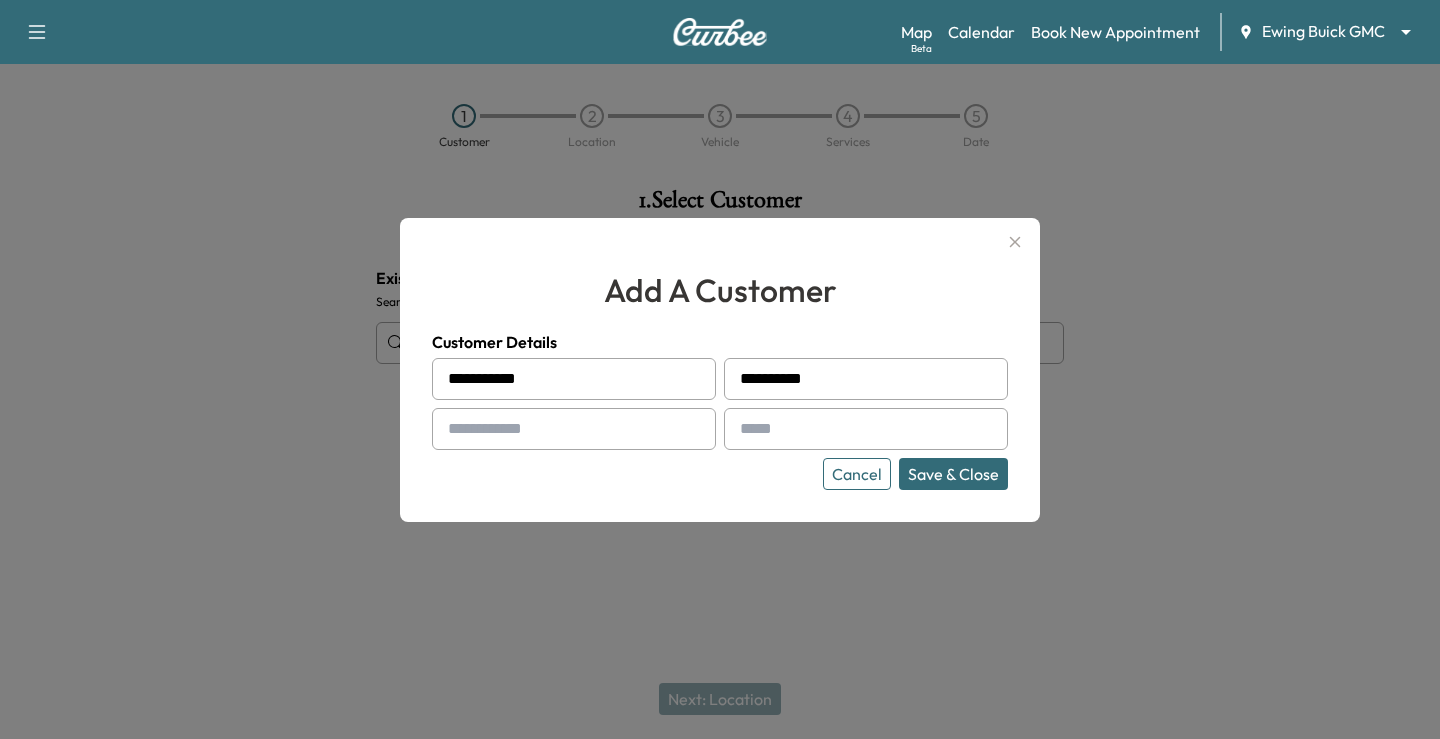 type on "**********" 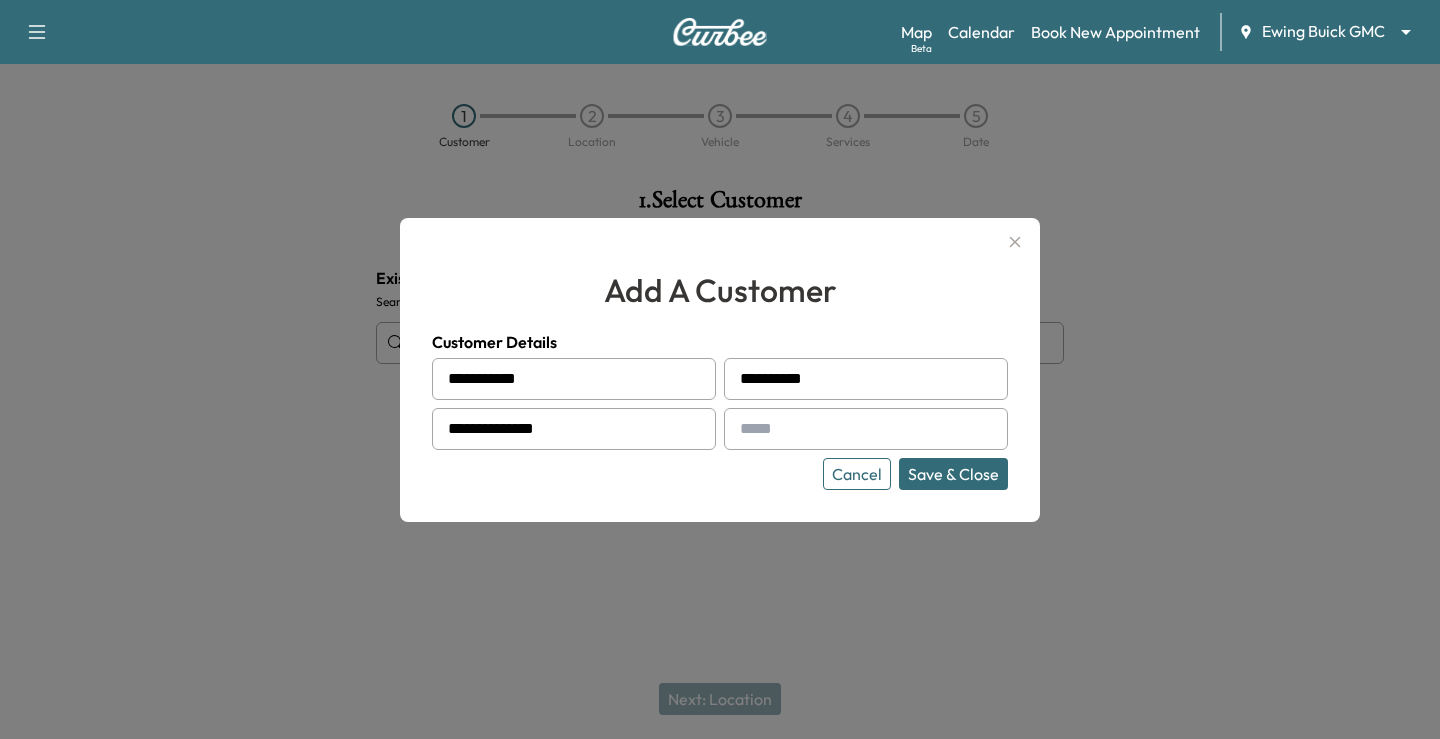type on "**********" 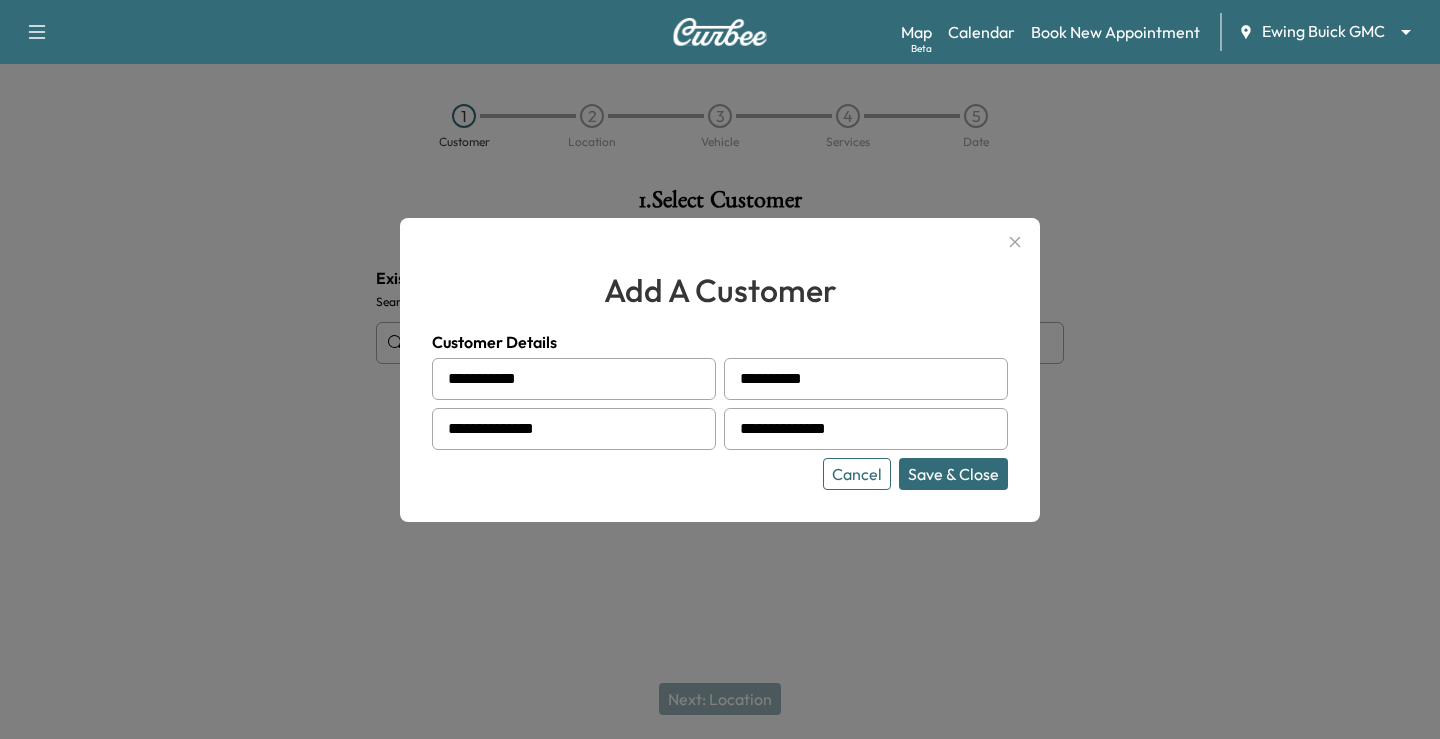 click on "Save & Close" at bounding box center (953, 474) 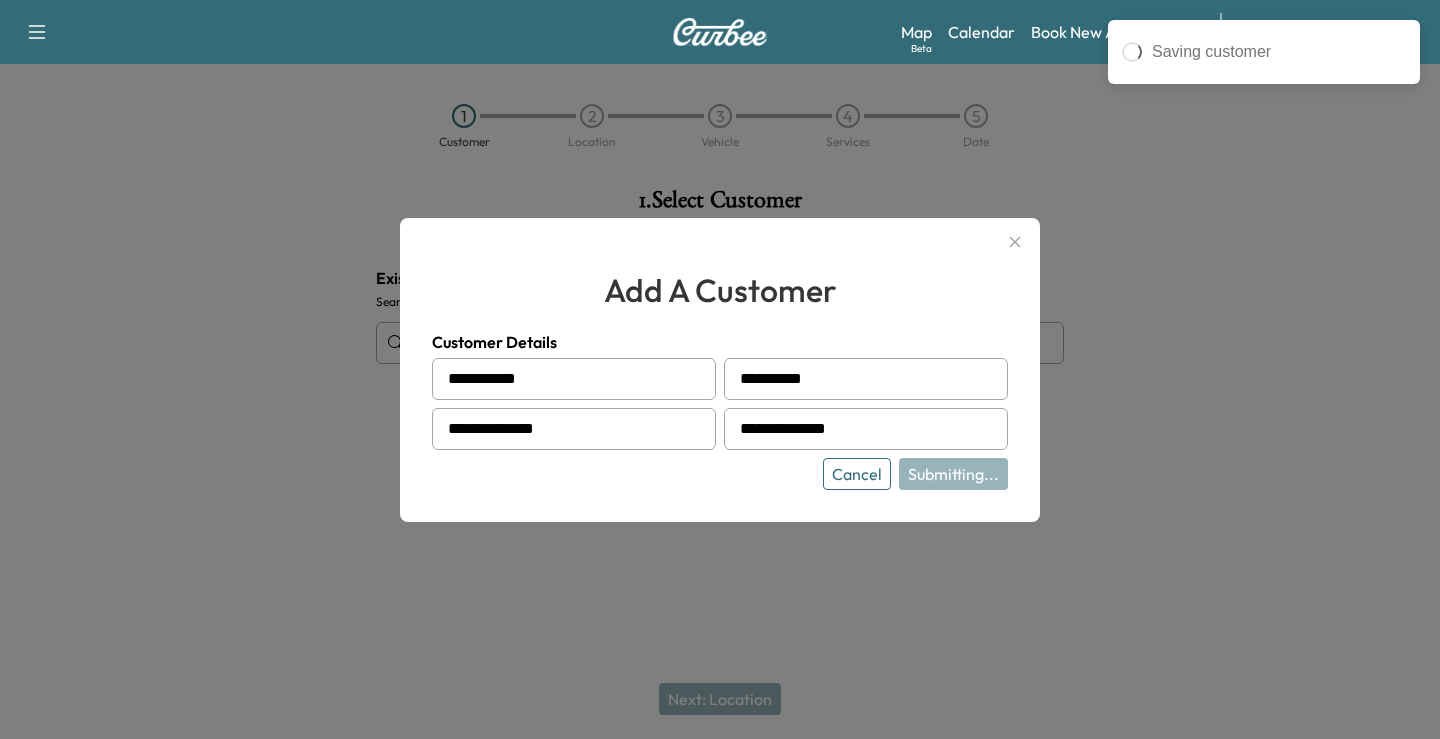 type on "**********" 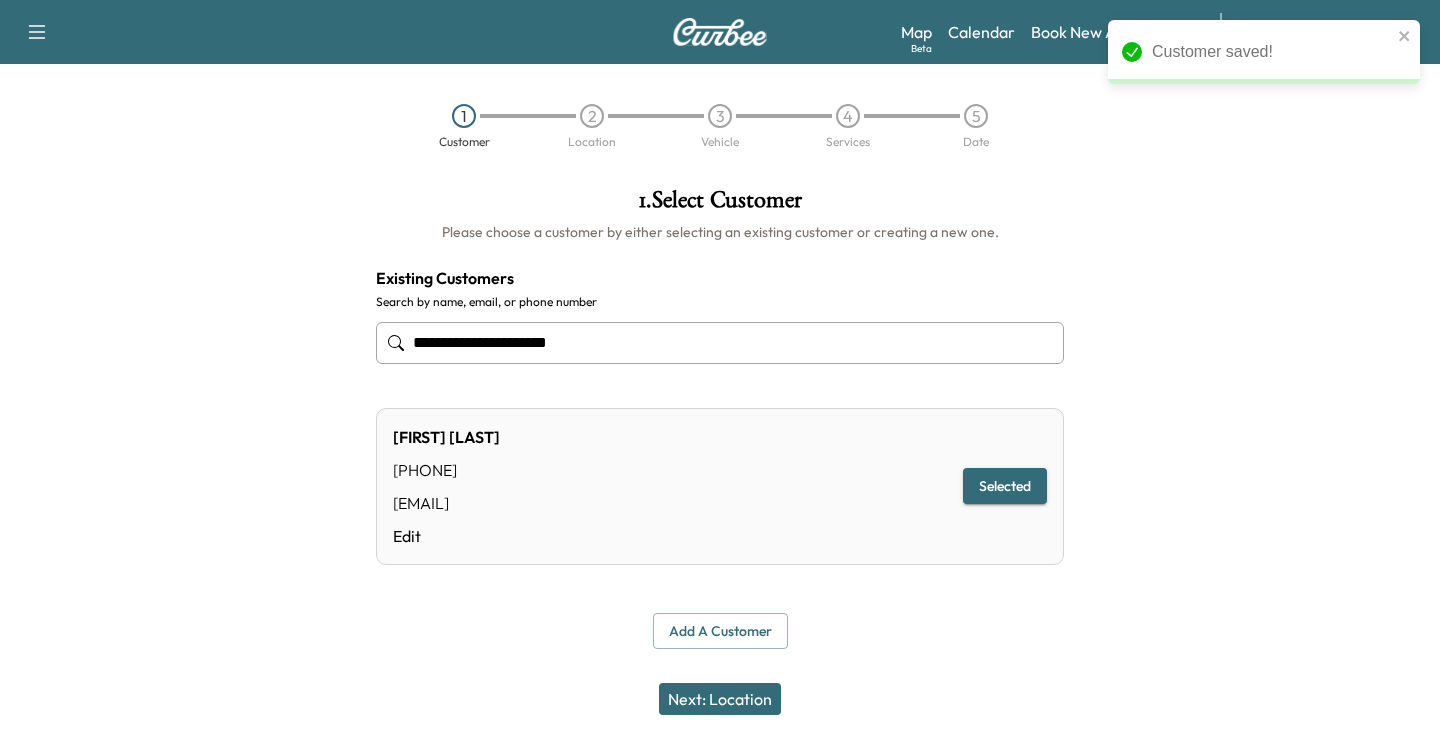 click on "Next: Location" at bounding box center [720, 699] 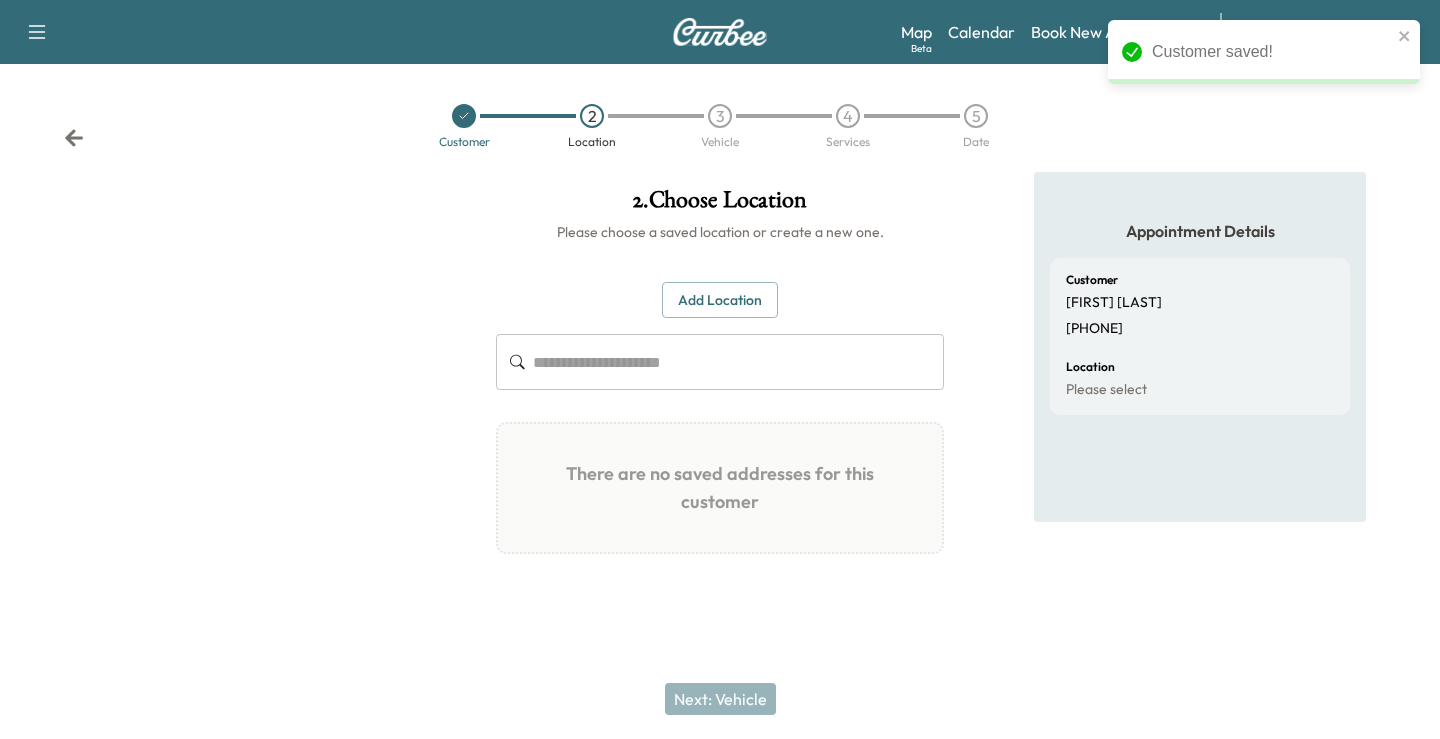 click on "Add Location" at bounding box center [720, 300] 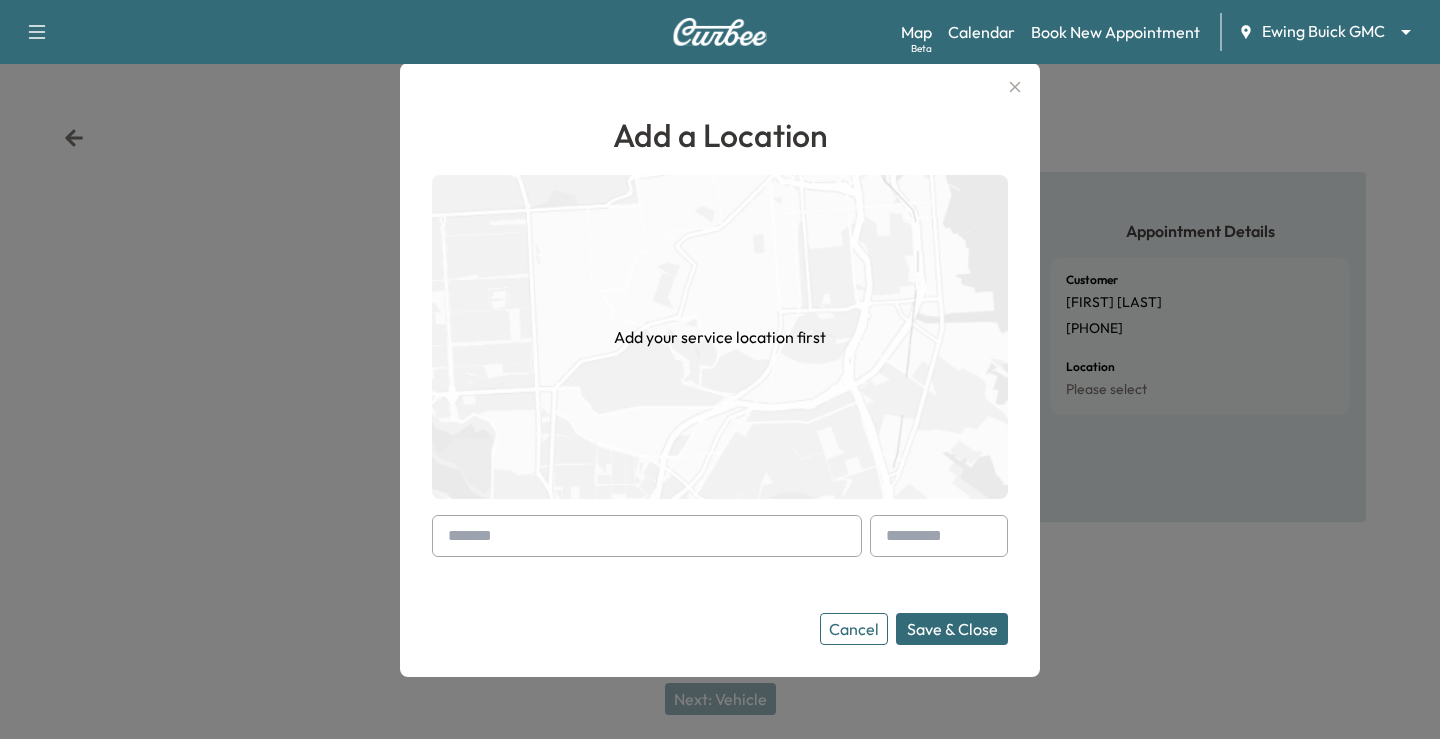 paste on "**********" 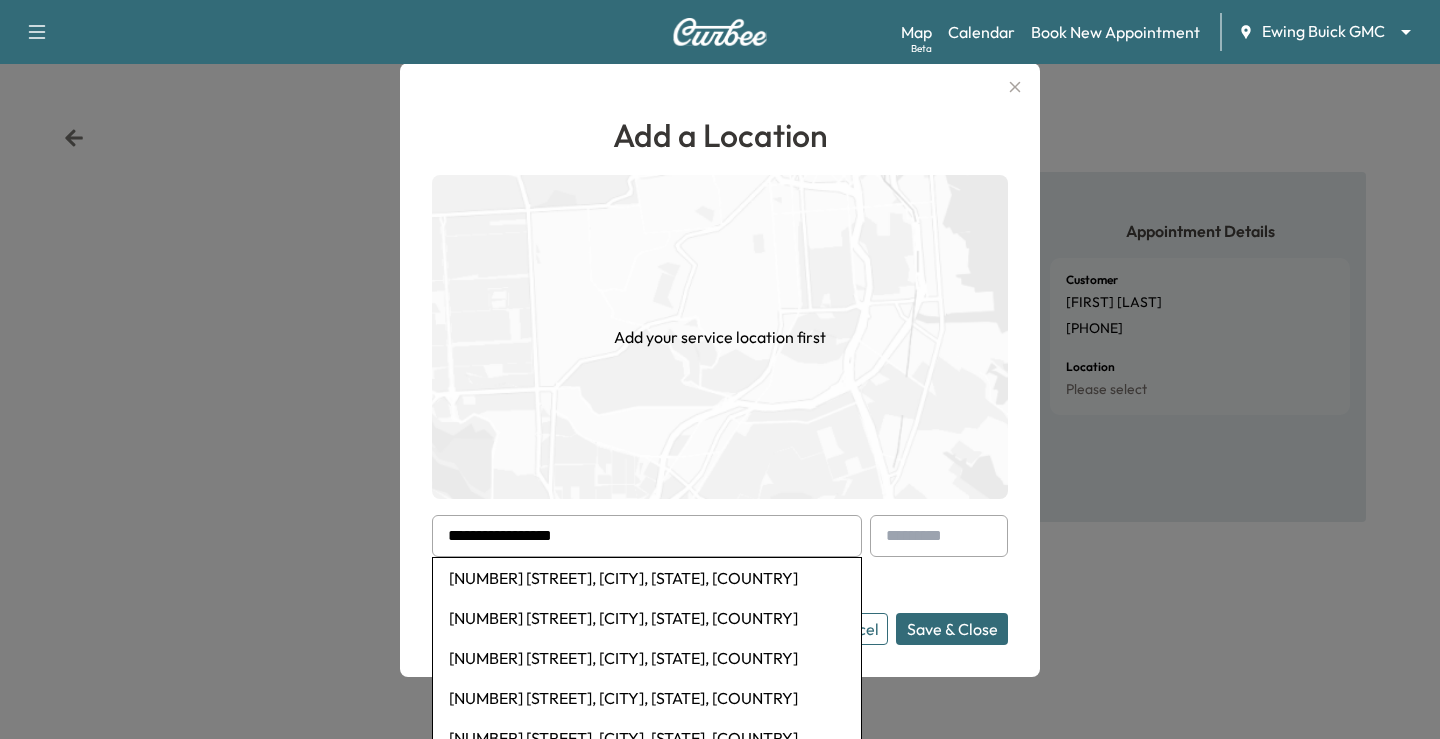 click on "[NUMBER] [STREET], [CITY], [STATE], [COUNTRY]" at bounding box center [647, 578] 